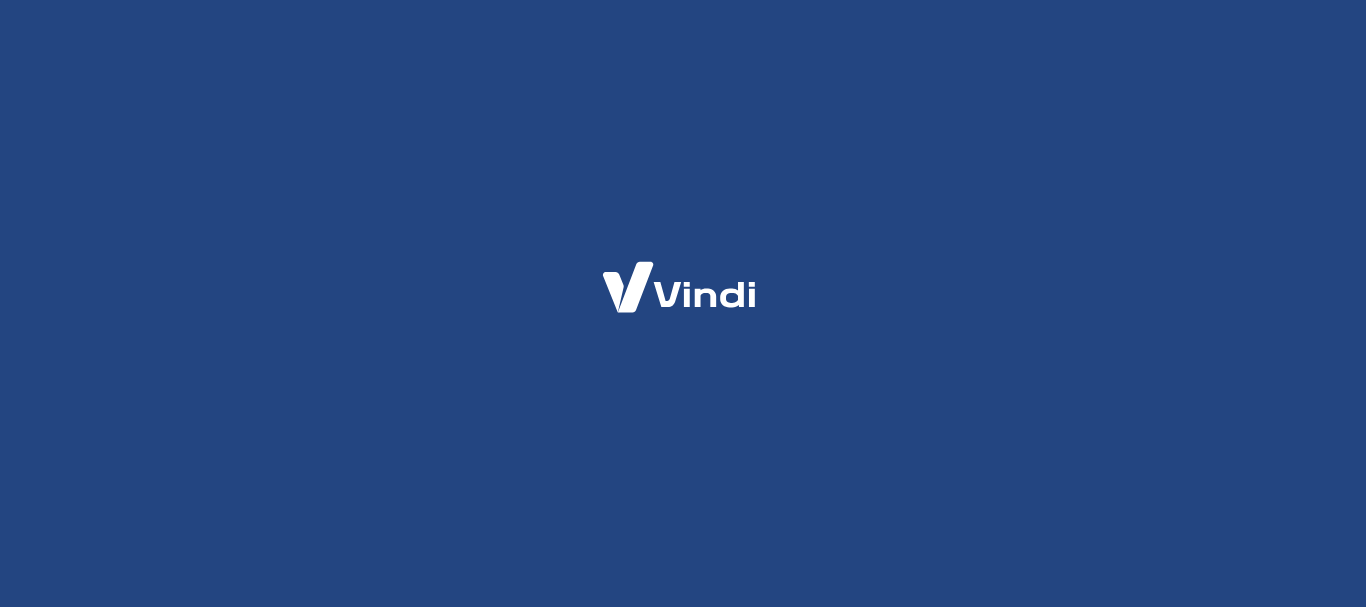 scroll, scrollTop: 0, scrollLeft: 0, axis: both 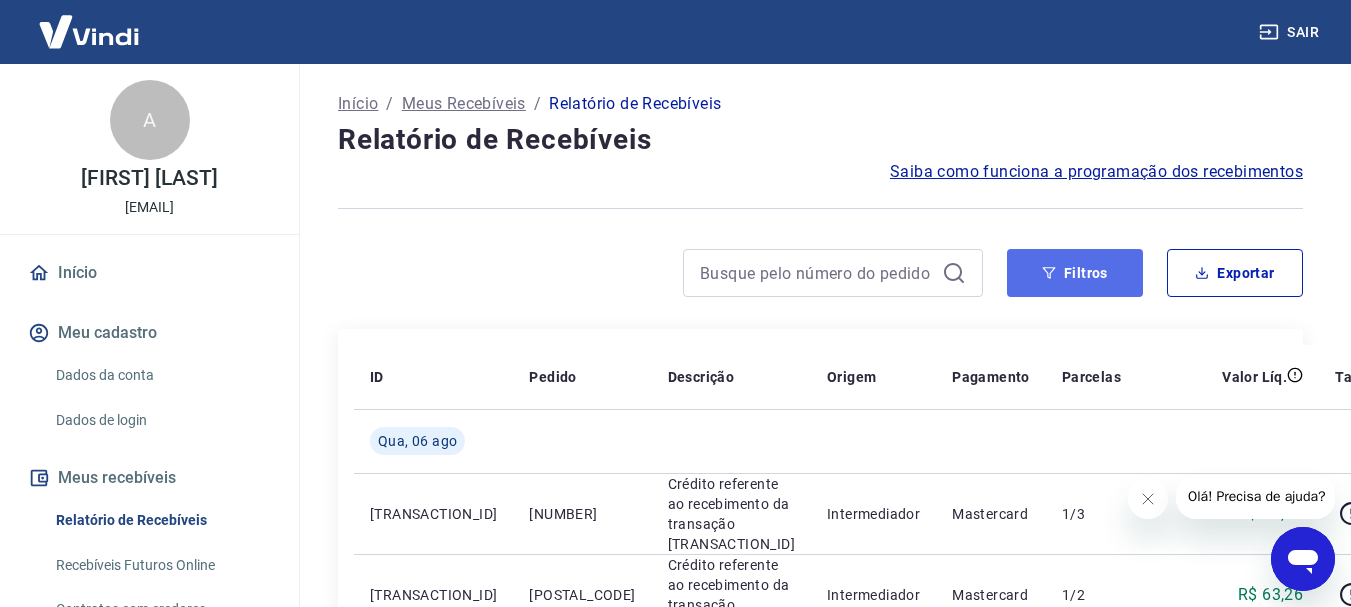 click on "Filtros" at bounding box center (1075, 273) 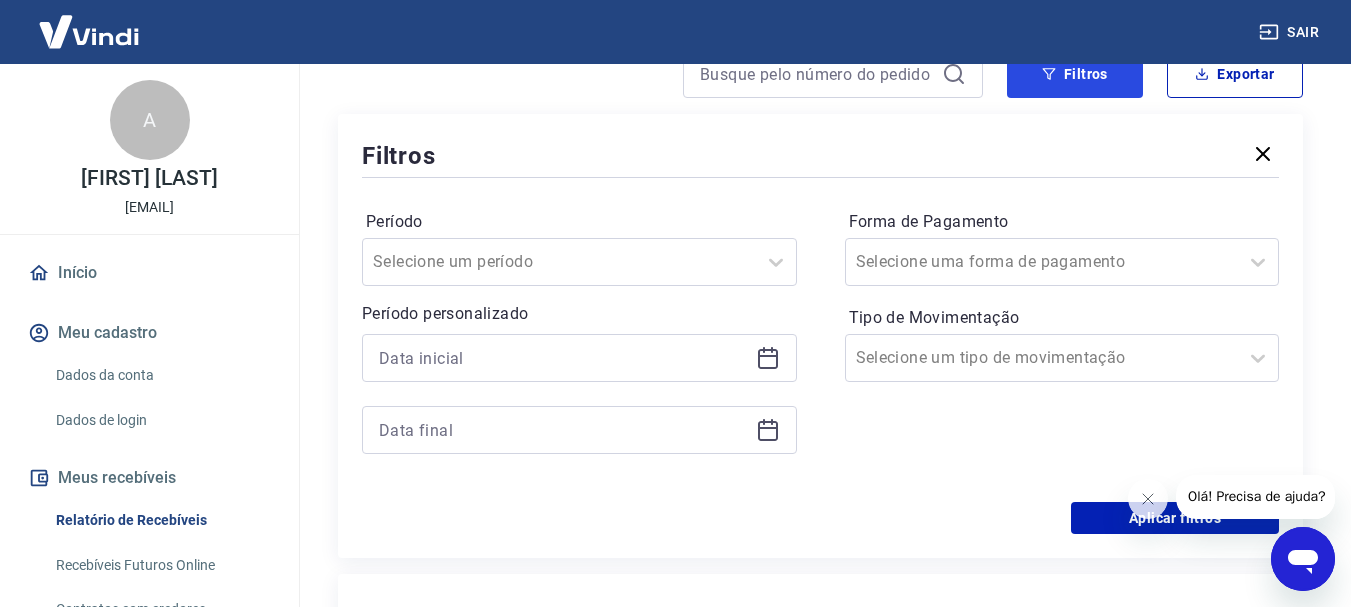 scroll, scrollTop: 200, scrollLeft: 0, axis: vertical 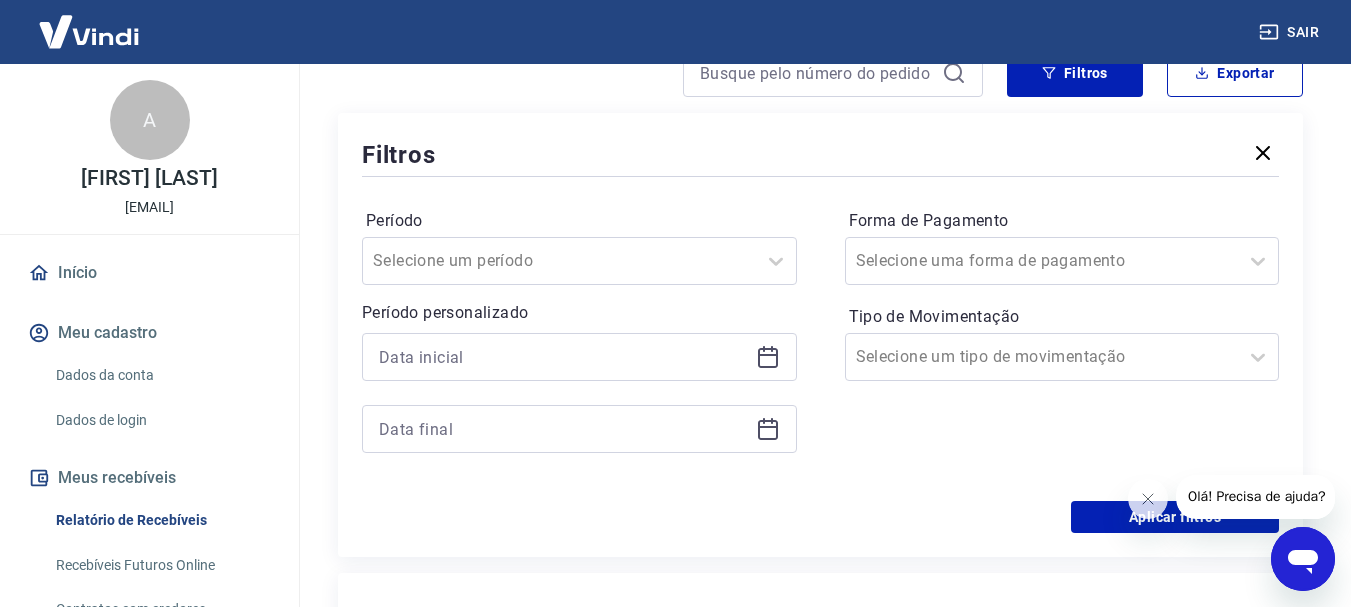 click 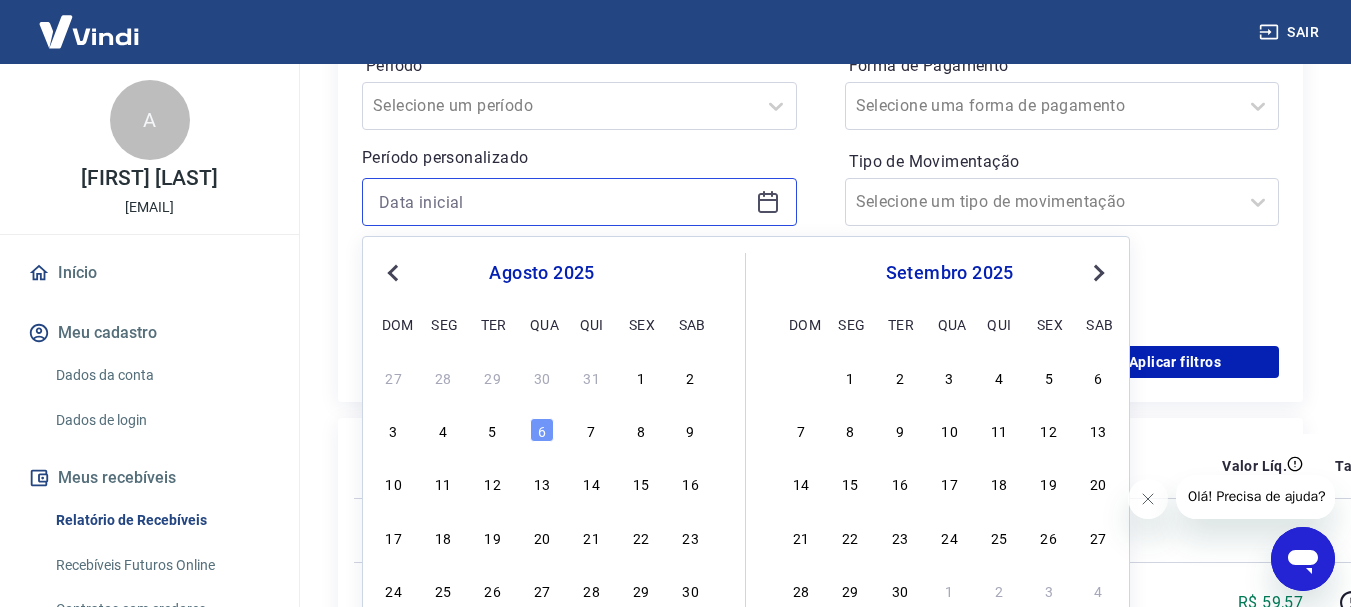 scroll, scrollTop: 400, scrollLeft: 0, axis: vertical 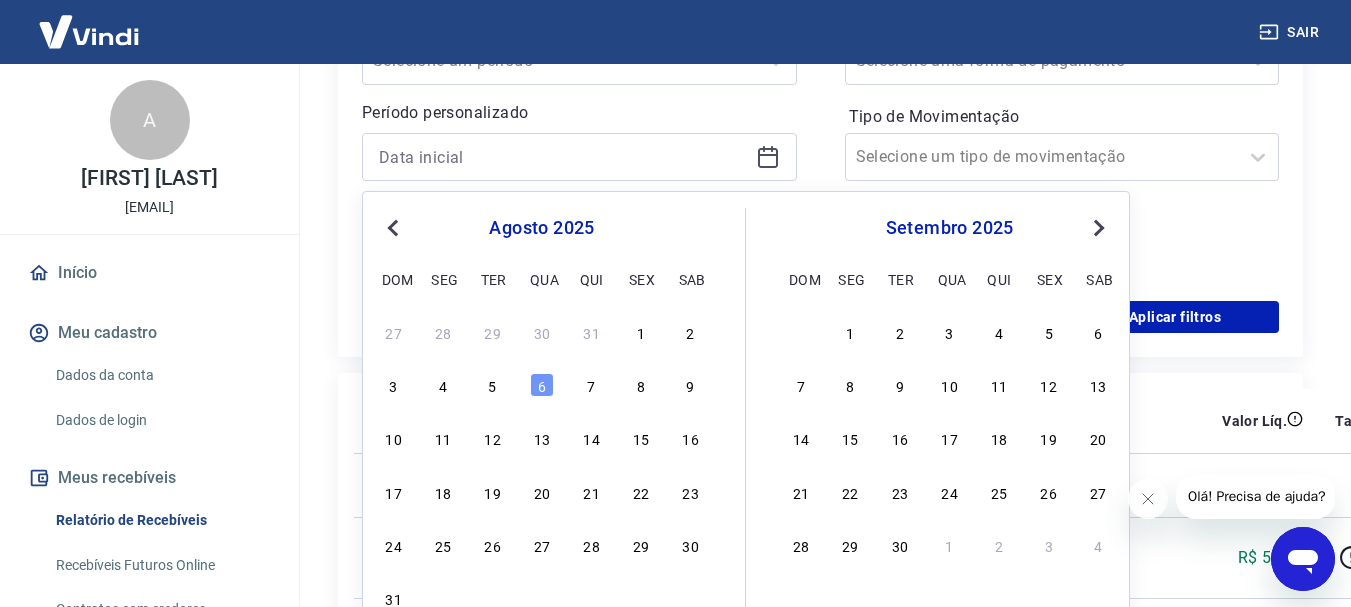 click on "Previous Month" at bounding box center (393, 228) 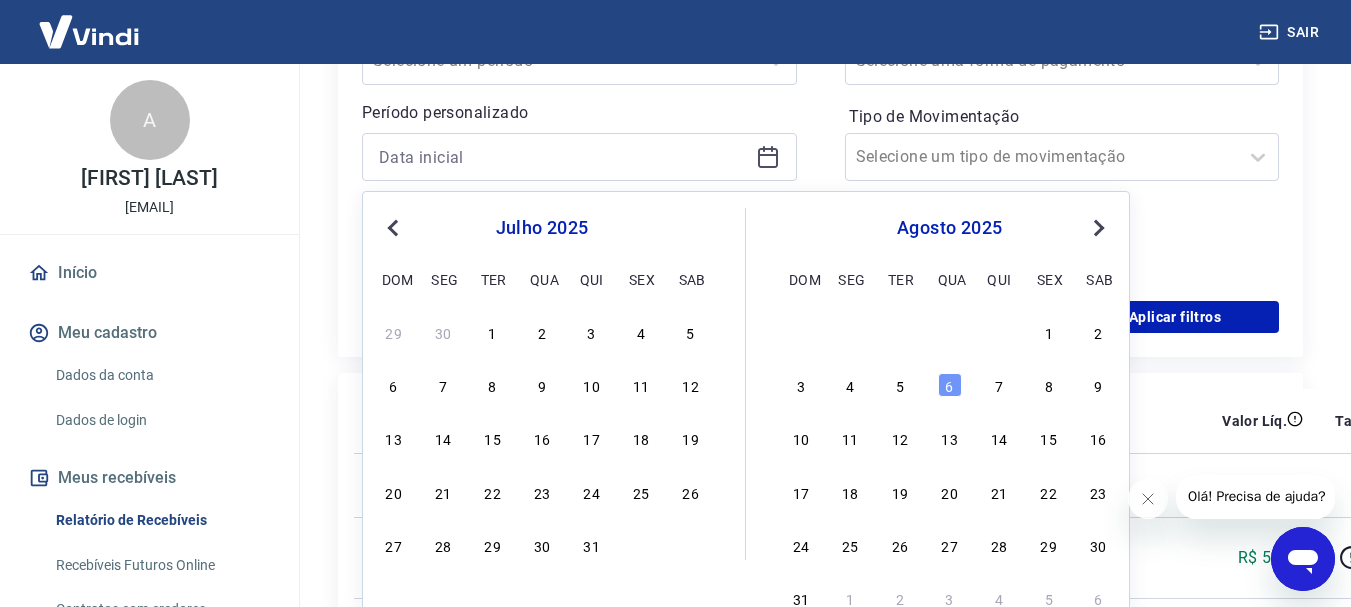 click on "Previous Month" at bounding box center (393, 228) 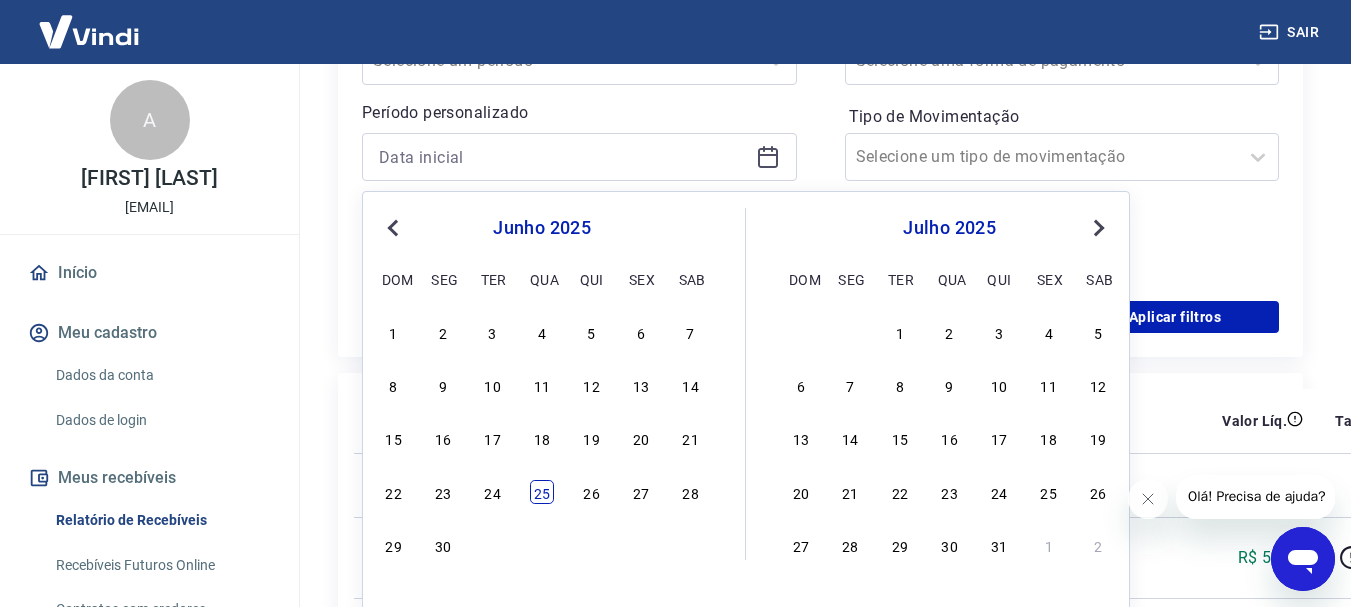 click on "25" at bounding box center [542, 492] 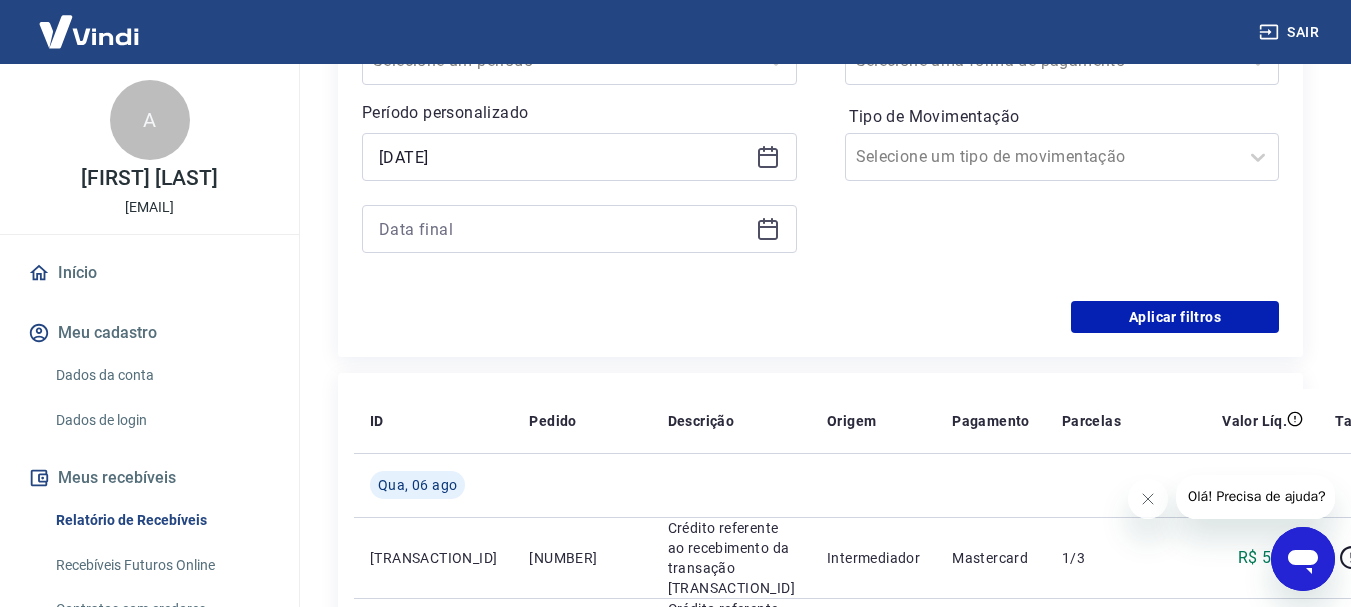 type on "25/06/2025" 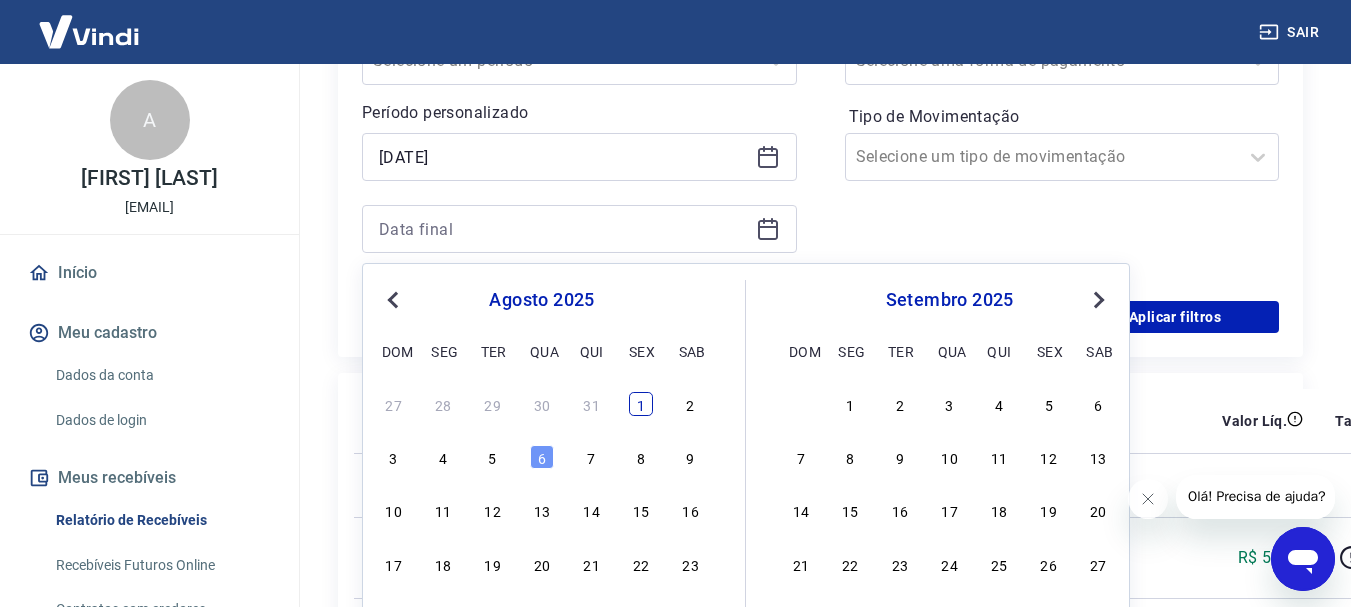 click on "1" at bounding box center (641, 404) 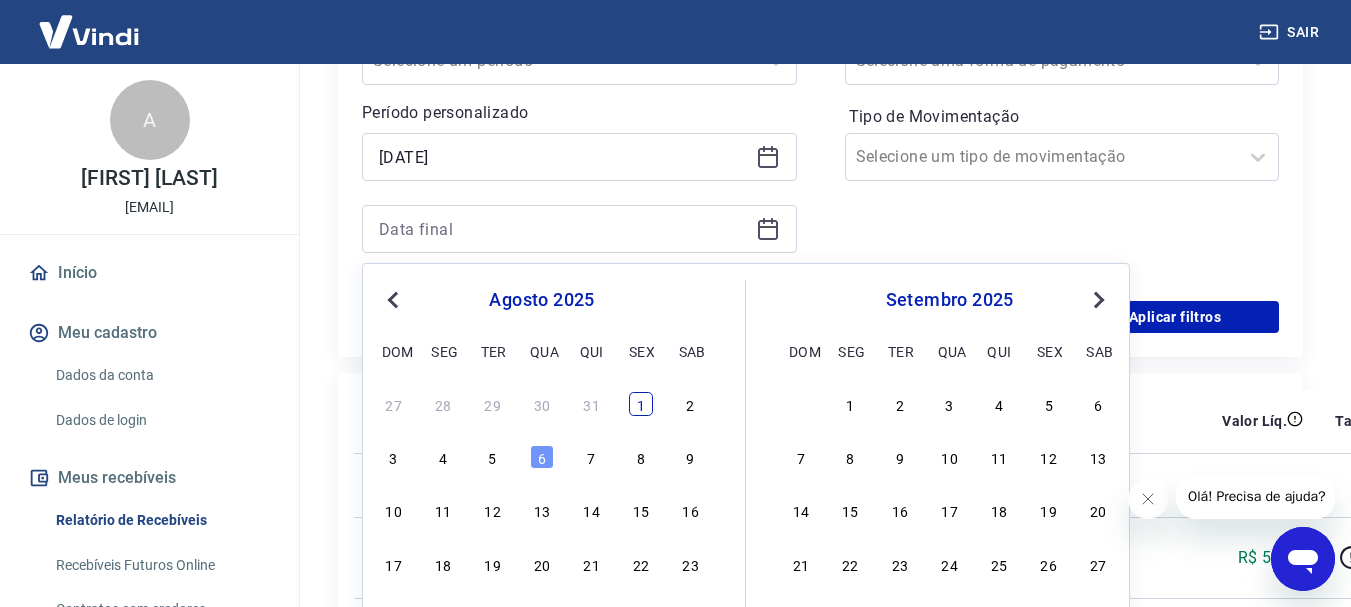 type on "01/08/2025" 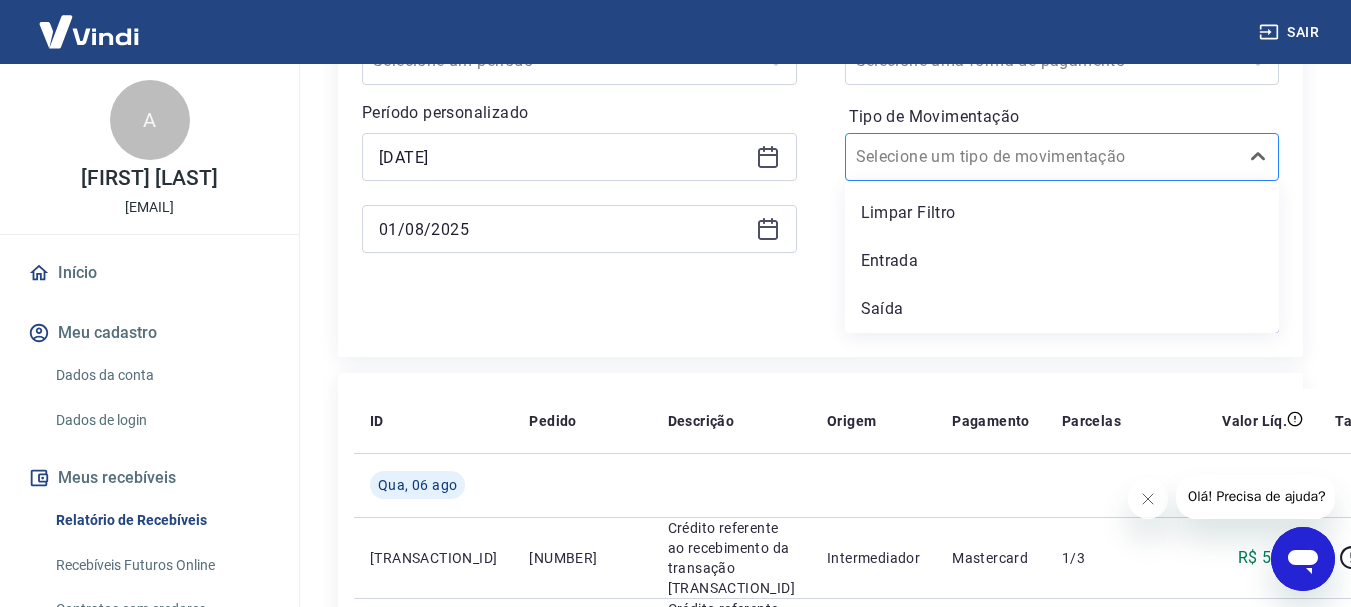 click on "Tipo de Movimentação" at bounding box center [957, 157] 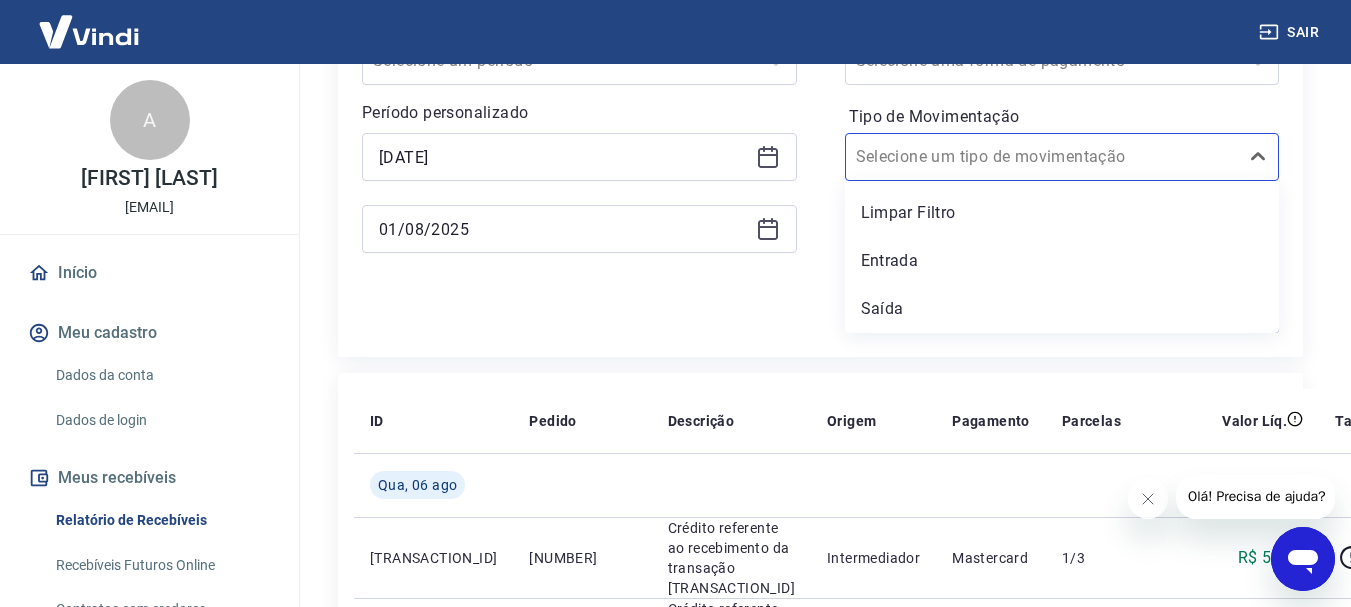 scroll, scrollTop: 191, scrollLeft: 0, axis: vertical 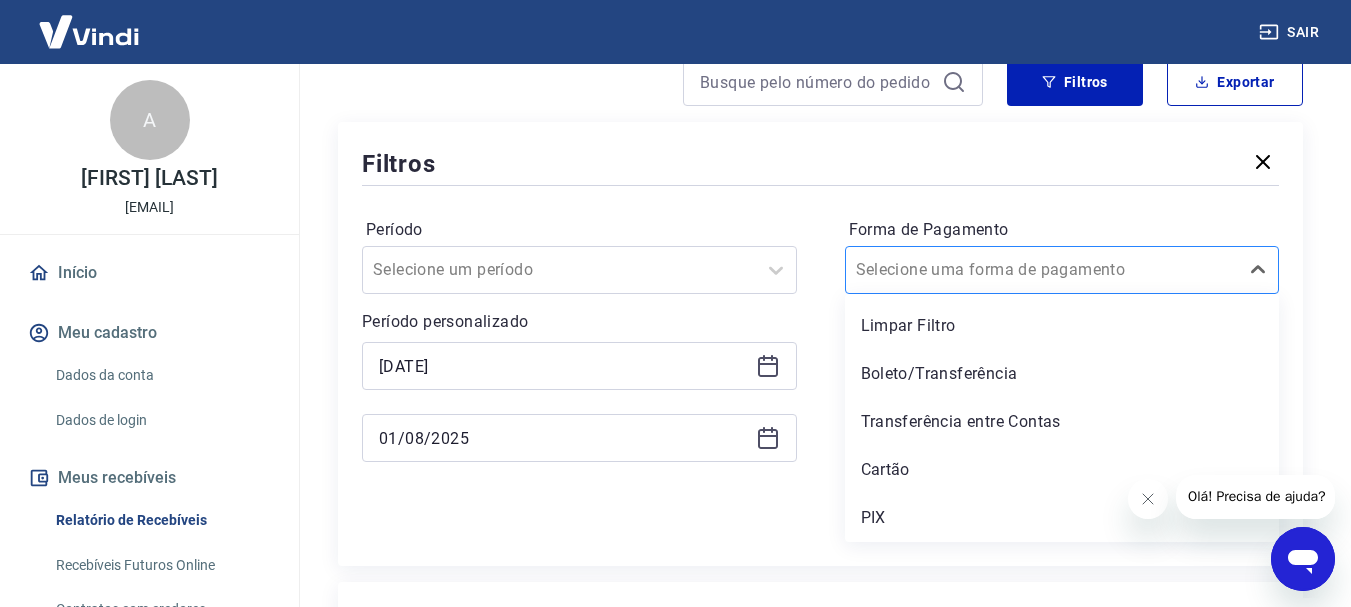 click on "Forma de Pagamento" at bounding box center (957, 270) 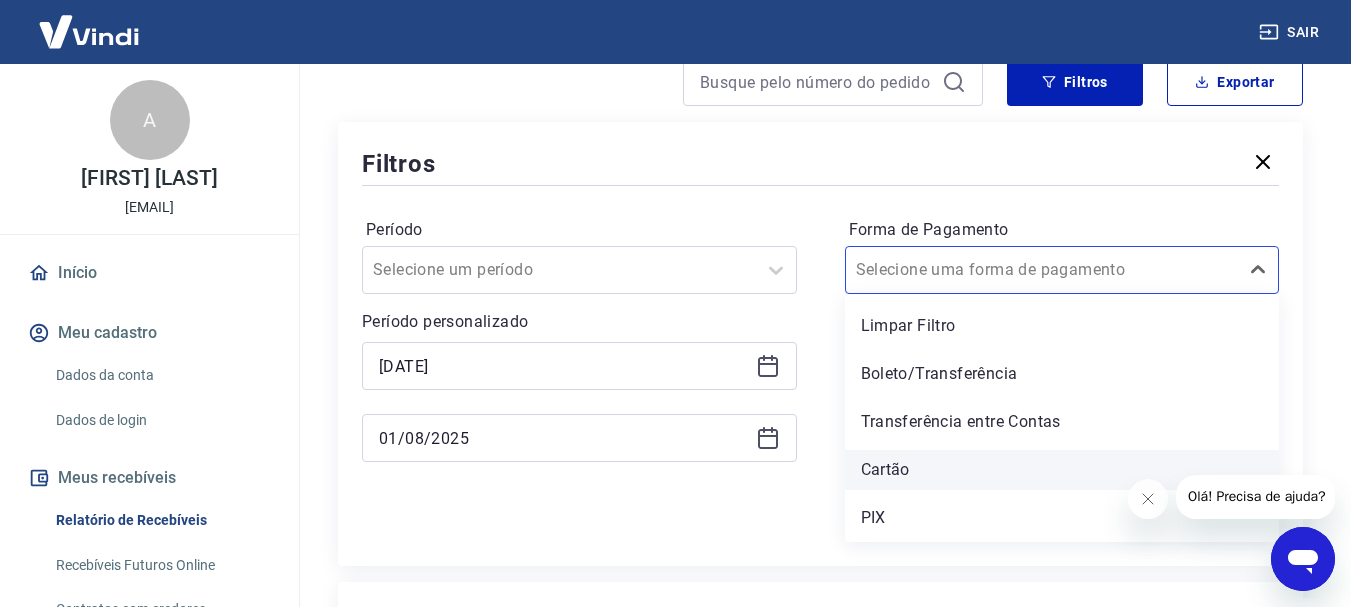 click on "Cartão" at bounding box center [1062, 470] 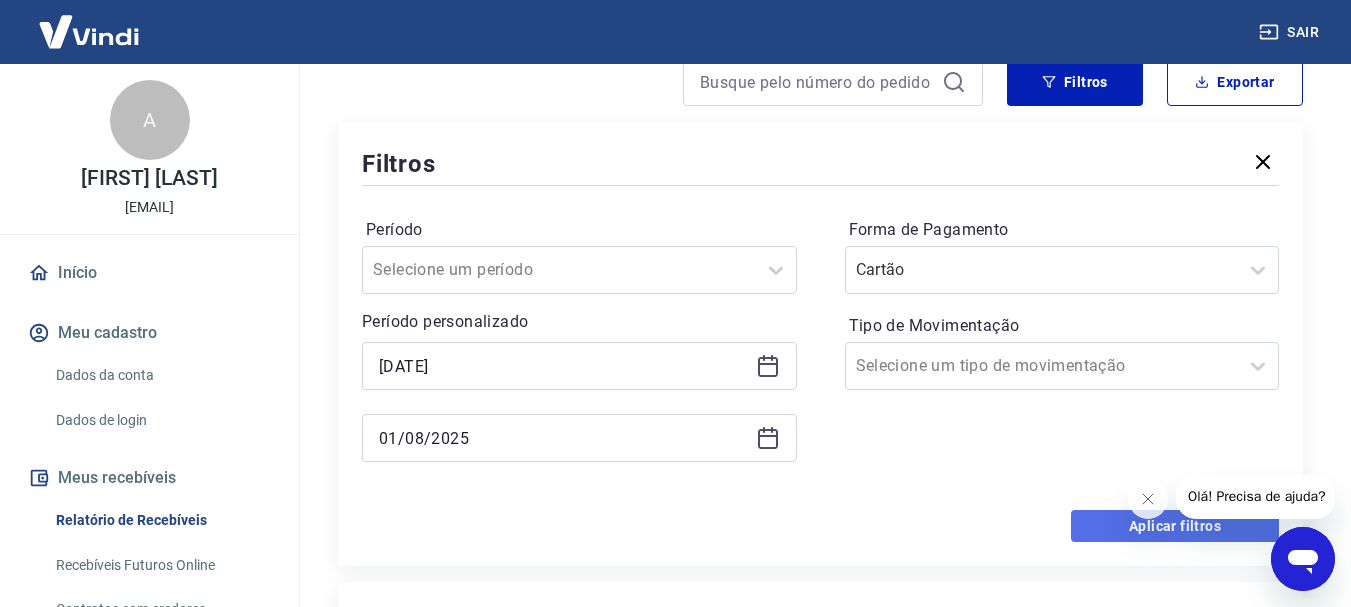 click on "Aplicar filtros" at bounding box center (1175, 526) 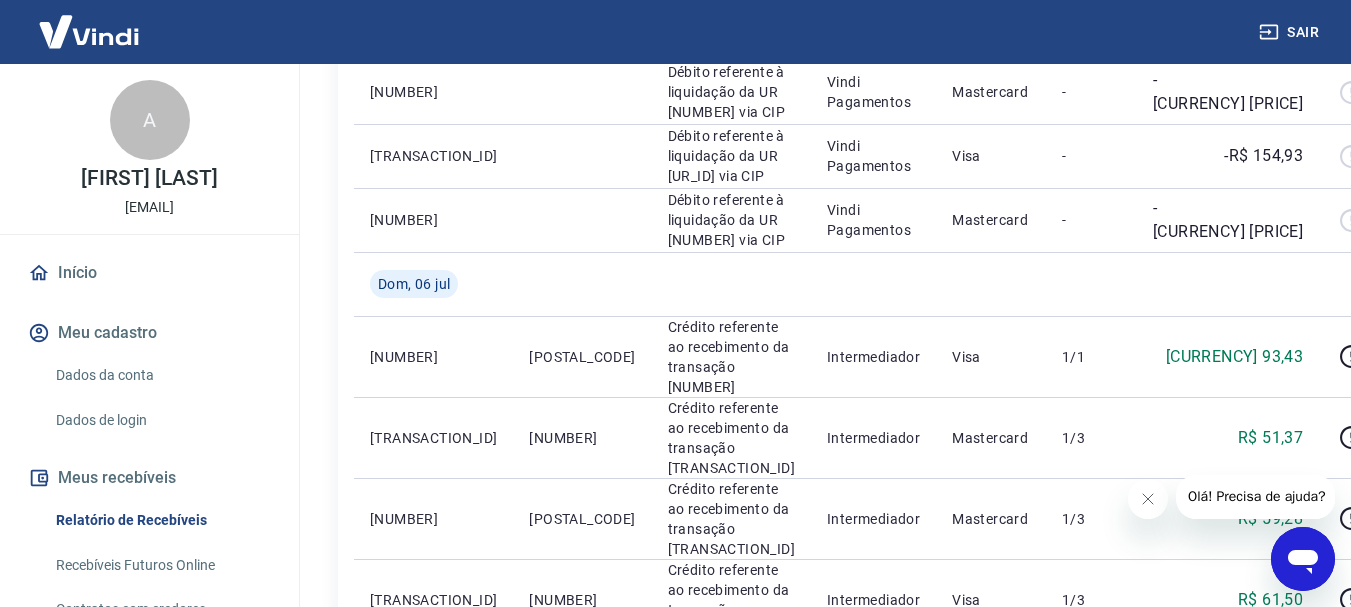 scroll, scrollTop: 1667, scrollLeft: 0, axis: vertical 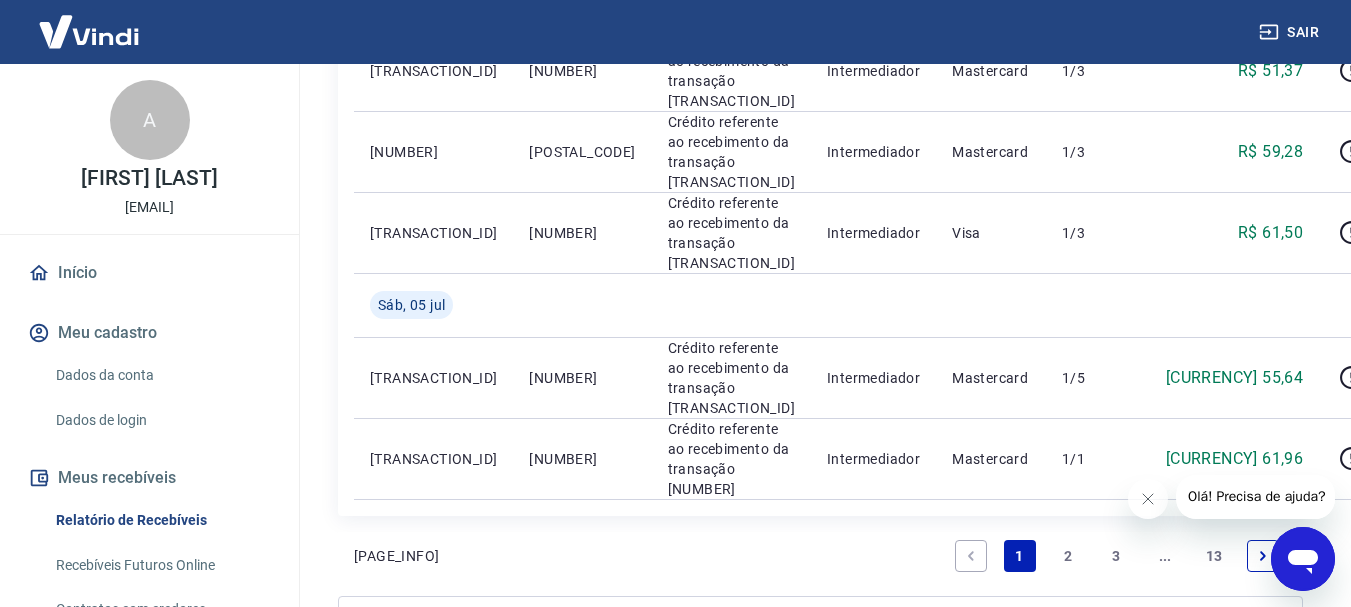 click on "13" at bounding box center (1214, 556) 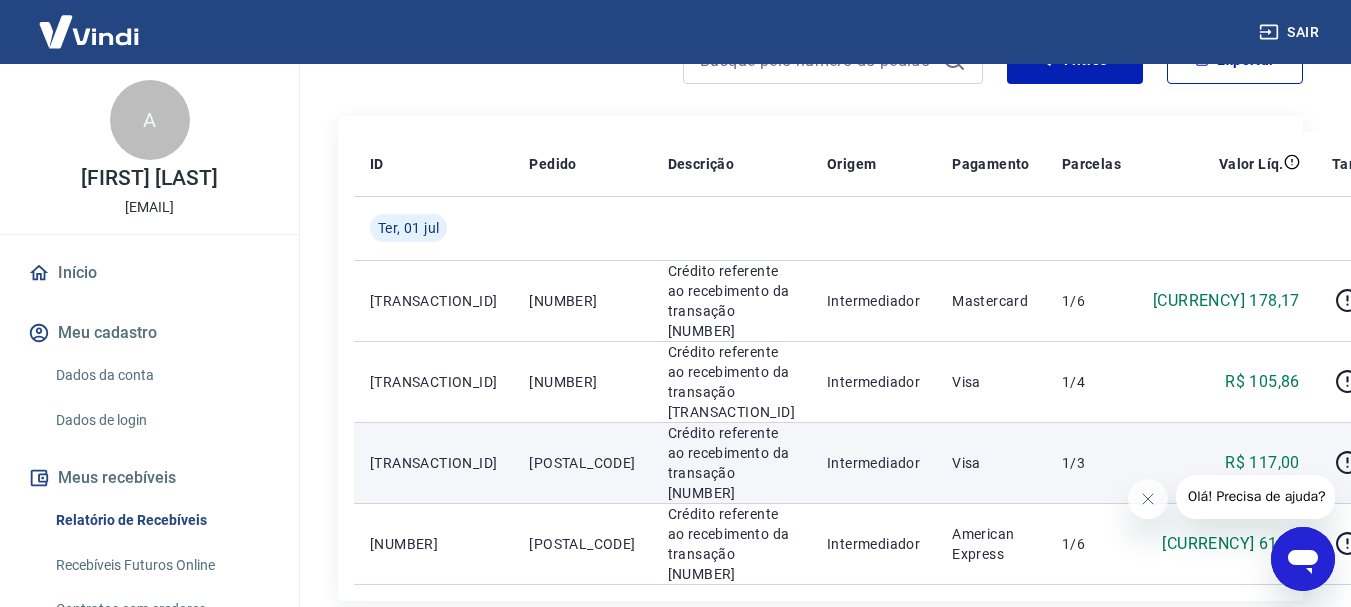 scroll, scrollTop: 300, scrollLeft: 0, axis: vertical 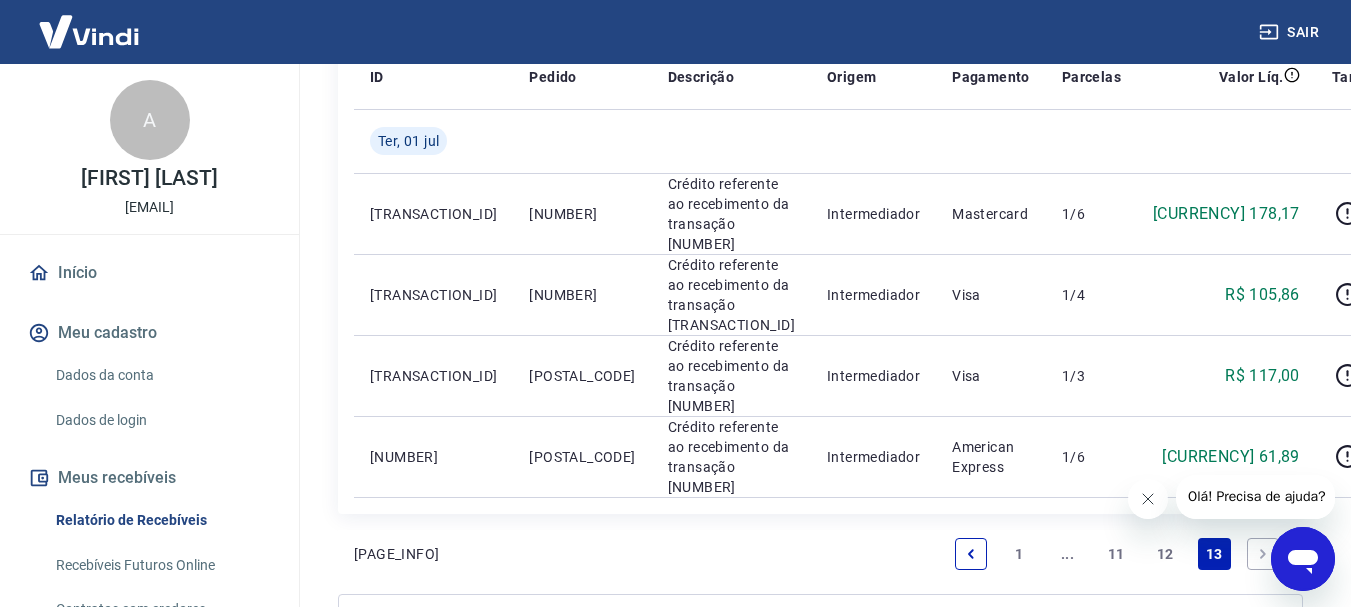 click 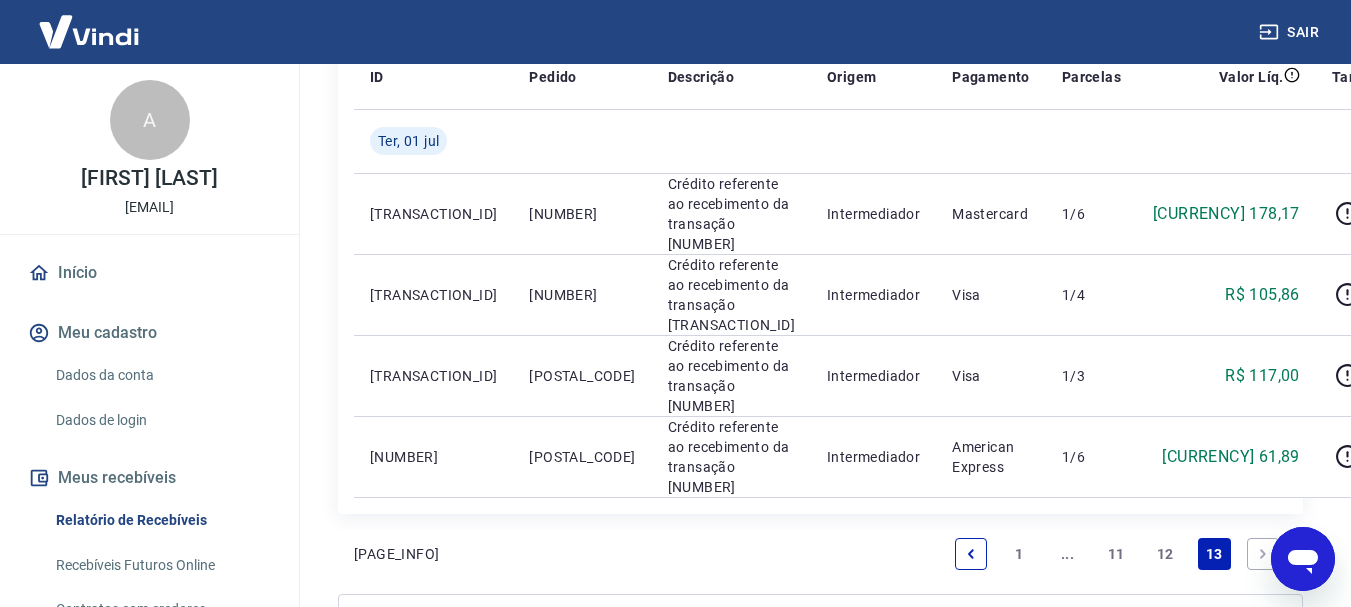click on "12" at bounding box center [1165, 554] 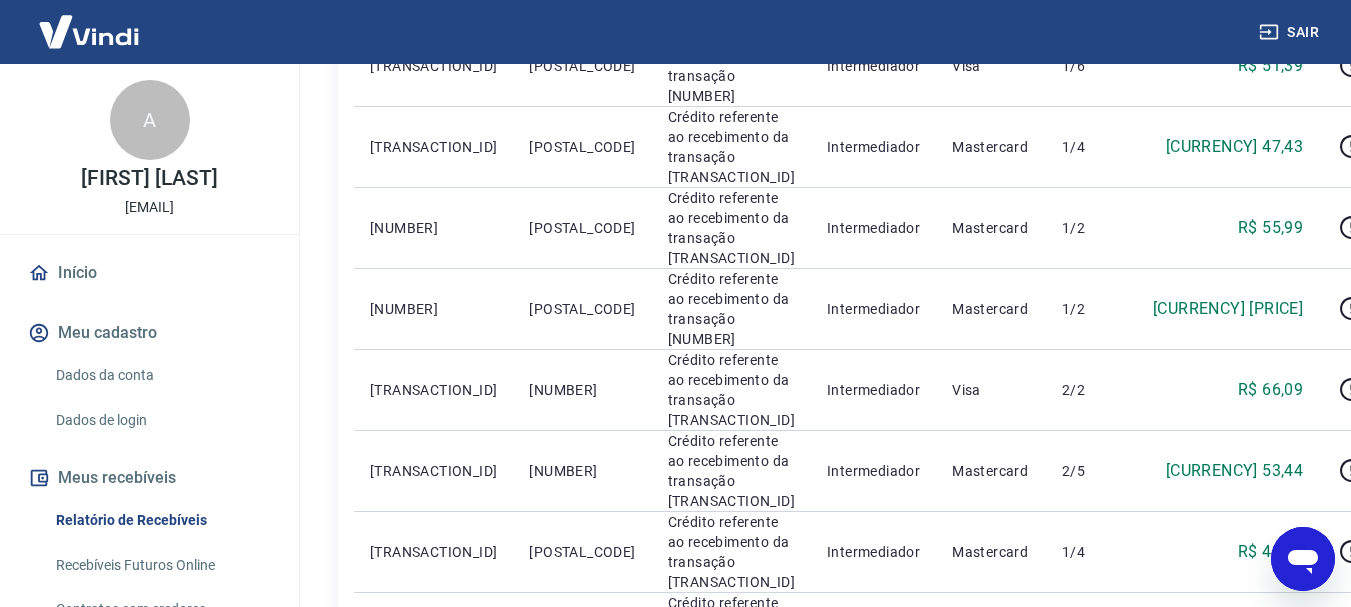 scroll, scrollTop: 1475, scrollLeft: 0, axis: vertical 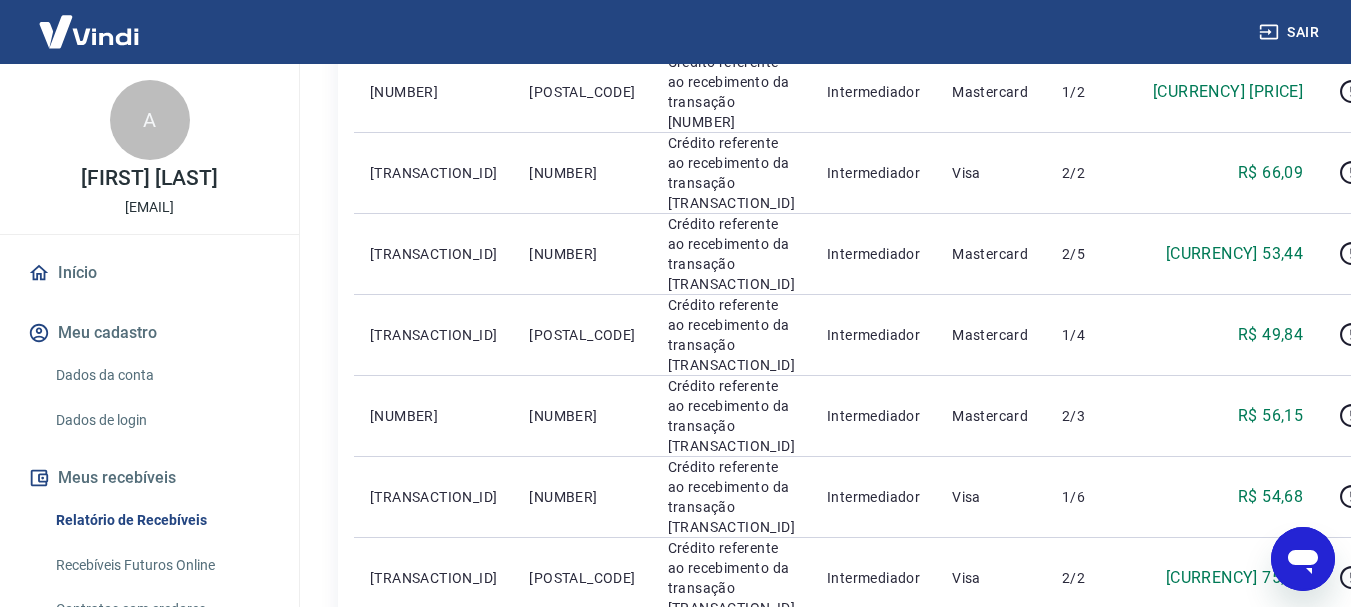 click on "13" at bounding box center [1214, 675] 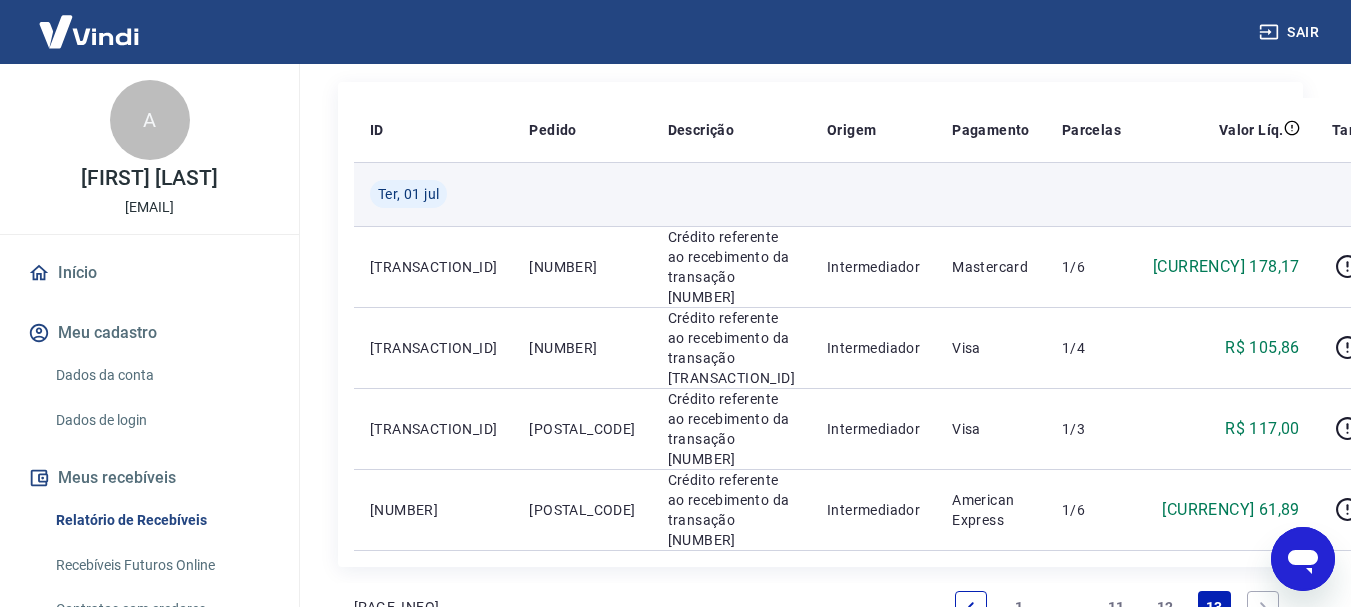 scroll, scrollTop: 300, scrollLeft: 0, axis: vertical 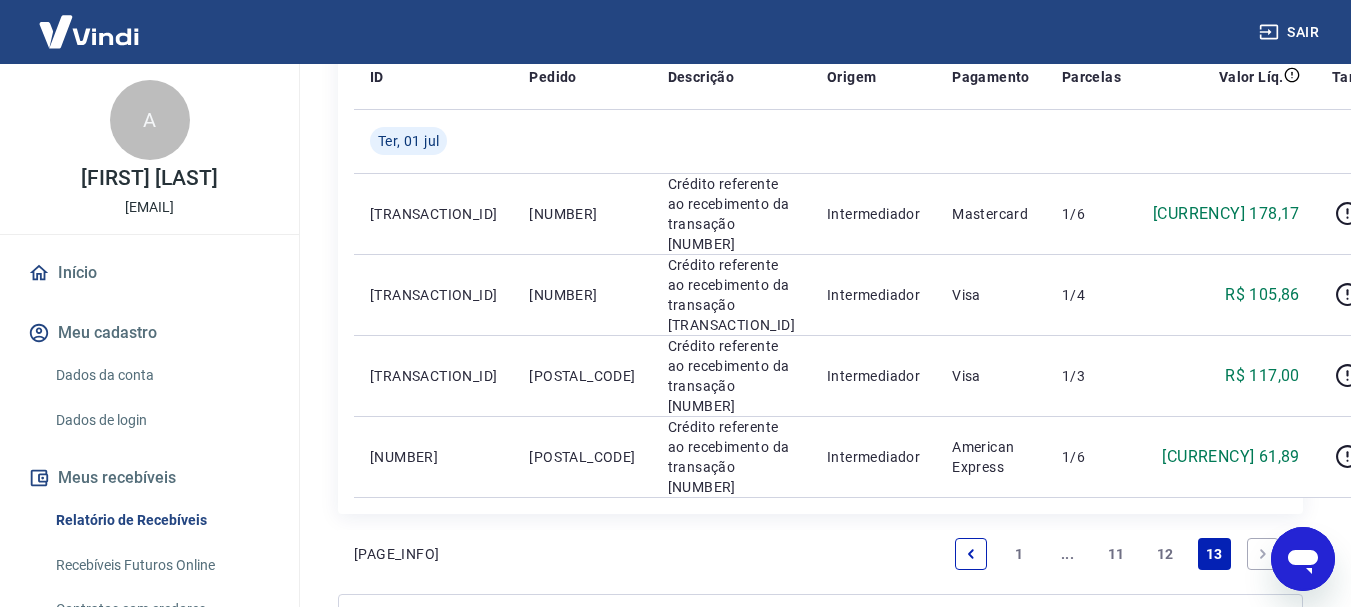 click on "11" at bounding box center (1116, 554) 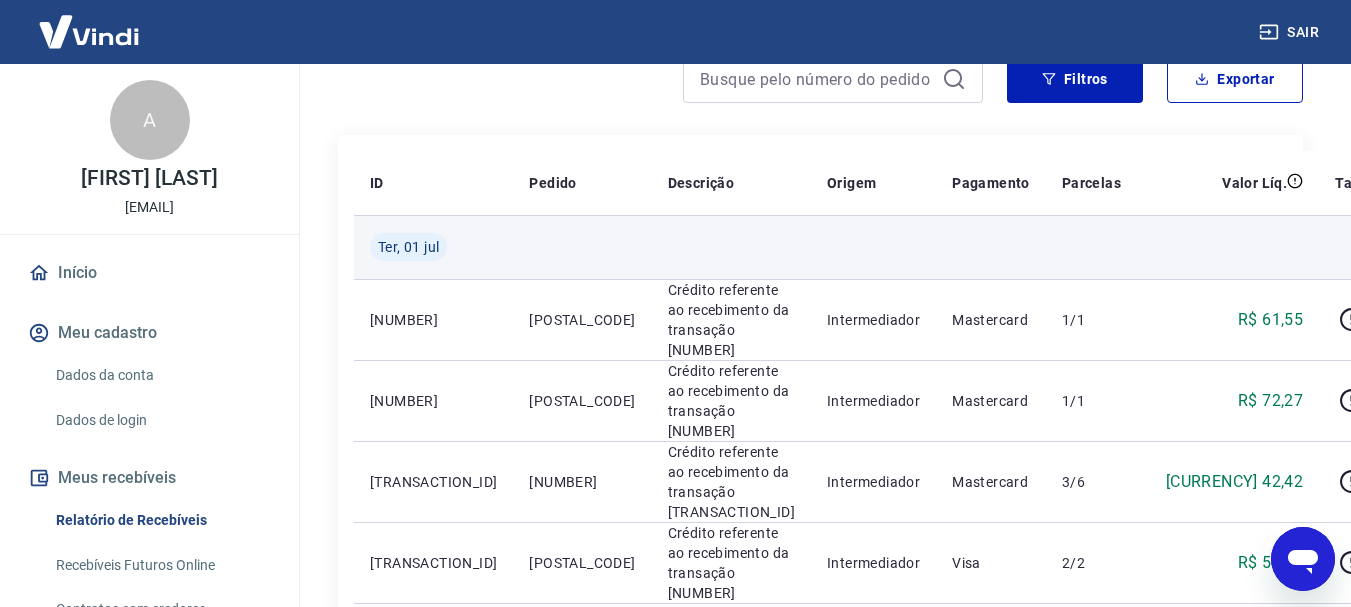 scroll, scrollTop: 0, scrollLeft: 0, axis: both 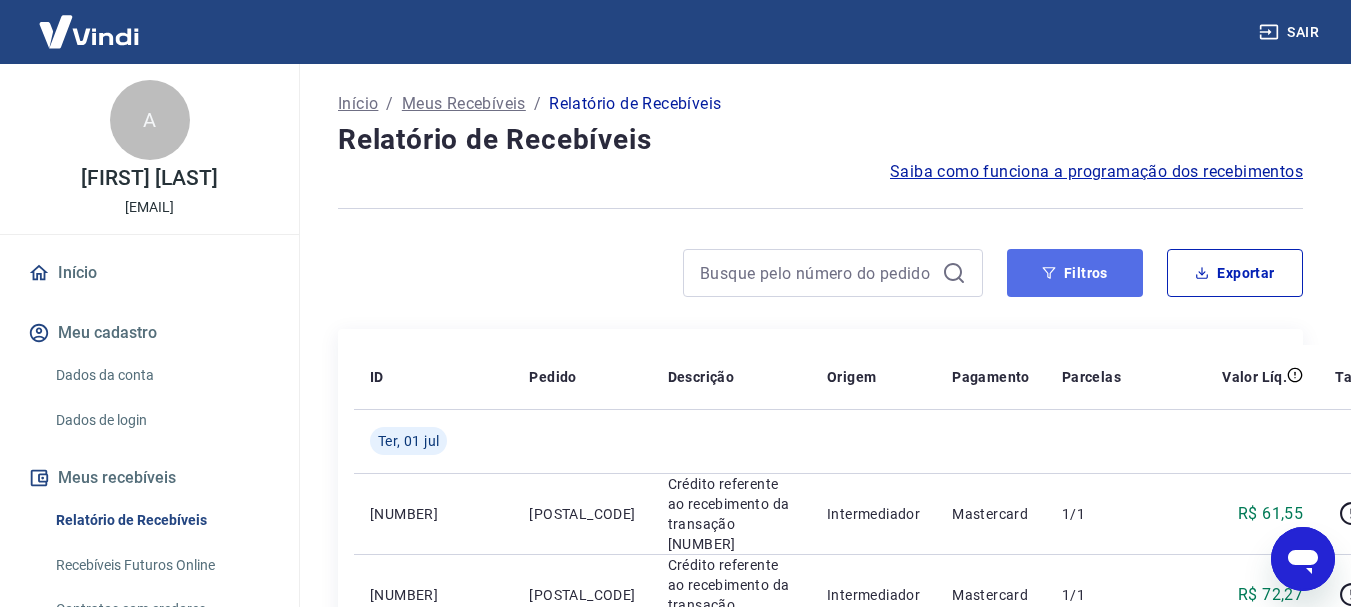 click on "Filtros" at bounding box center [1075, 273] 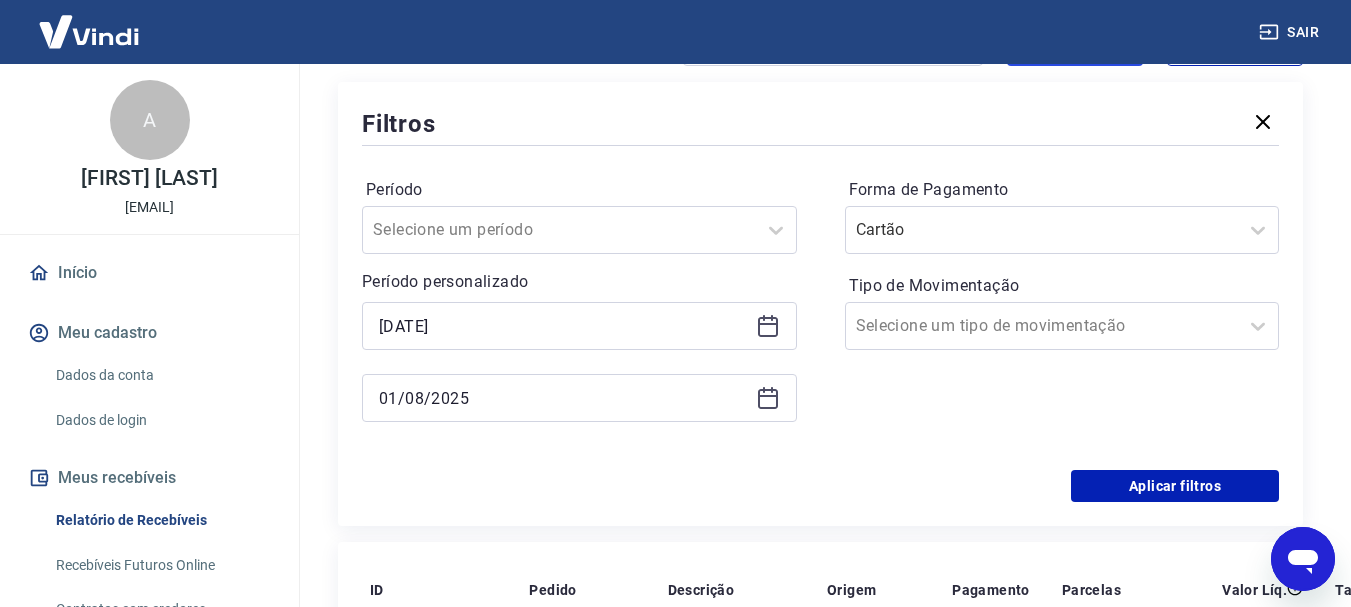 scroll, scrollTop: 300, scrollLeft: 0, axis: vertical 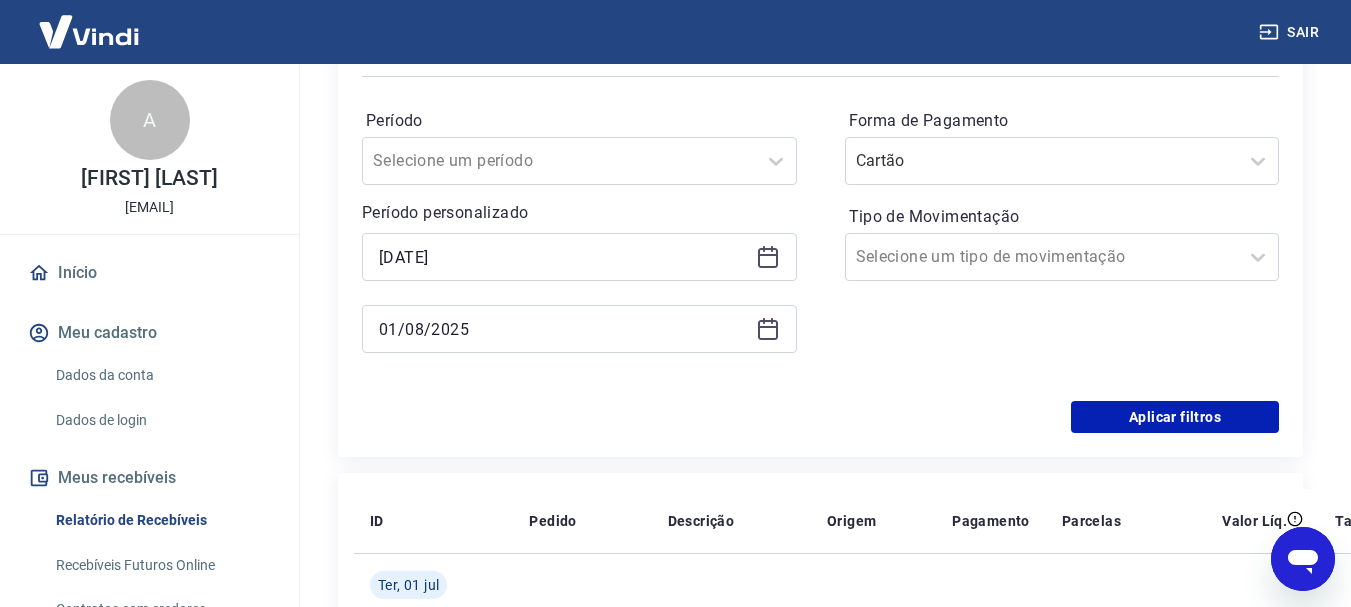 click 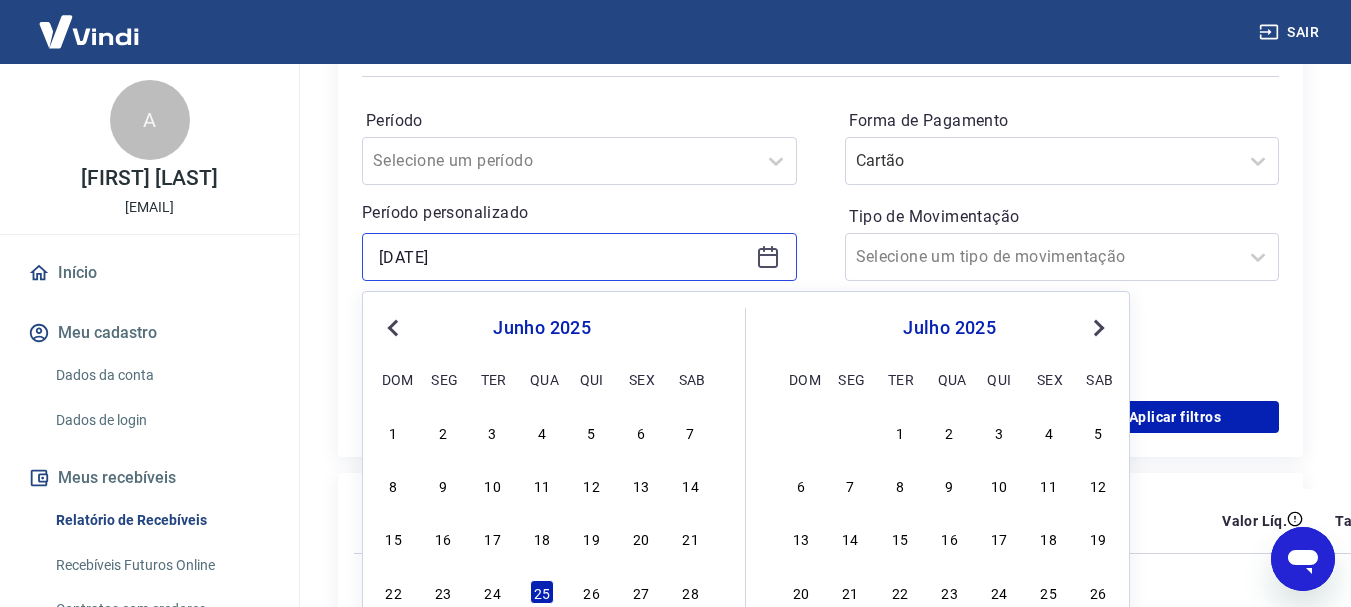scroll, scrollTop: 500, scrollLeft: 0, axis: vertical 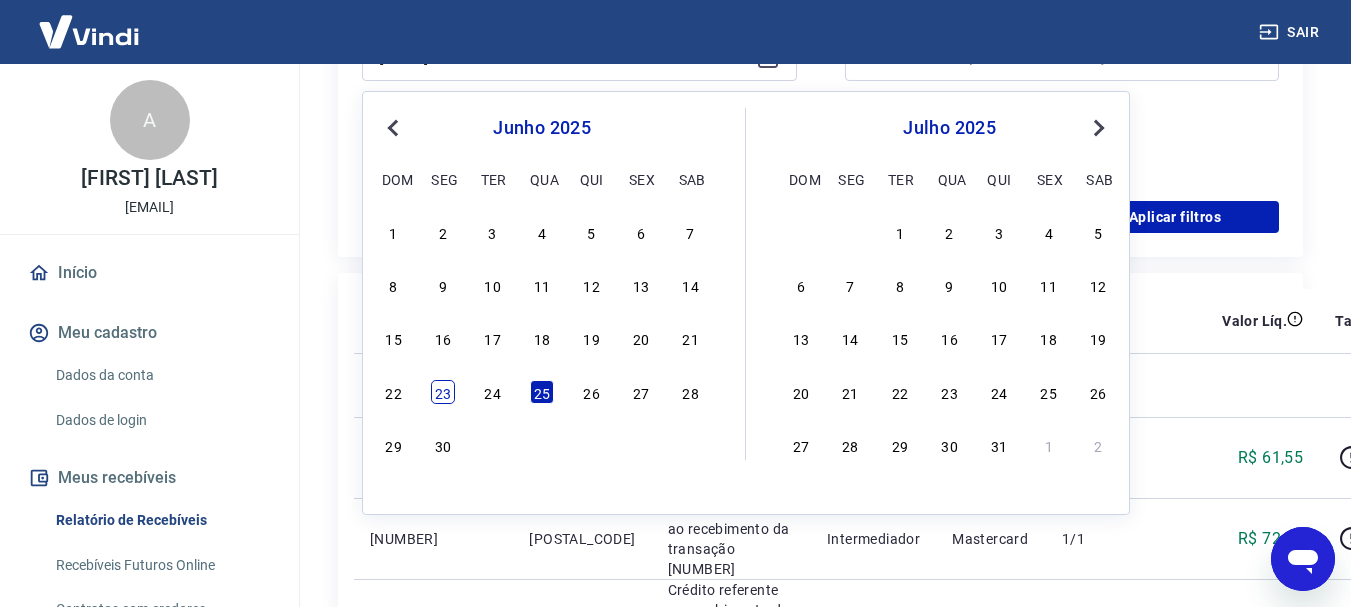 click on "23" at bounding box center [443, 392] 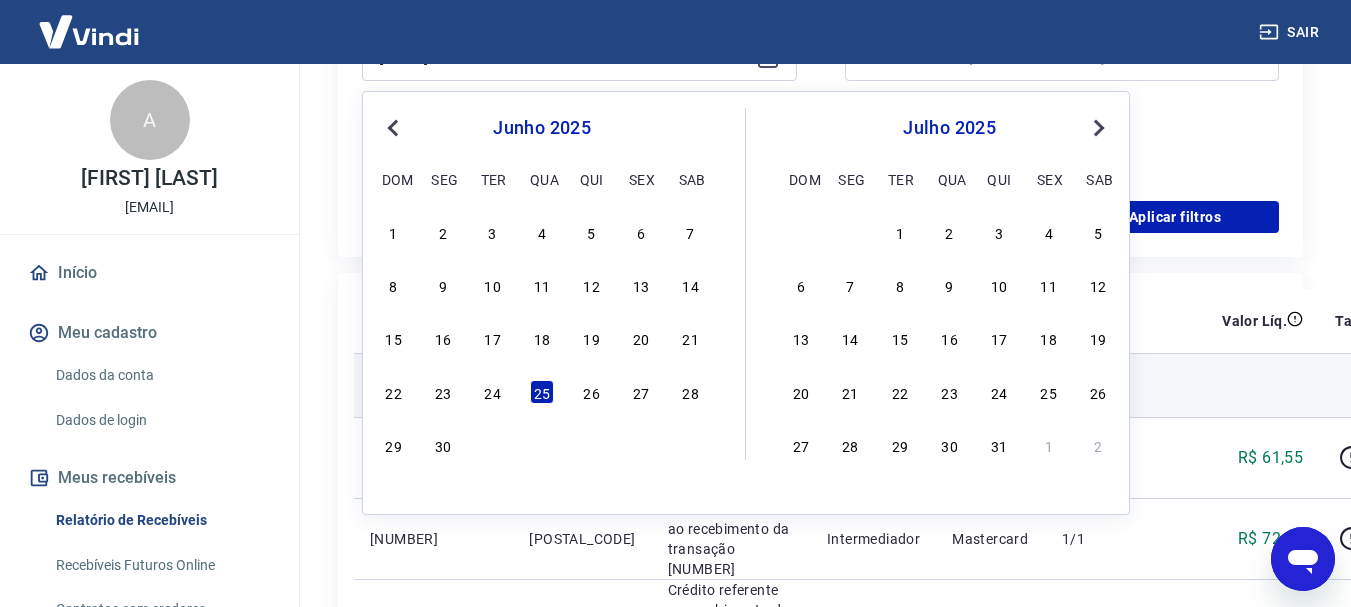type on "[DATE]" 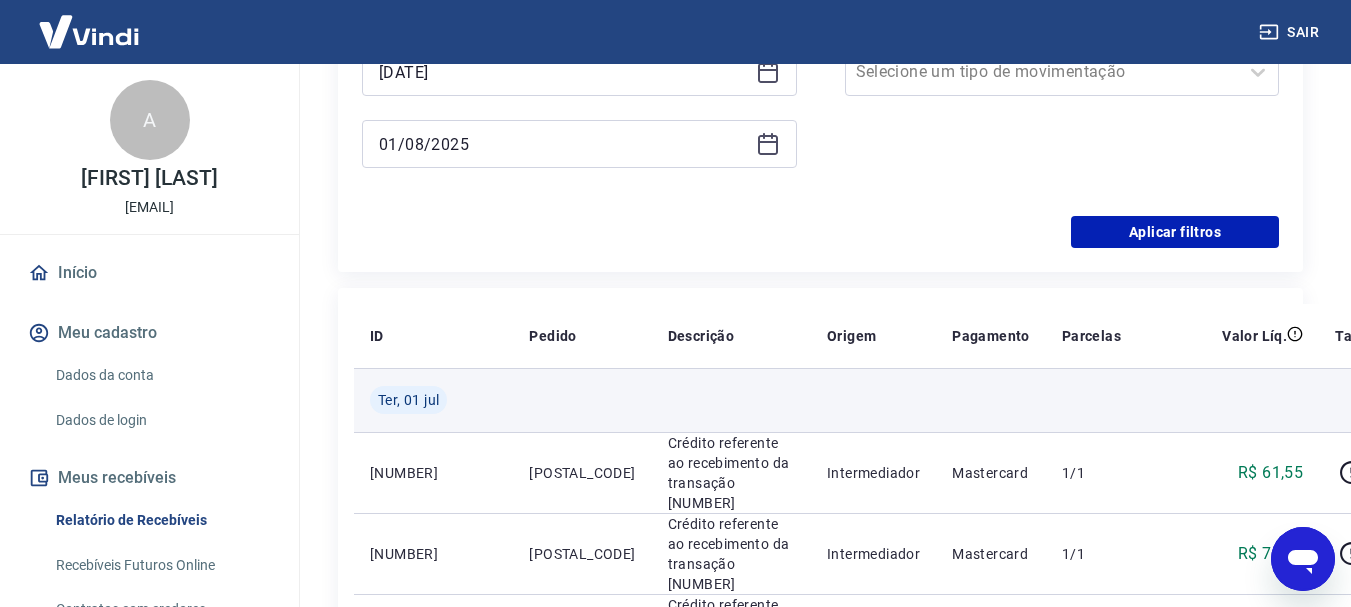 scroll, scrollTop: 200, scrollLeft: 0, axis: vertical 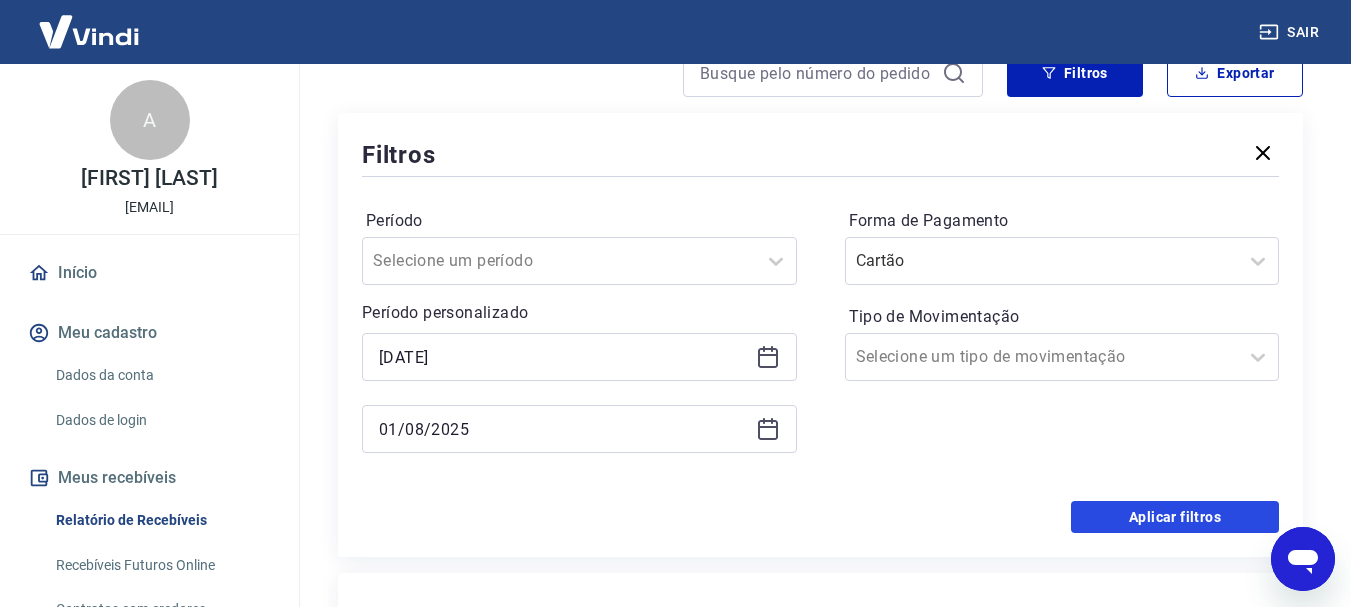 click on "Aplicar filtros" at bounding box center [1175, 517] 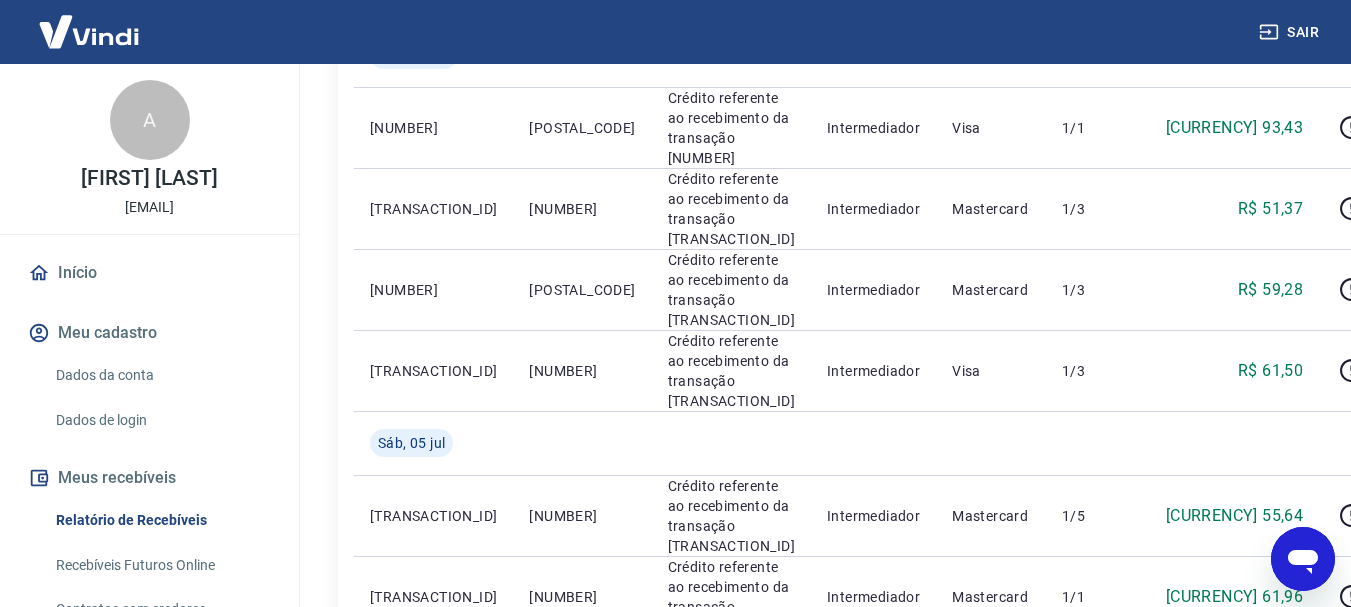 scroll, scrollTop: 1667, scrollLeft: 0, axis: vertical 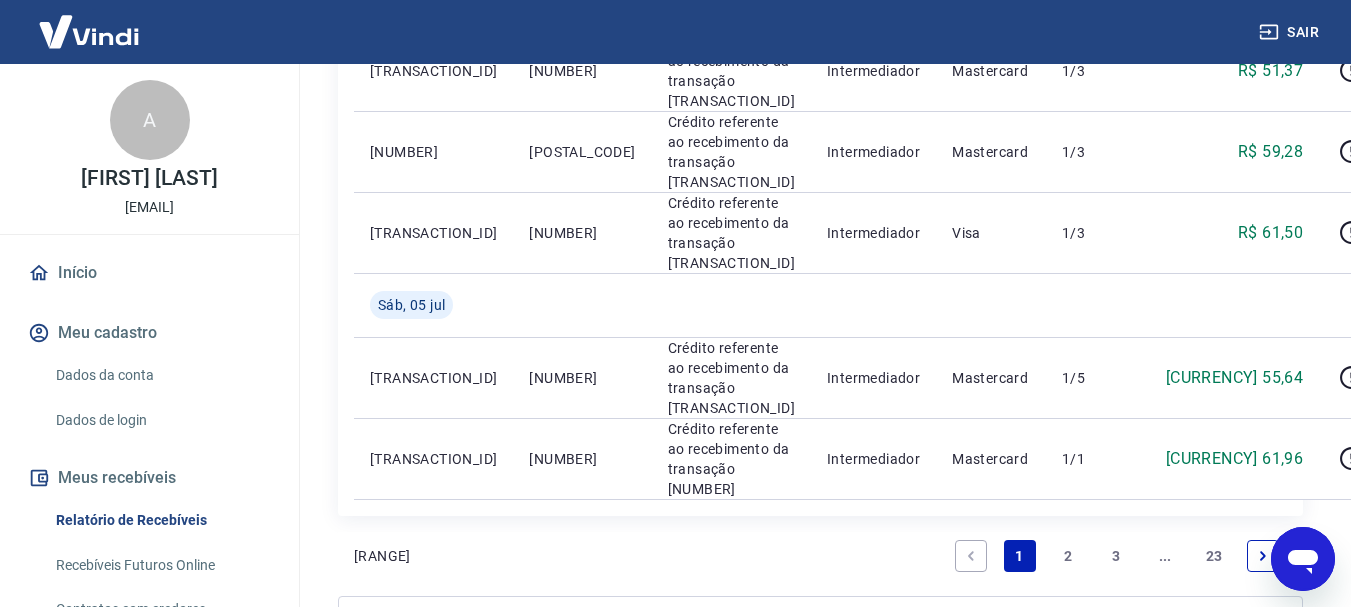 click on "23" at bounding box center [1214, 556] 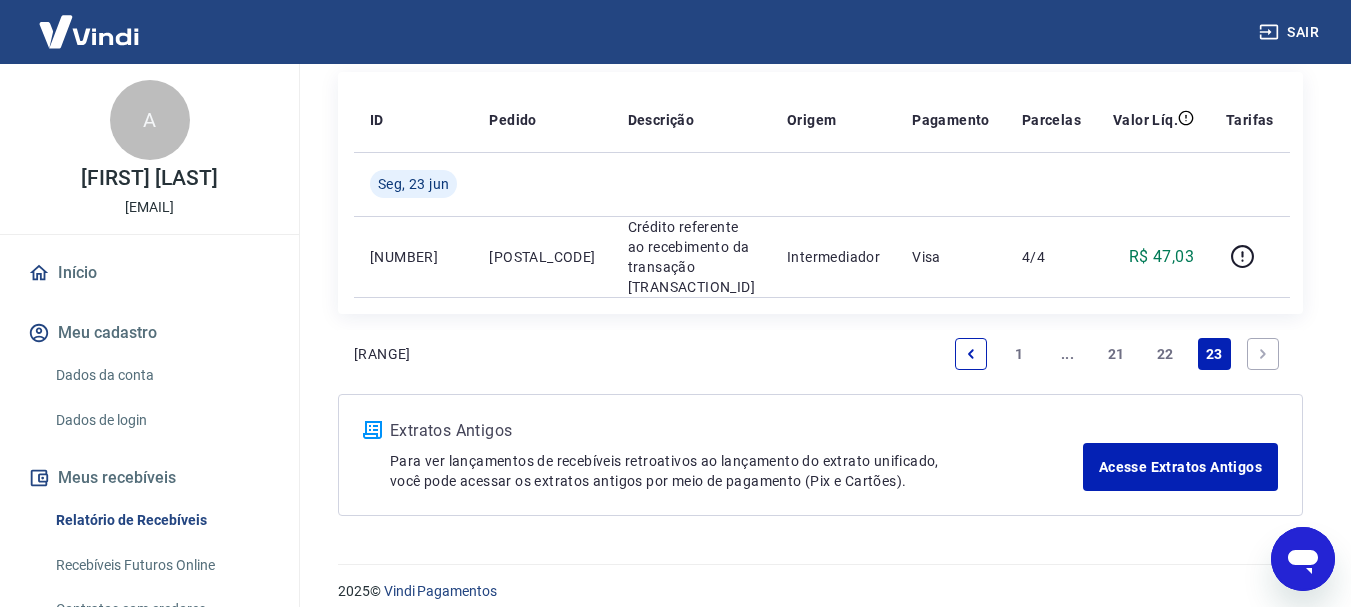 scroll, scrollTop: 259, scrollLeft: 0, axis: vertical 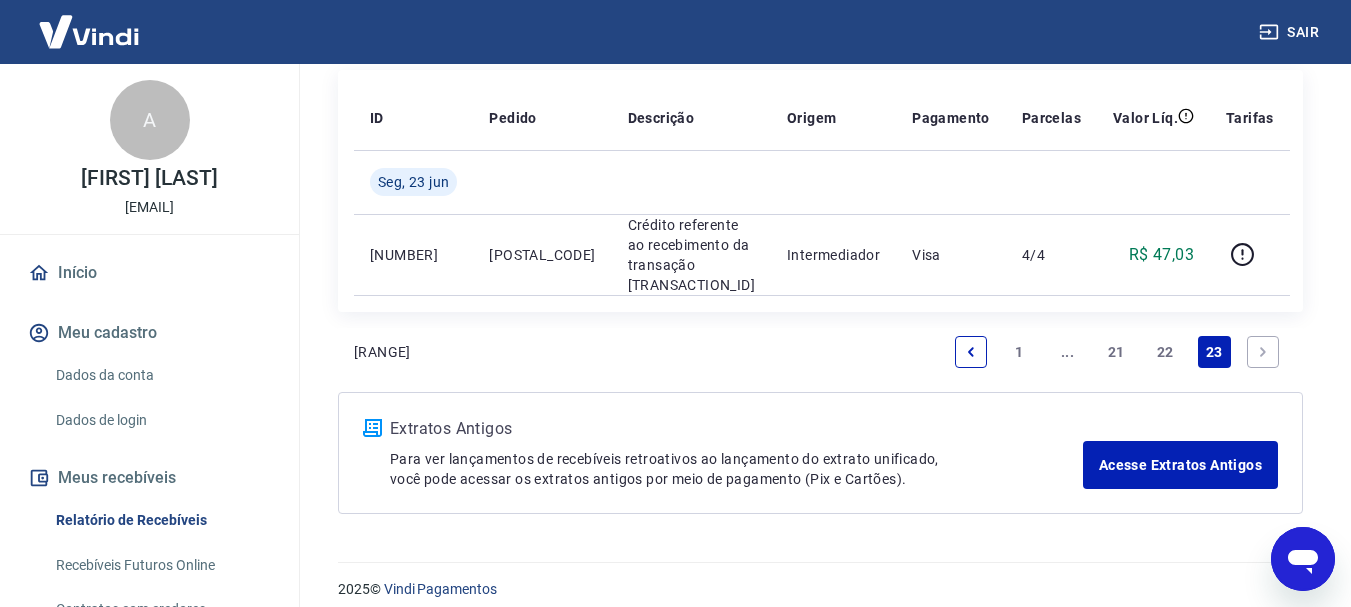click on "22" at bounding box center [1165, 352] 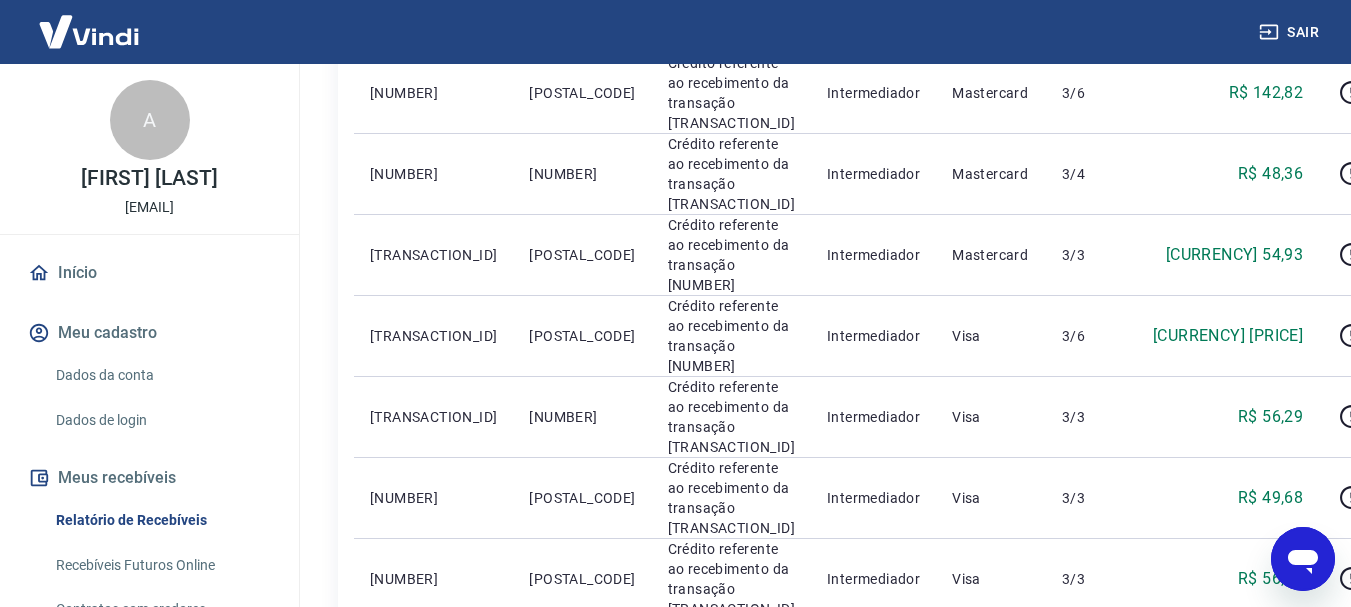 scroll, scrollTop: 1475, scrollLeft: 0, axis: vertical 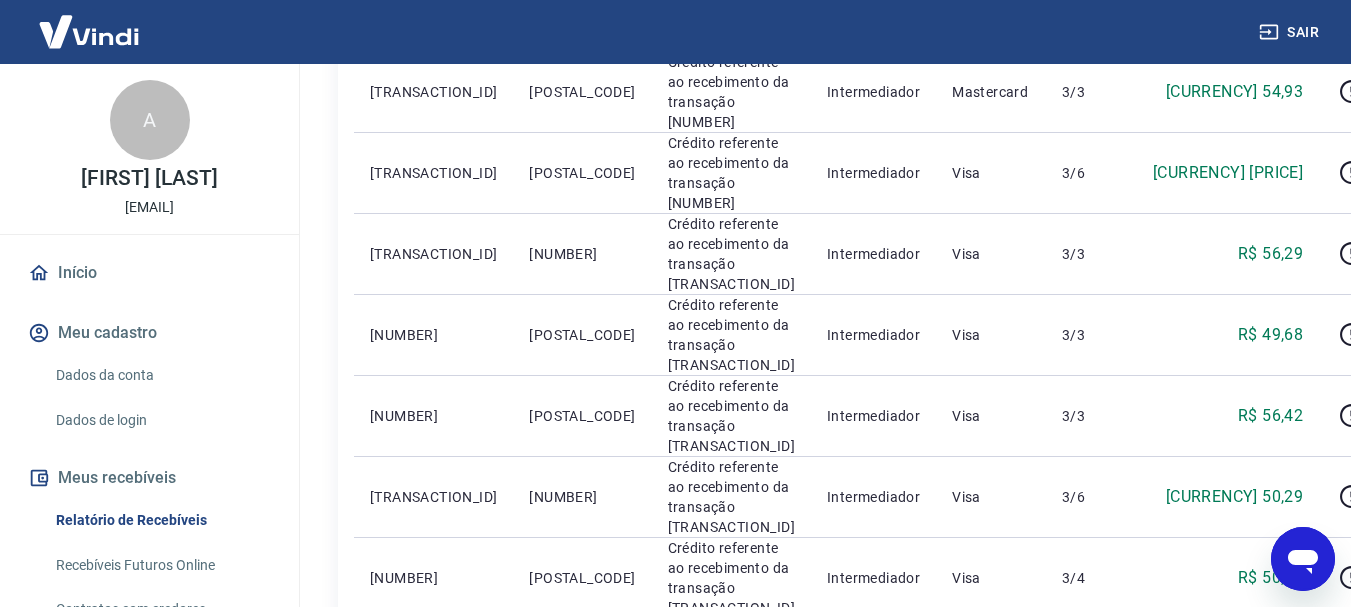 click on "21" at bounding box center [1116, 675] 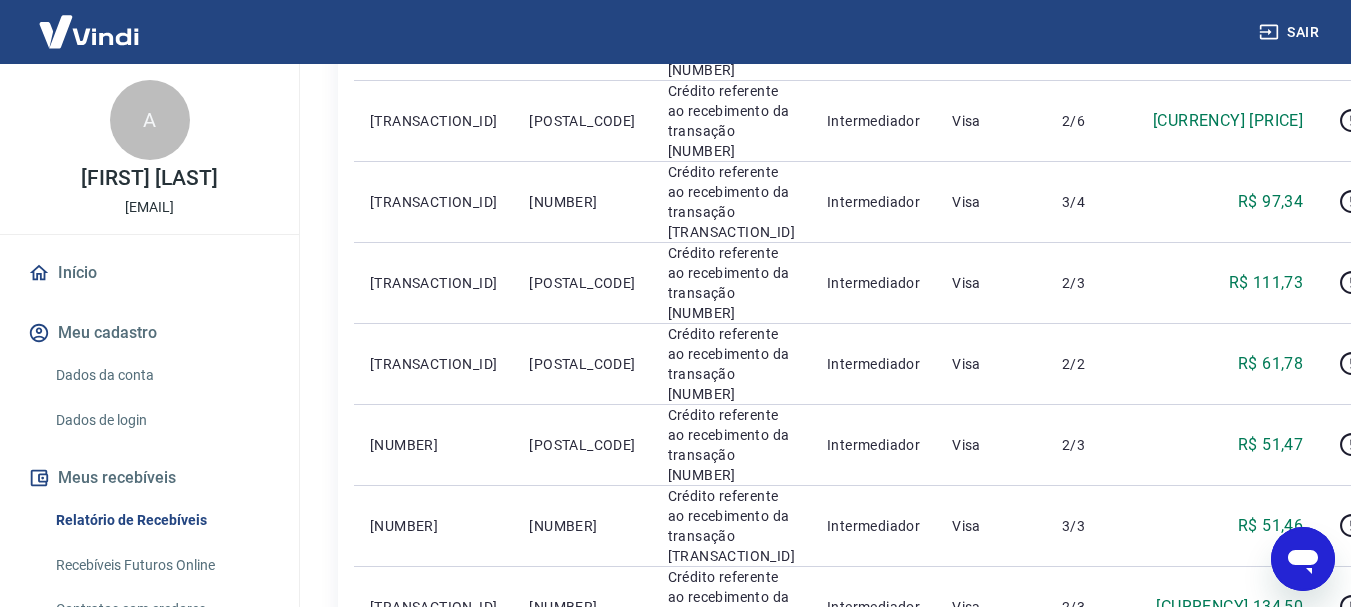 scroll, scrollTop: 1400, scrollLeft: 0, axis: vertical 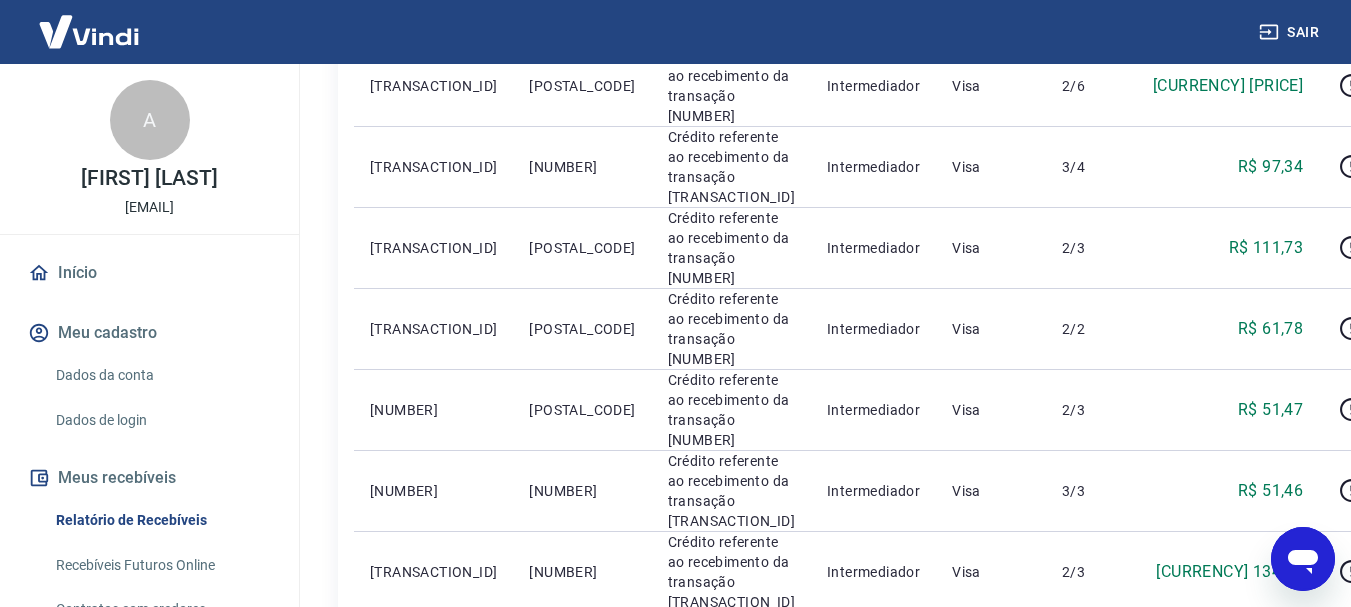 click on "..." at bounding box center (1068, 750) 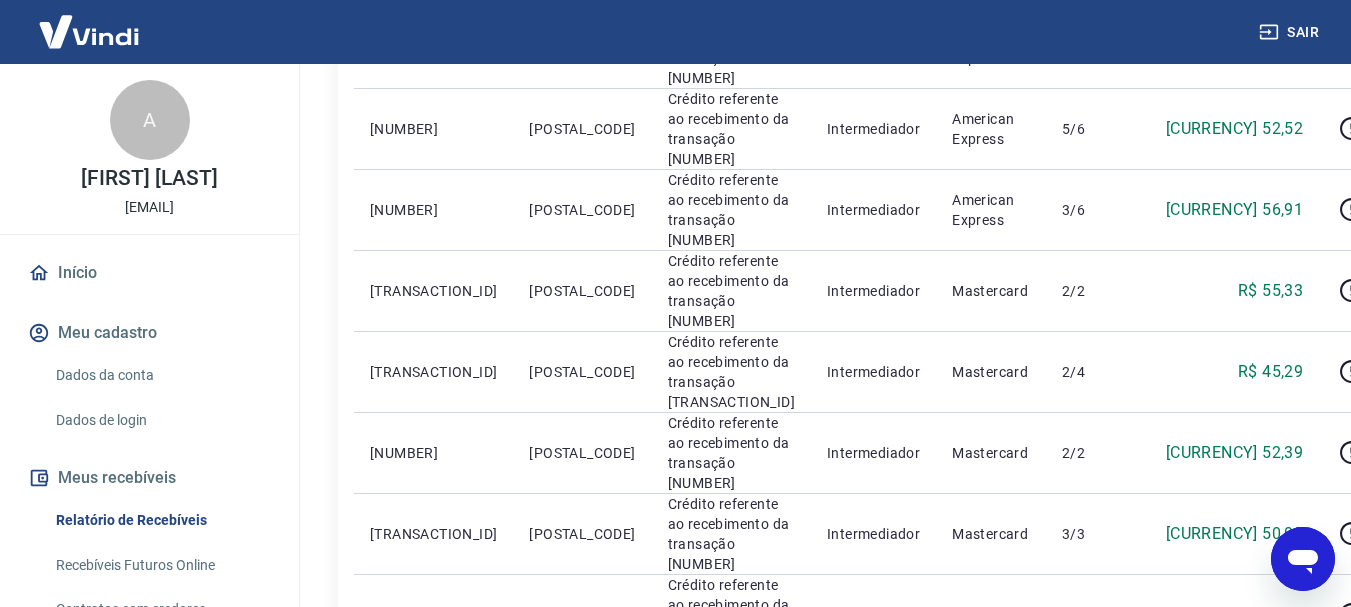 scroll, scrollTop: 1475, scrollLeft: 0, axis: vertical 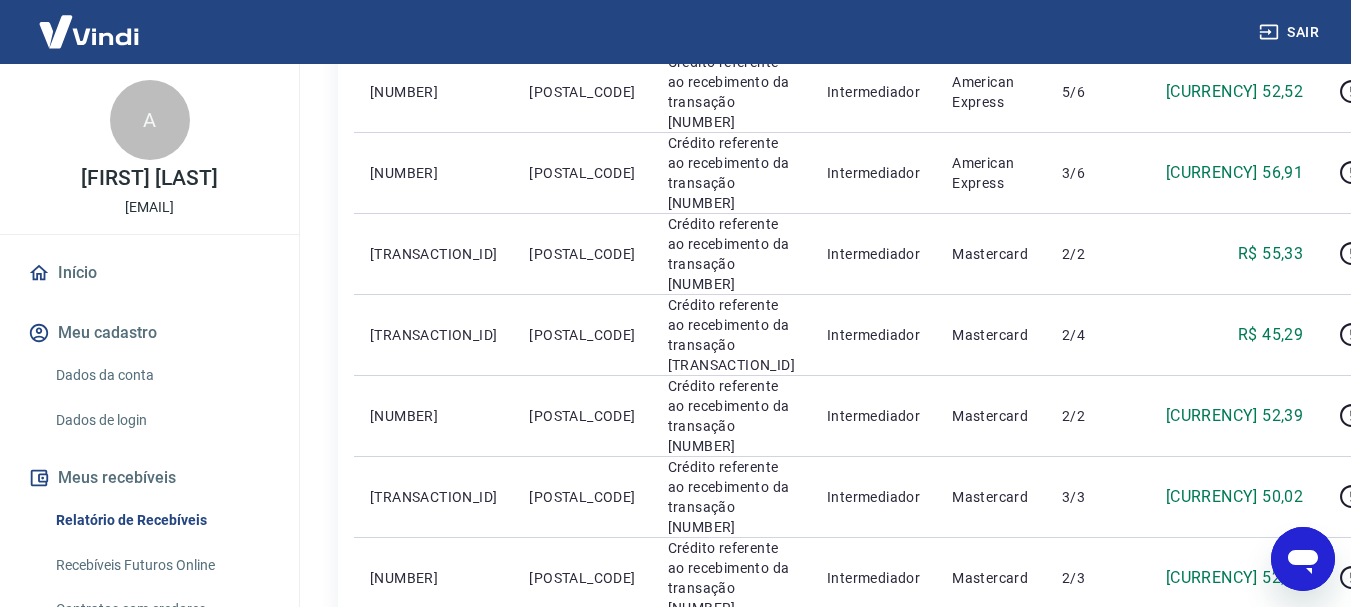 click on "..." at bounding box center (1068, 675) 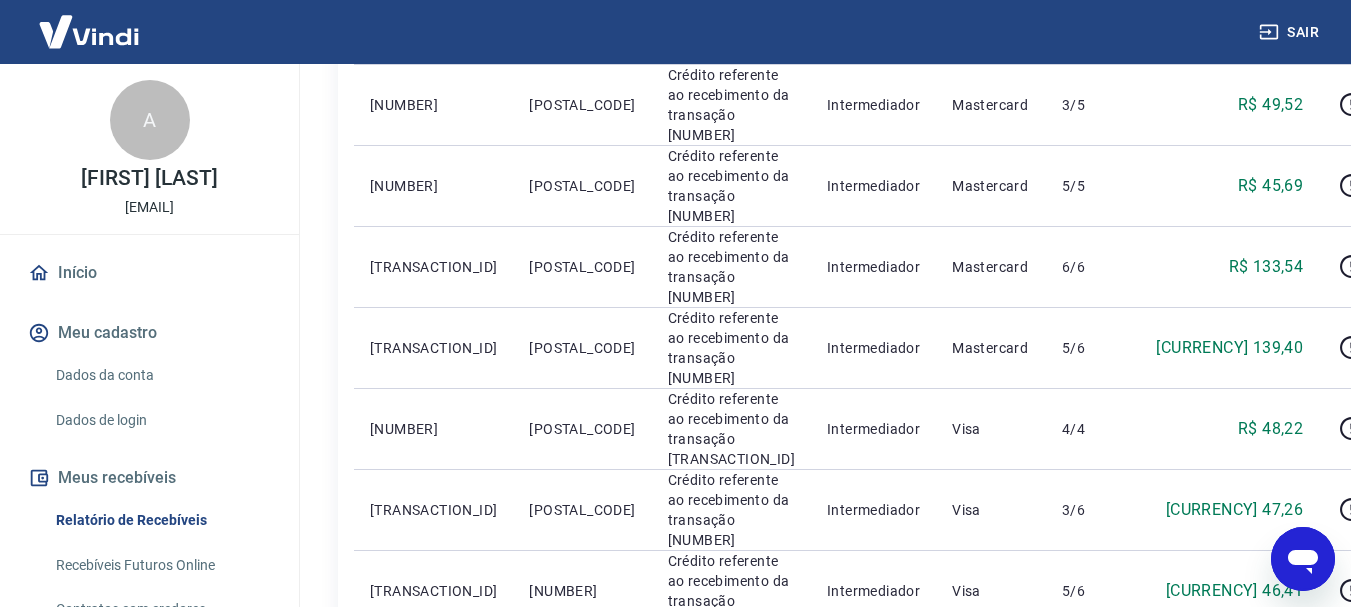 scroll, scrollTop: 1475, scrollLeft: 0, axis: vertical 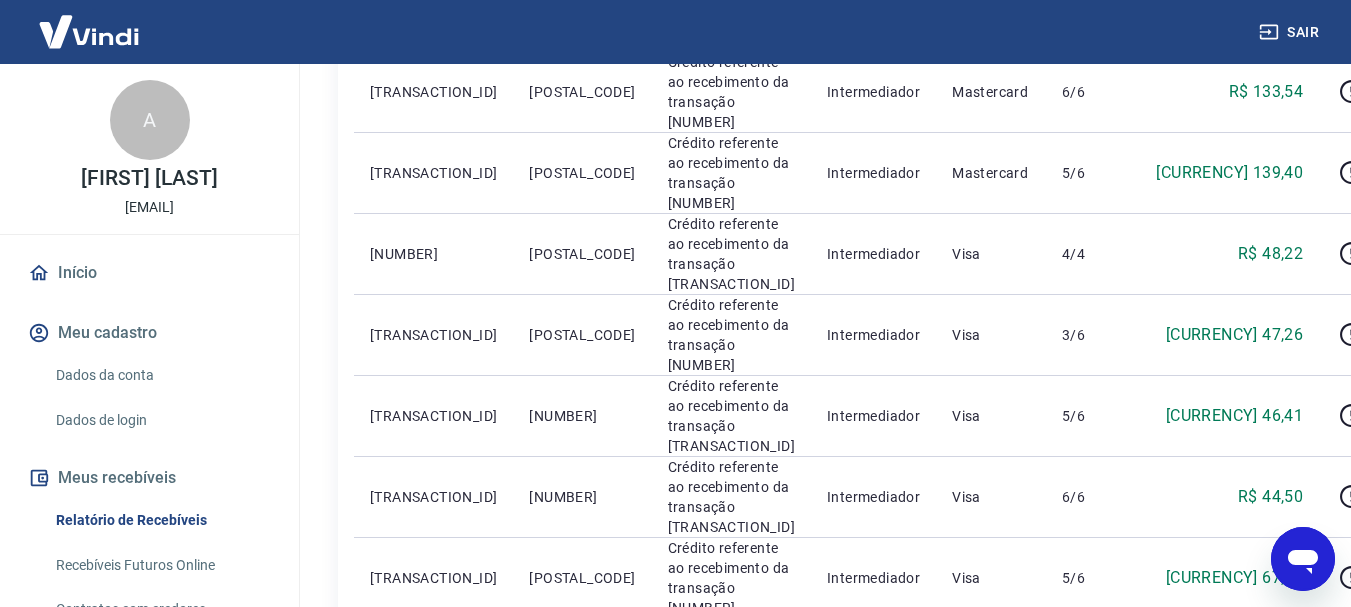 click on "..." at bounding box center [1068, 675] 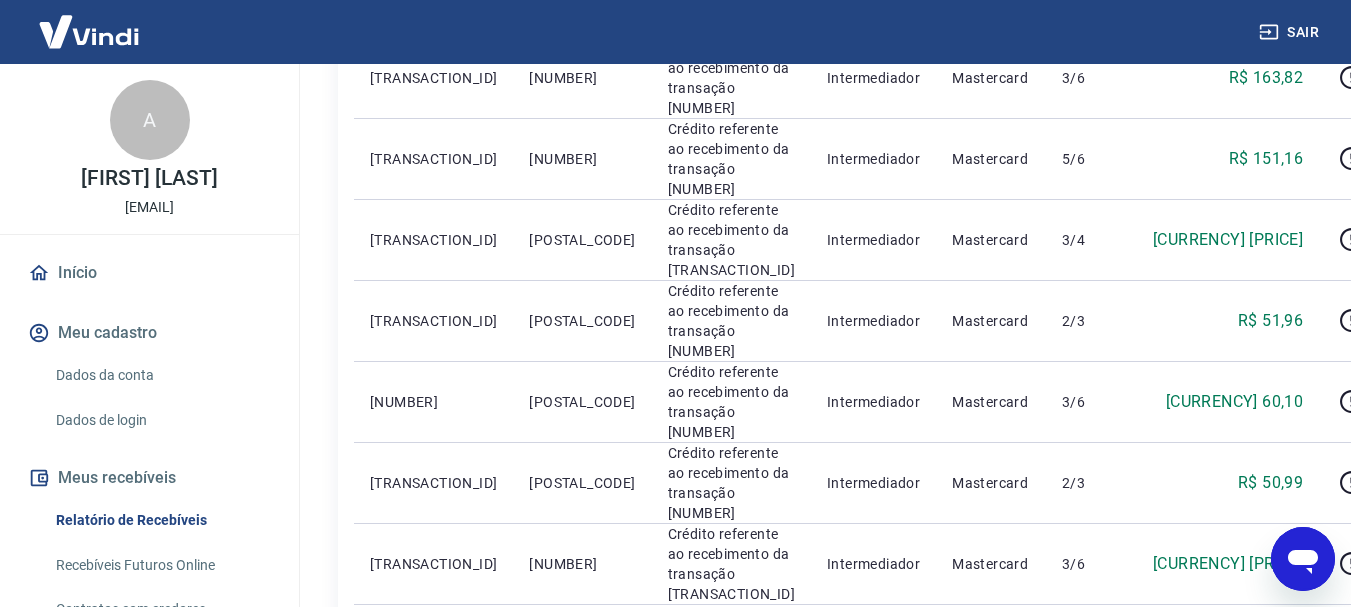 scroll, scrollTop: 1300, scrollLeft: 0, axis: vertical 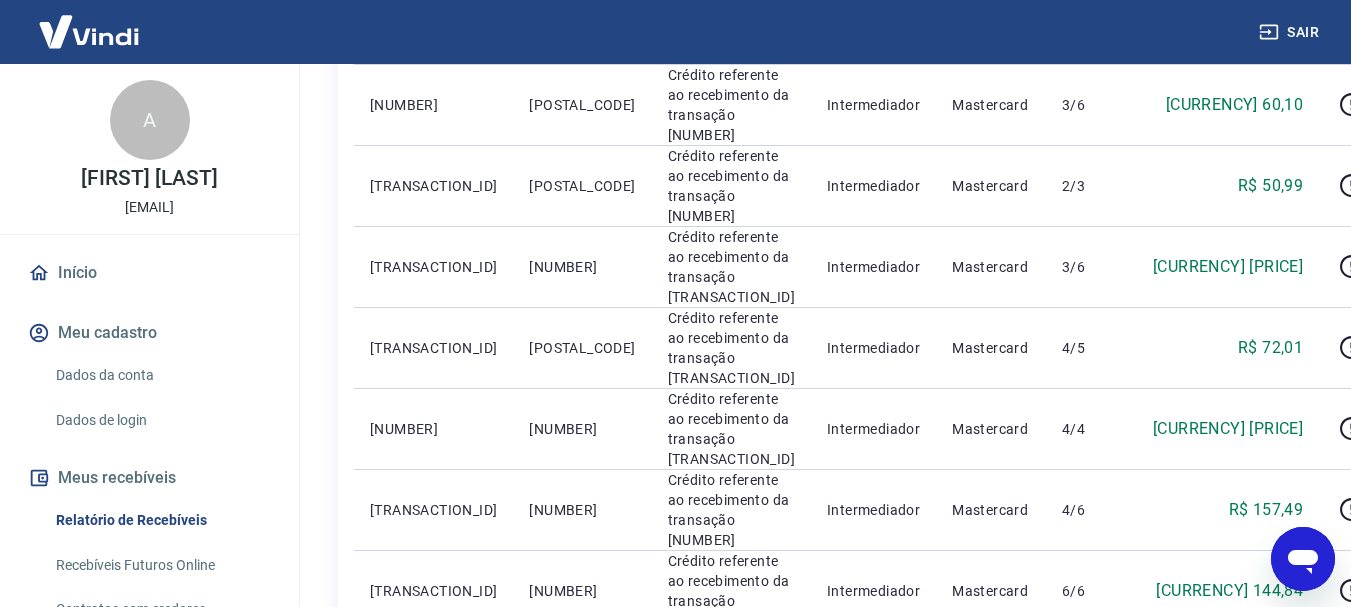 click on "..." at bounding box center [1068, 850] 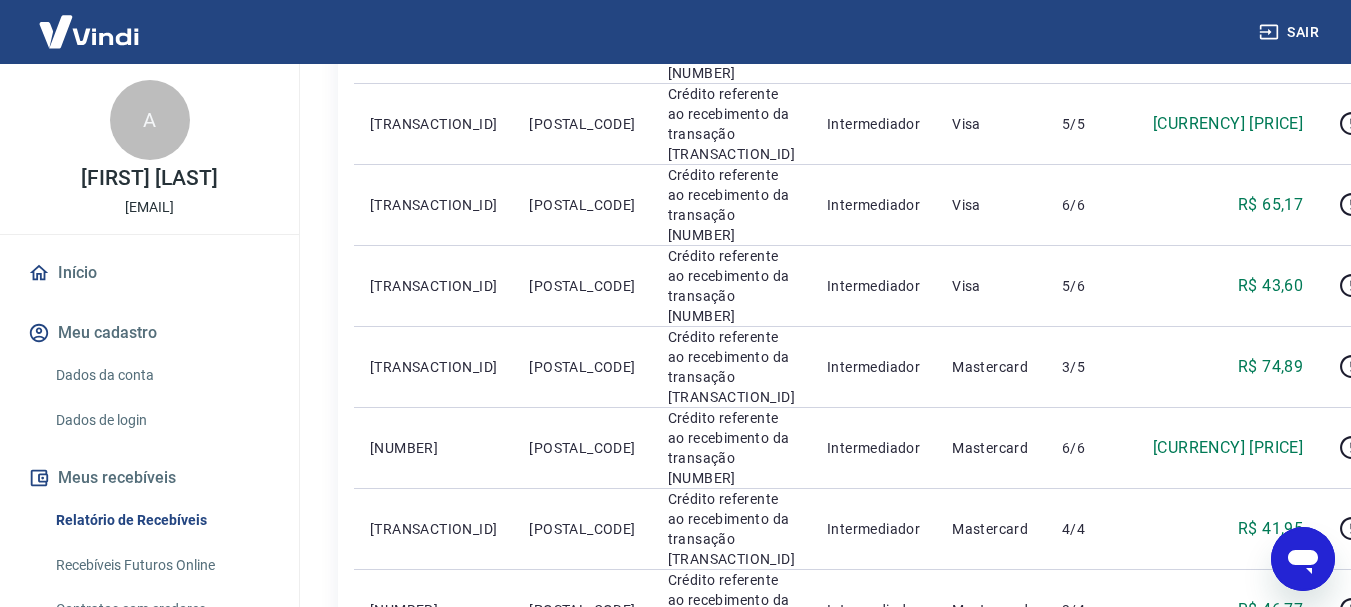 scroll, scrollTop: 1492, scrollLeft: 0, axis: vertical 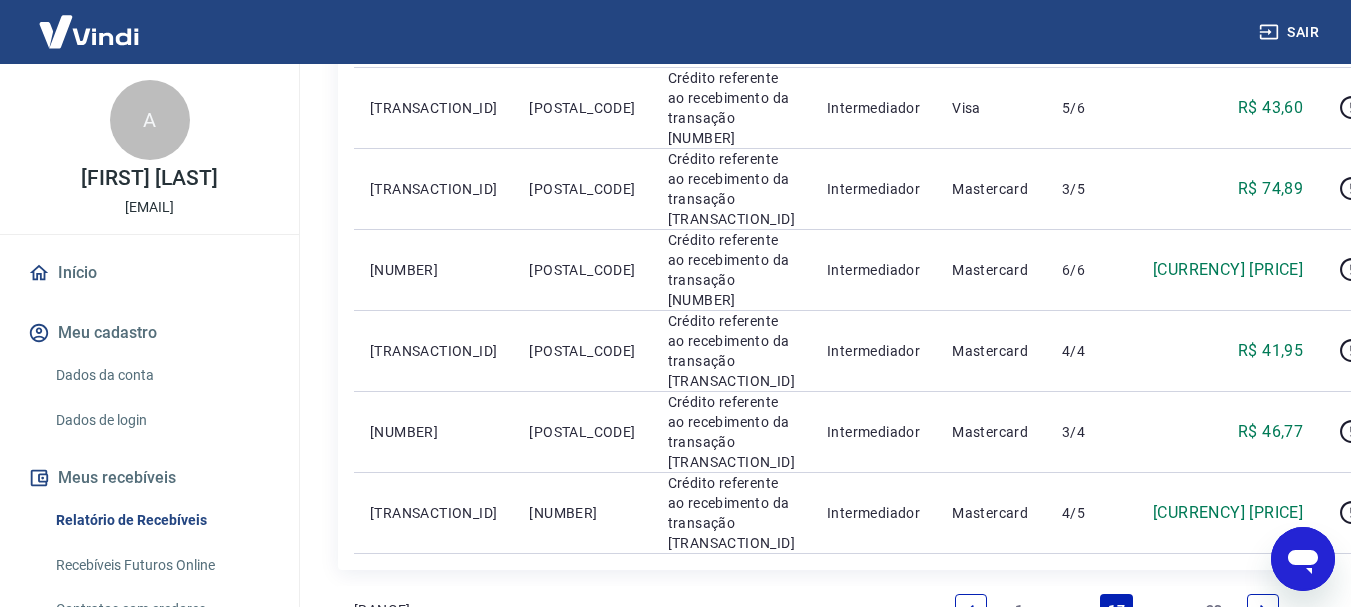 click on "..." at bounding box center (1068, 610) 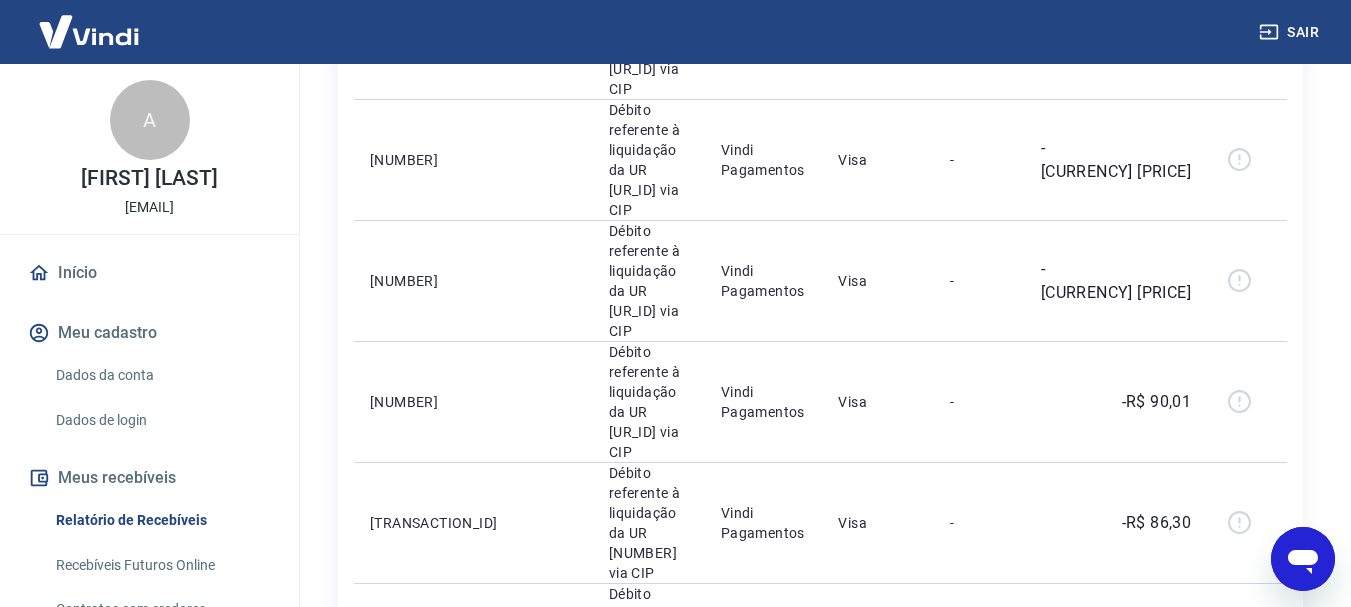 scroll, scrollTop: 1475, scrollLeft: 0, axis: vertical 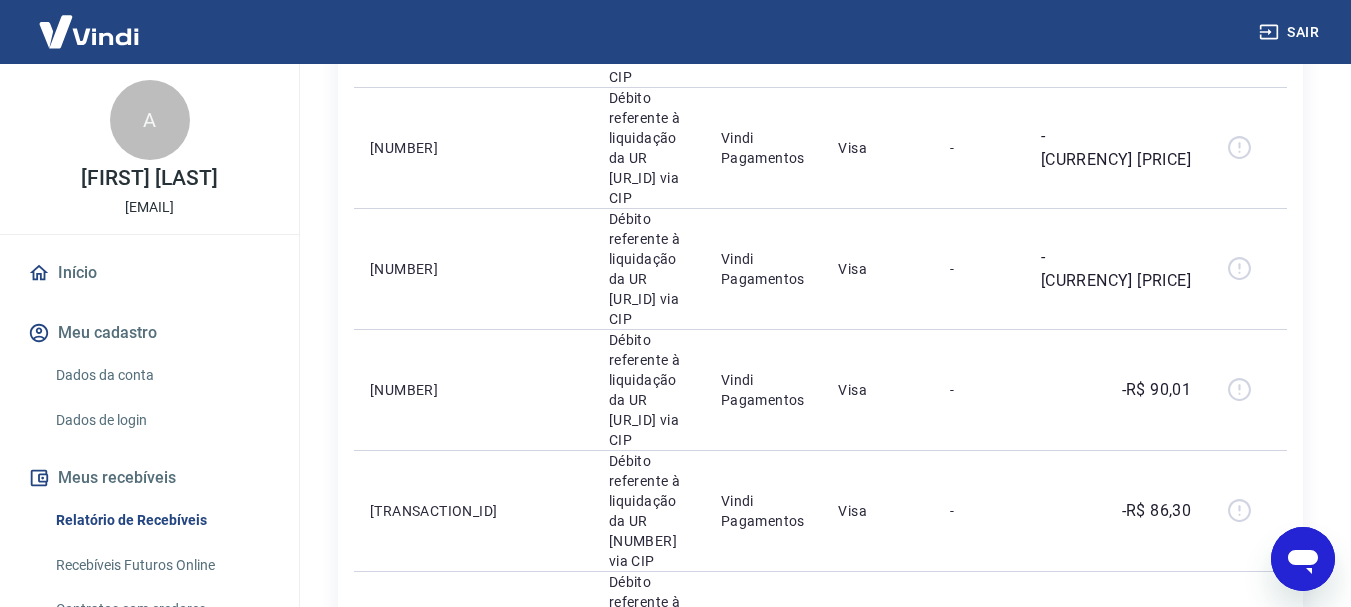 click on "..." at bounding box center (1068, 1475) 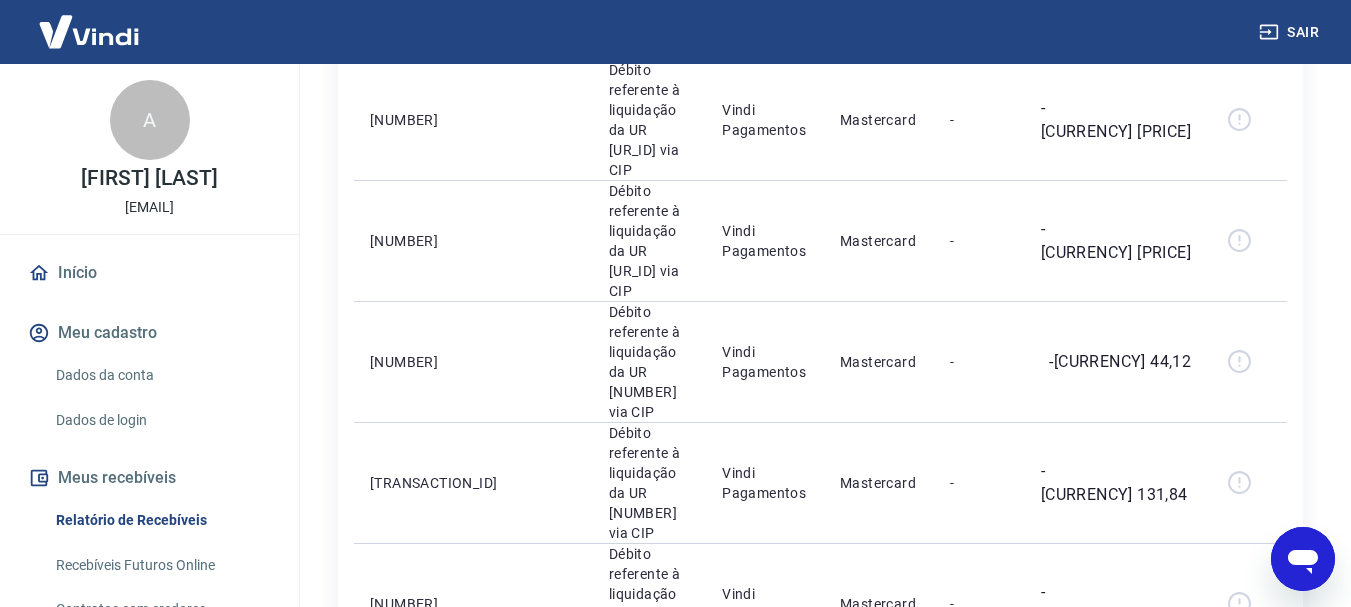 scroll, scrollTop: 1300, scrollLeft: 0, axis: vertical 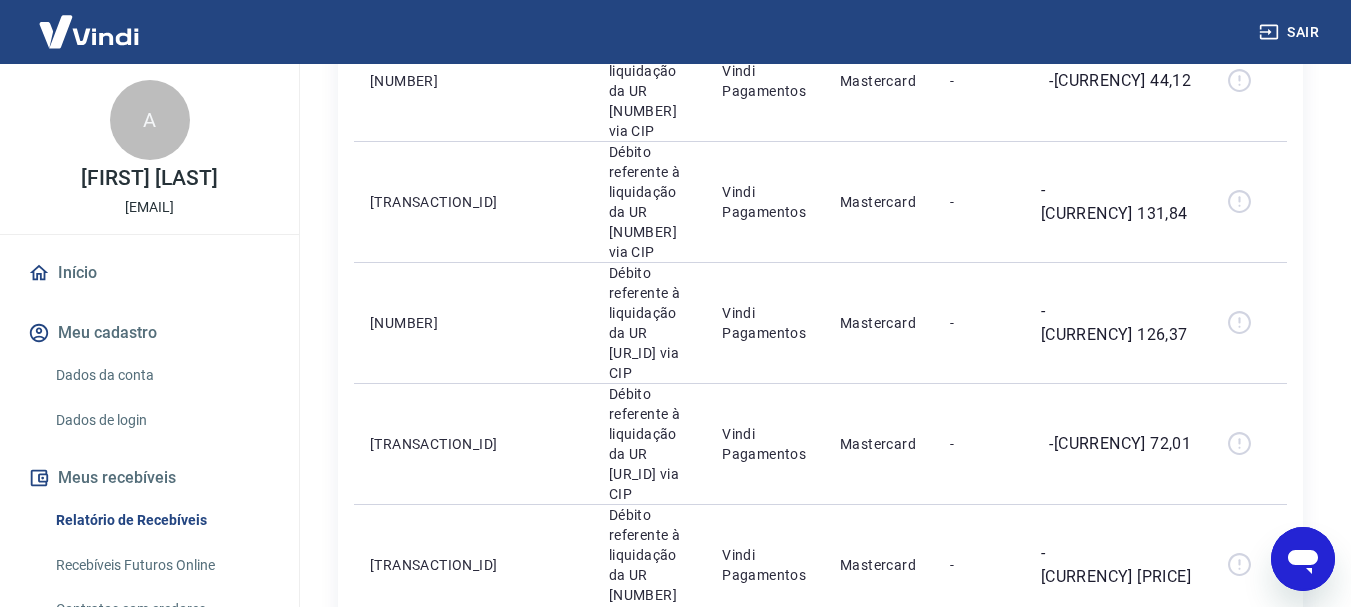 click on "..." at bounding box center [1068, 1650] 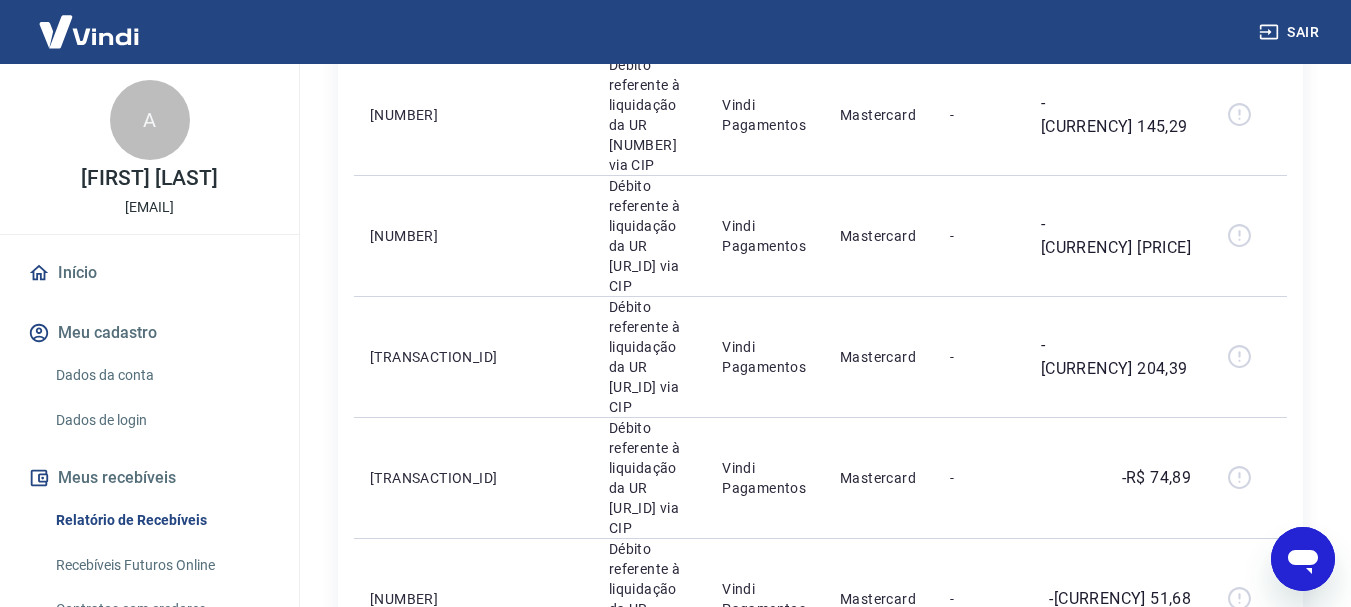 scroll, scrollTop: 1475, scrollLeft: 0, axis: vertical 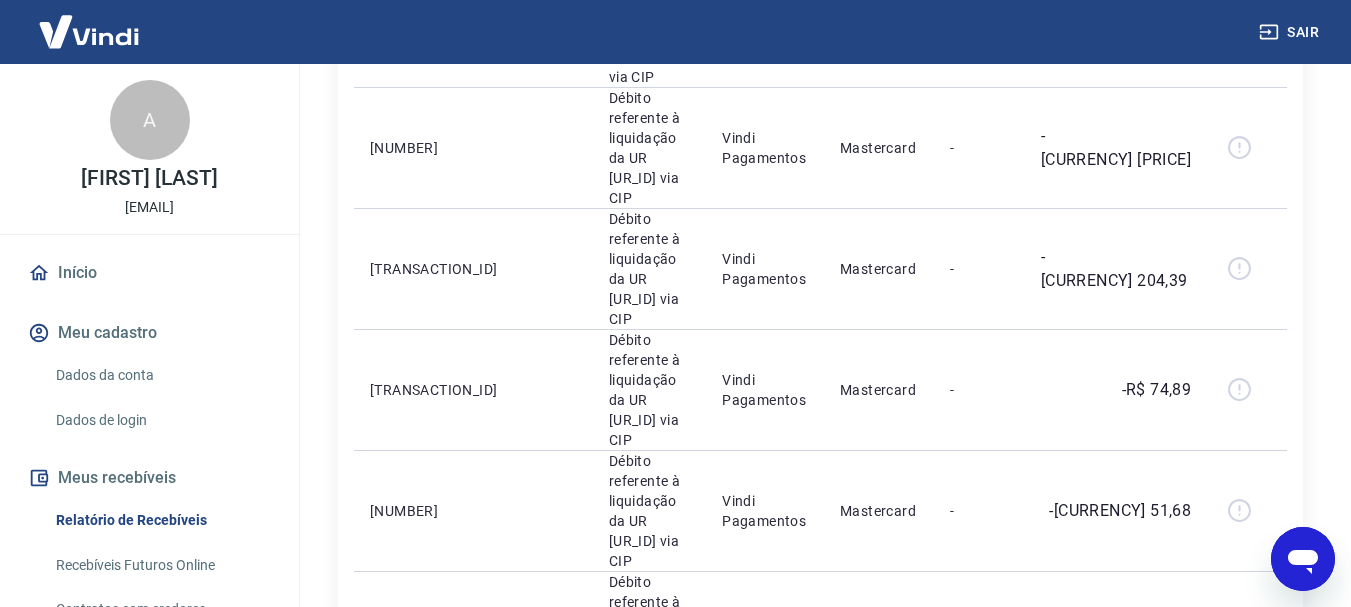 click on "..." at bounding box center (1068, 1475) 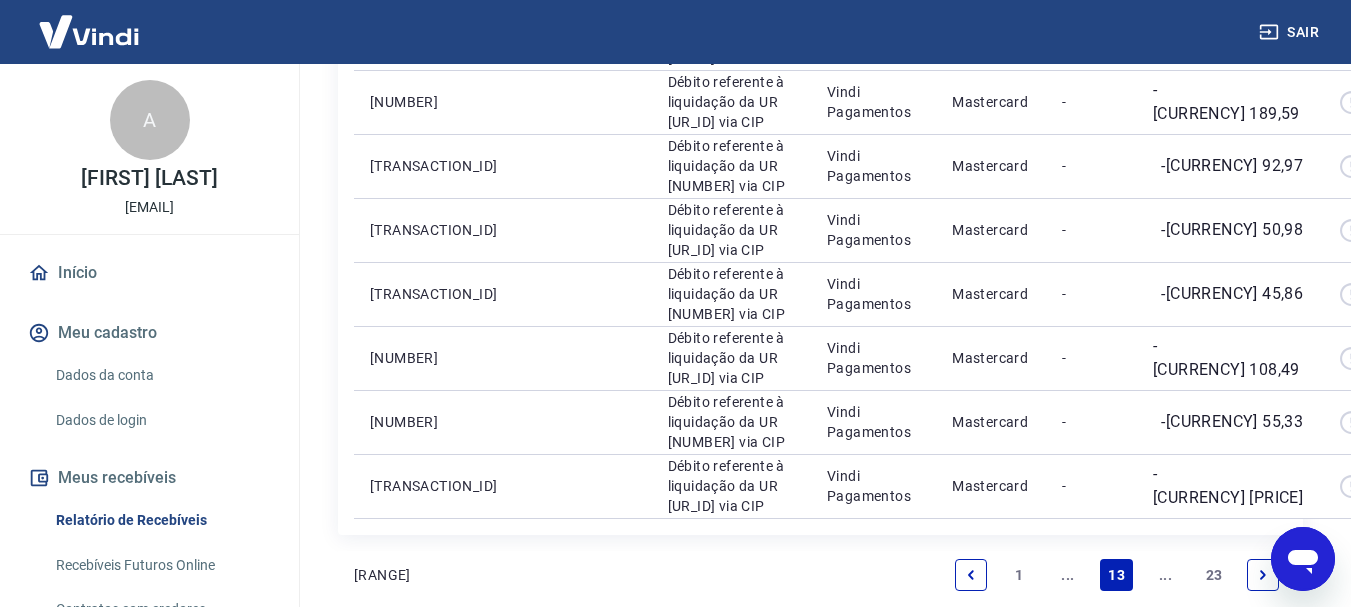 scroll, scrollTop: 1539, scrollLeft: 0, axis: vertical 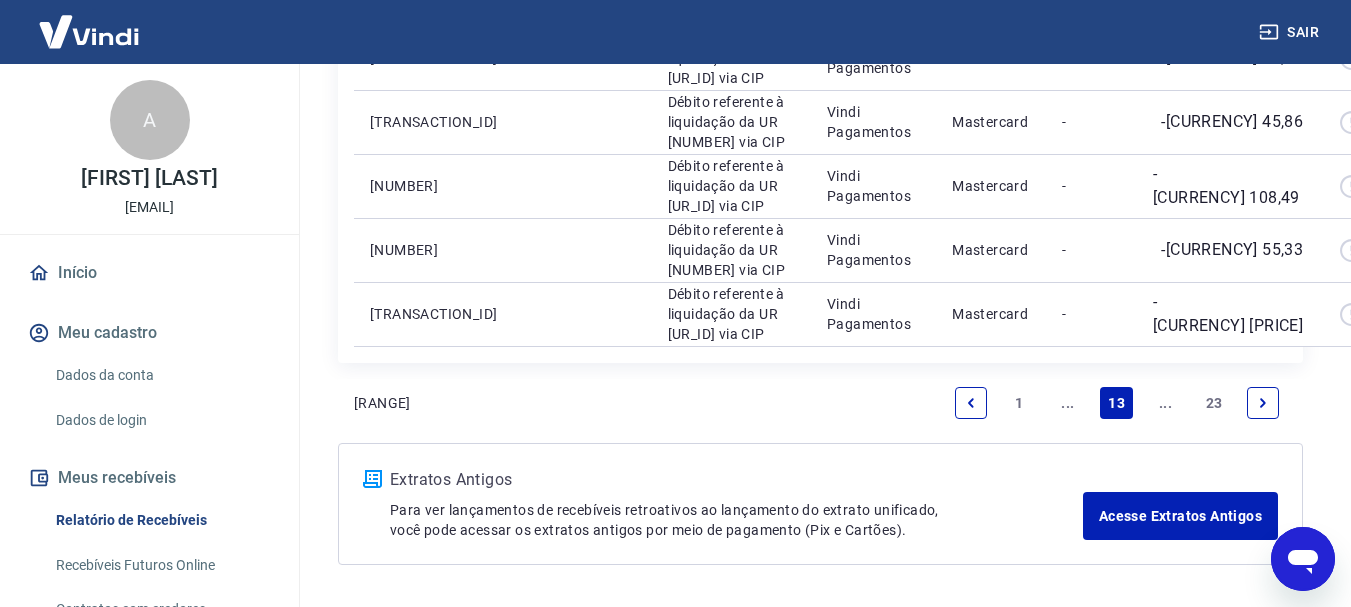 click on "..." at bounding box center [1068, 403] 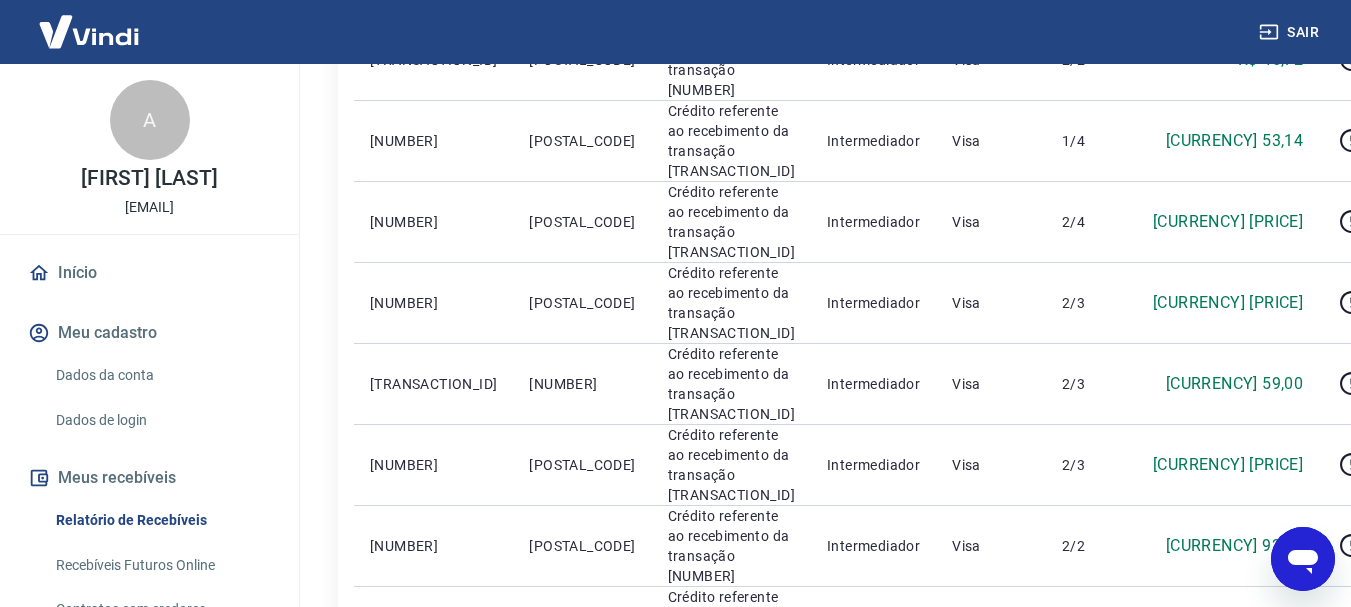 scroll, scrollTop: 1300, scrollLeft: 0, axis: vertical 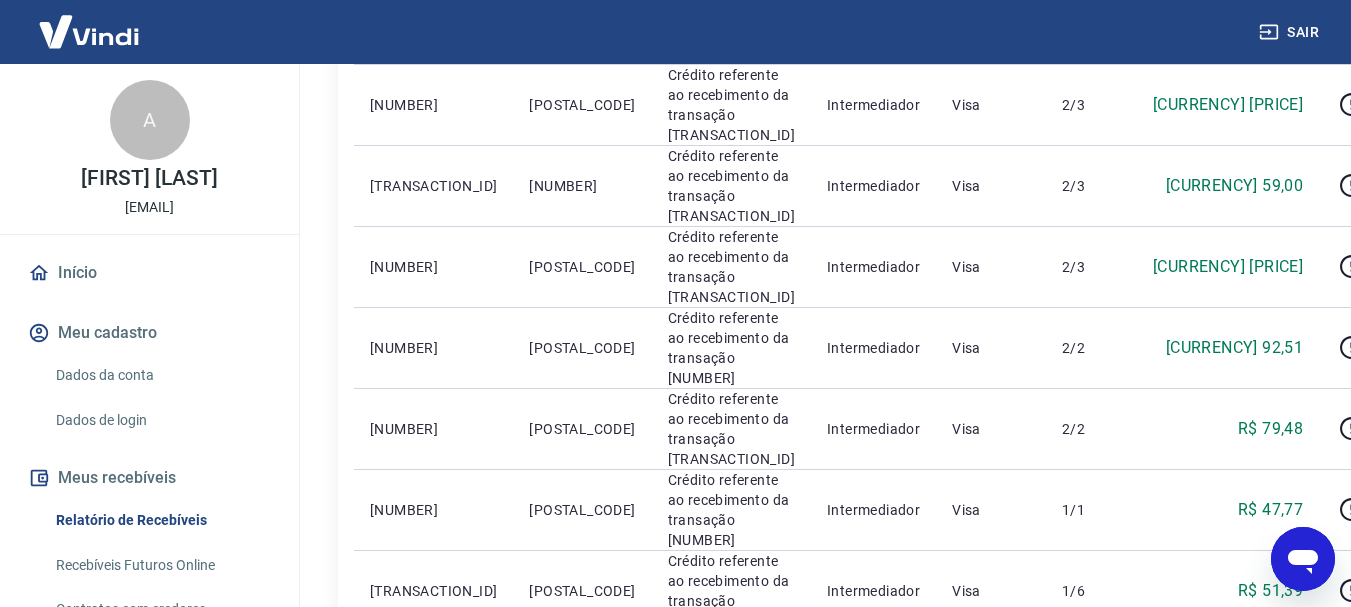 click on "..." at bounding box center (1068, 850) 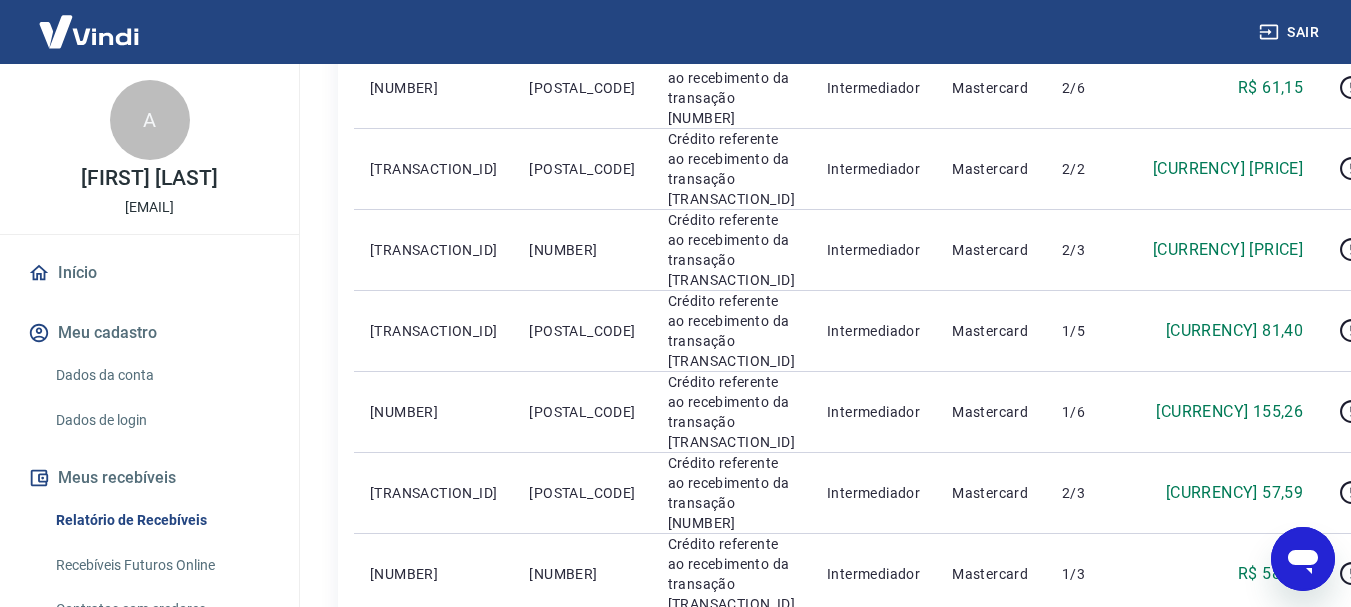 scroll, scrollTop: 1475, scrollLeft: 0, axis: vertical 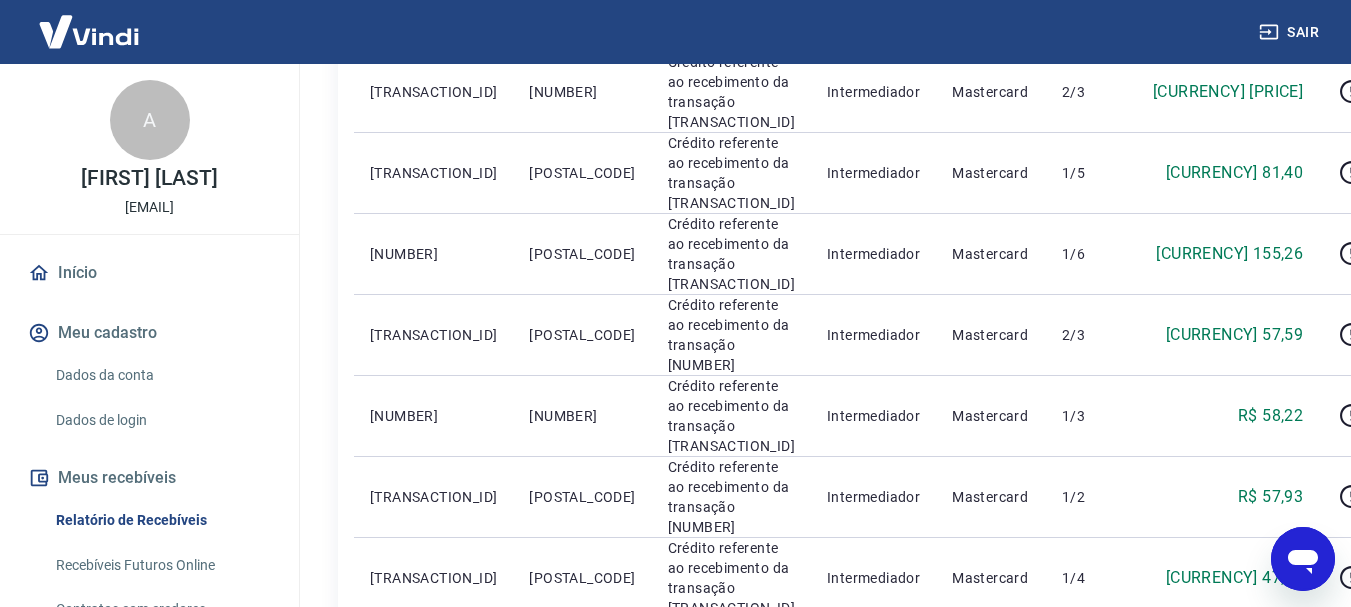 click on "..." at bounding box center [1068, 675] 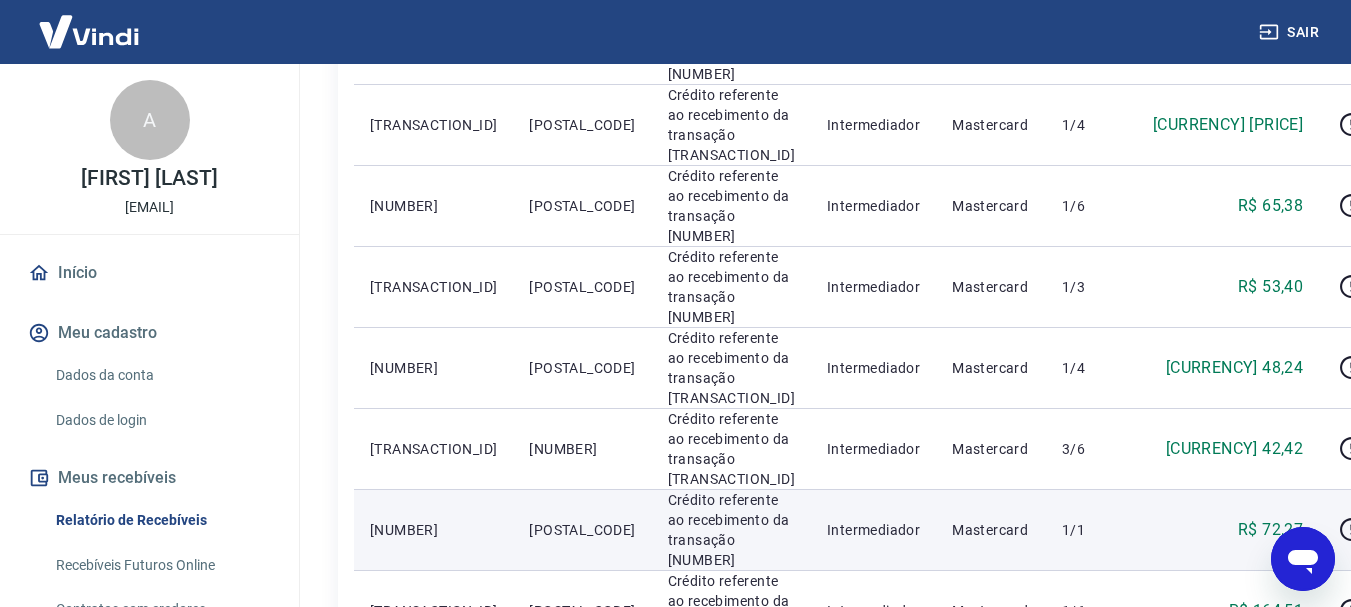 scroll, scrollTop: 1475, scrollLeft: 0, axis: vertical 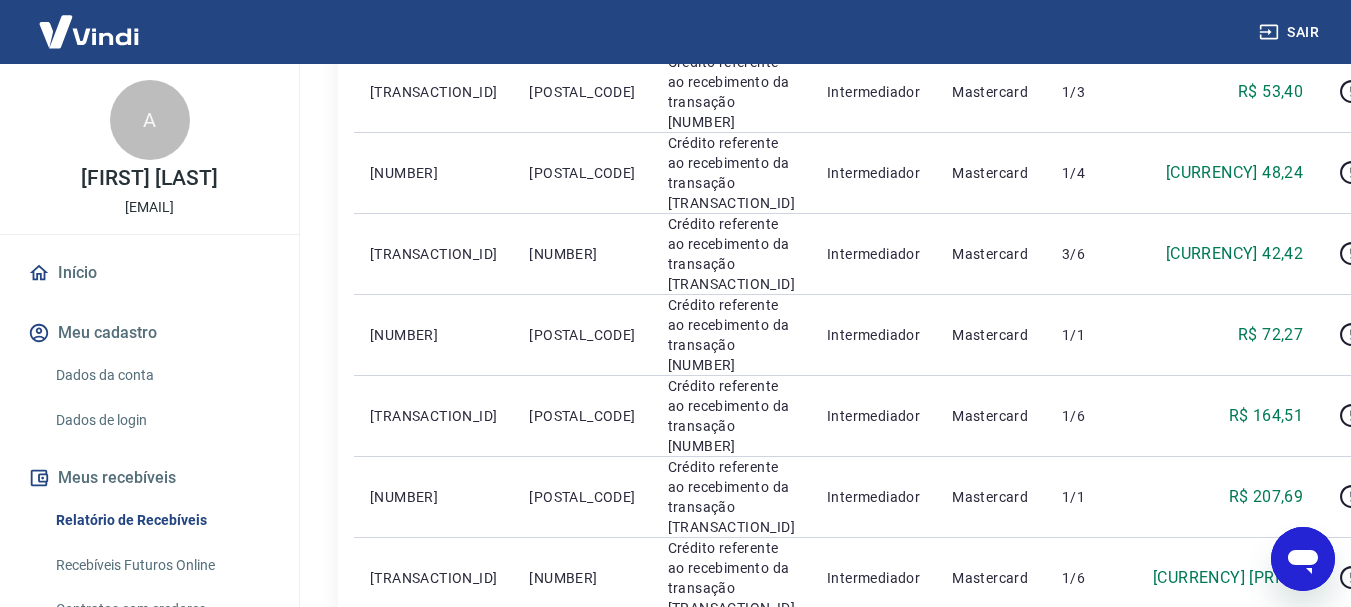 click on "..." at bounding box center [1068, 675] 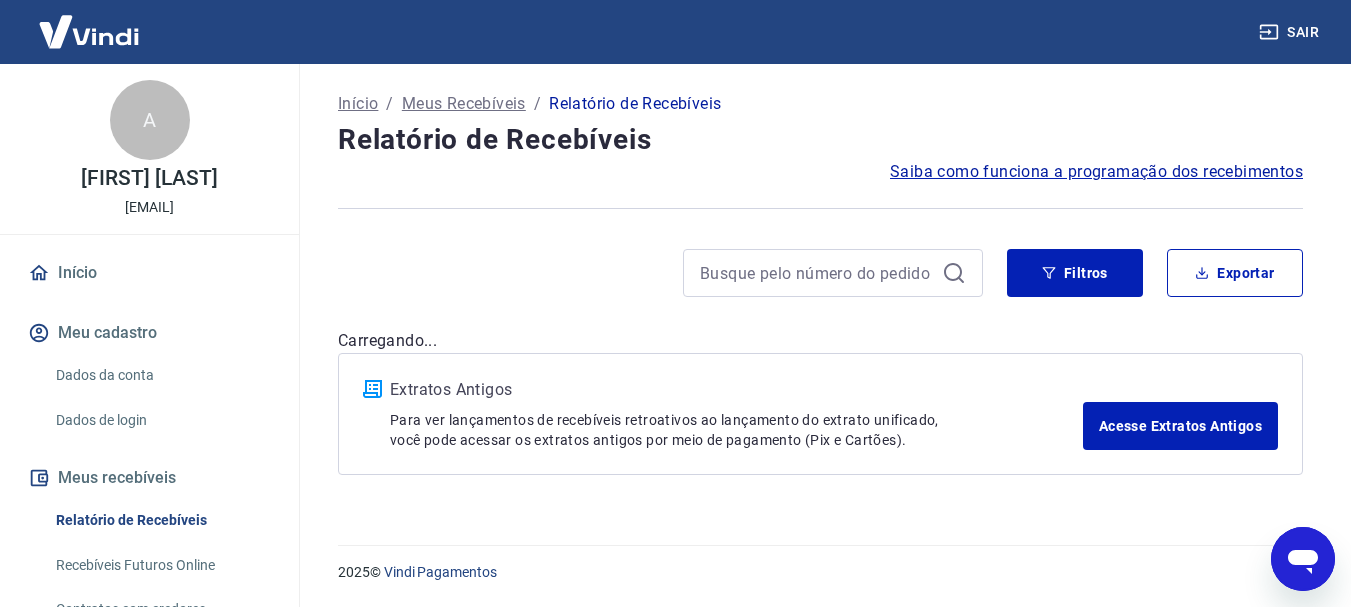 scroll, scrollTop: 0, scrollLeft: 0, axis: both 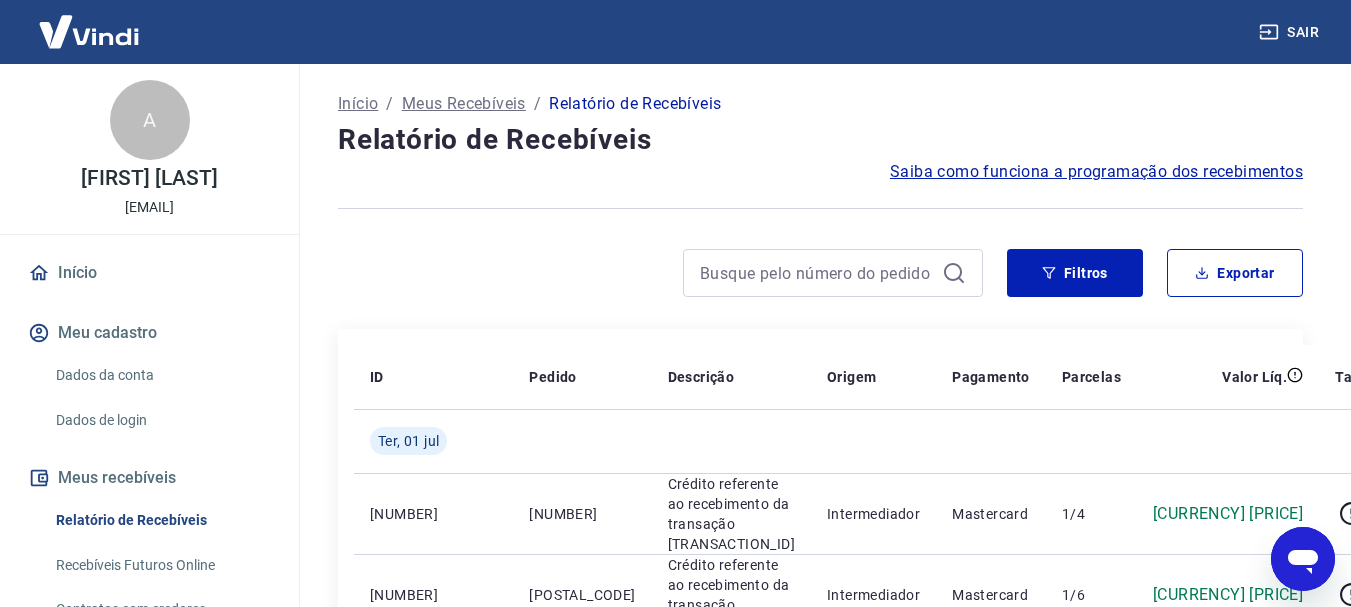 click at bounding box center [820, 208] 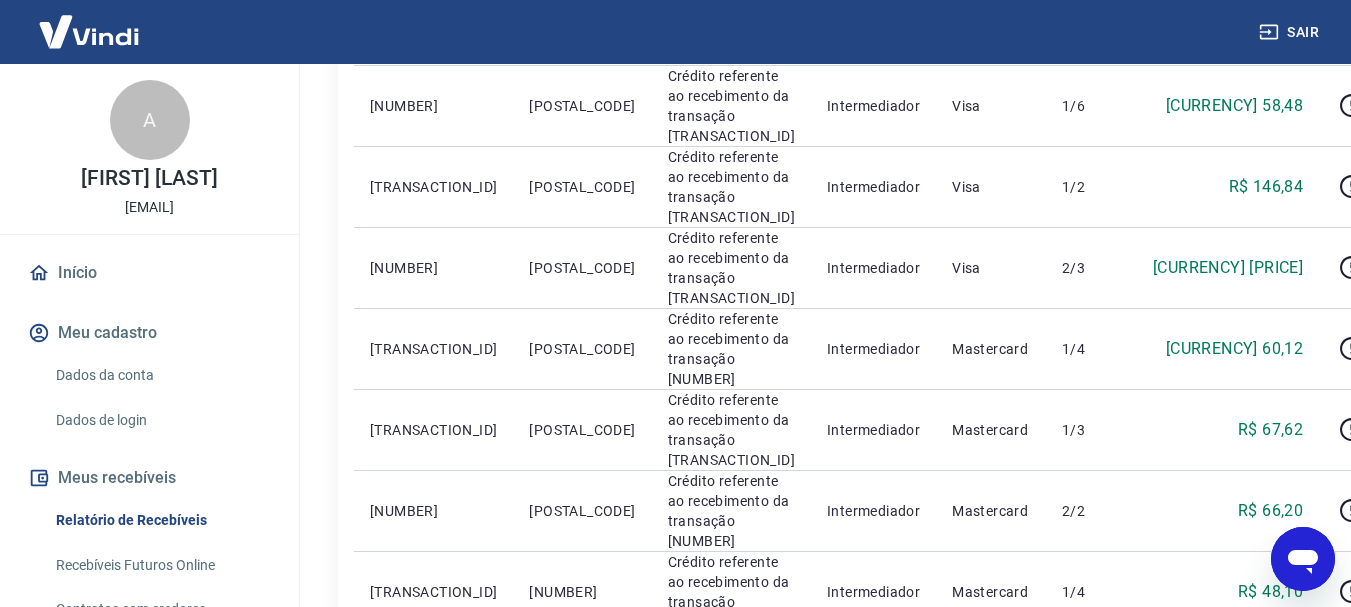 scroll, scrollTop: 1300, scrollLeft: 0, axis: vertical 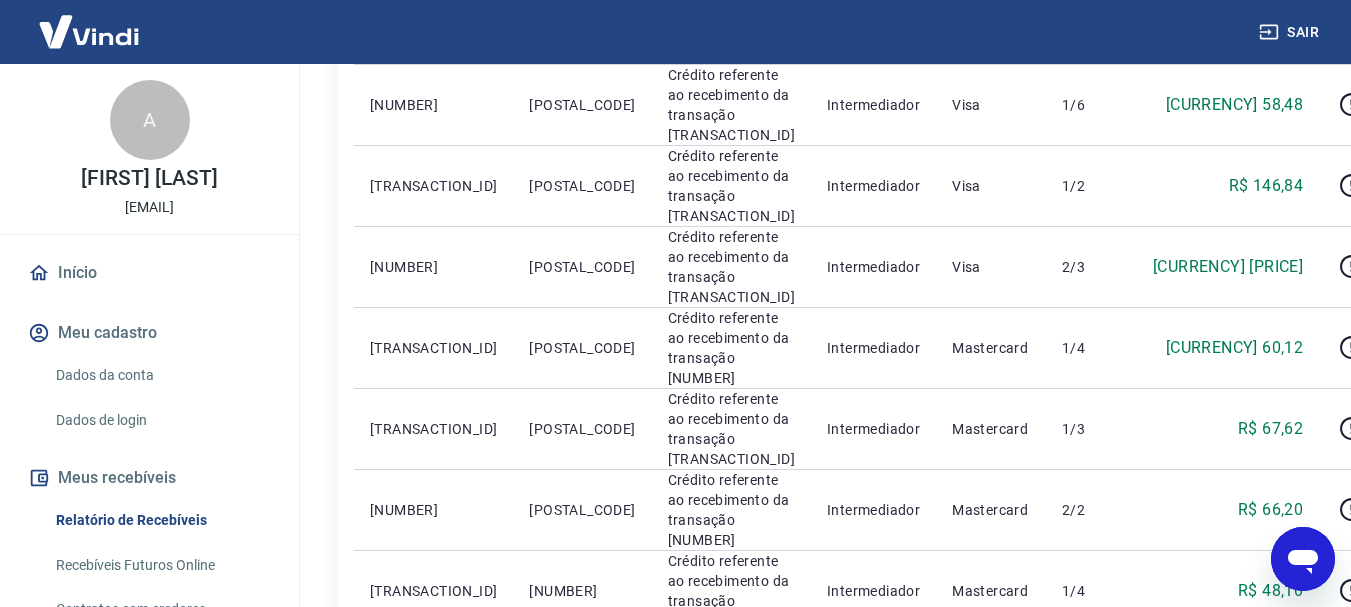 click on "..." at bounding box center [1068, 850] 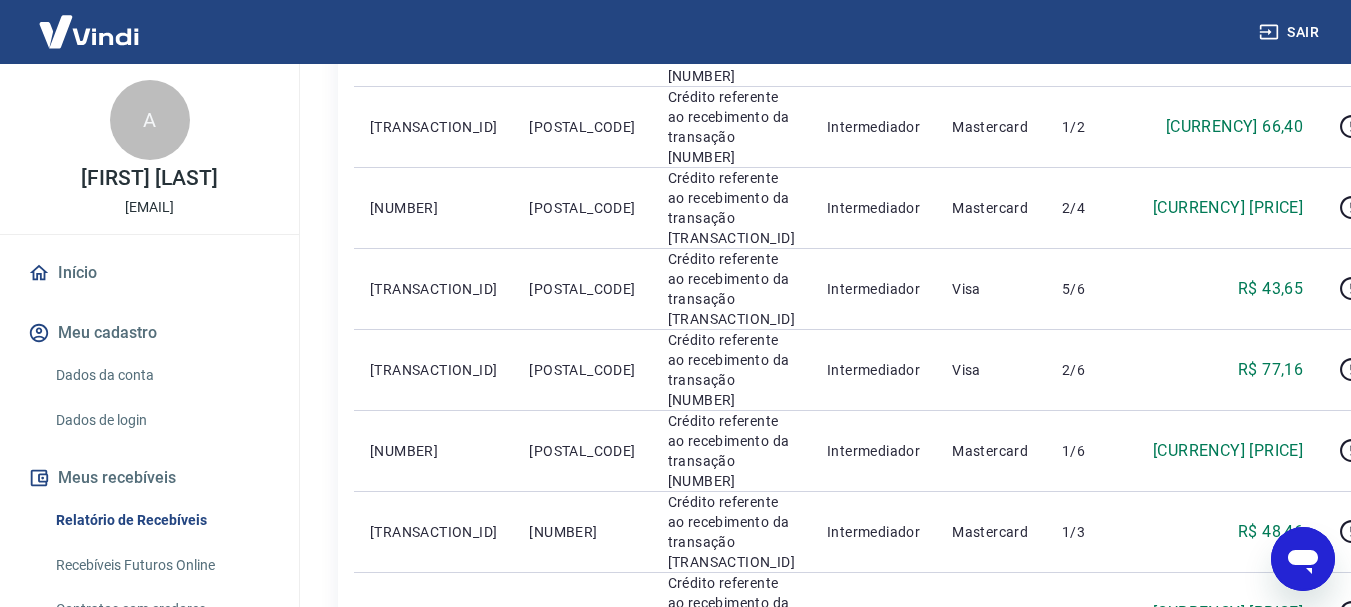 scroll, scrollTop: 1400, scrollLeft: 0, axis: vertical 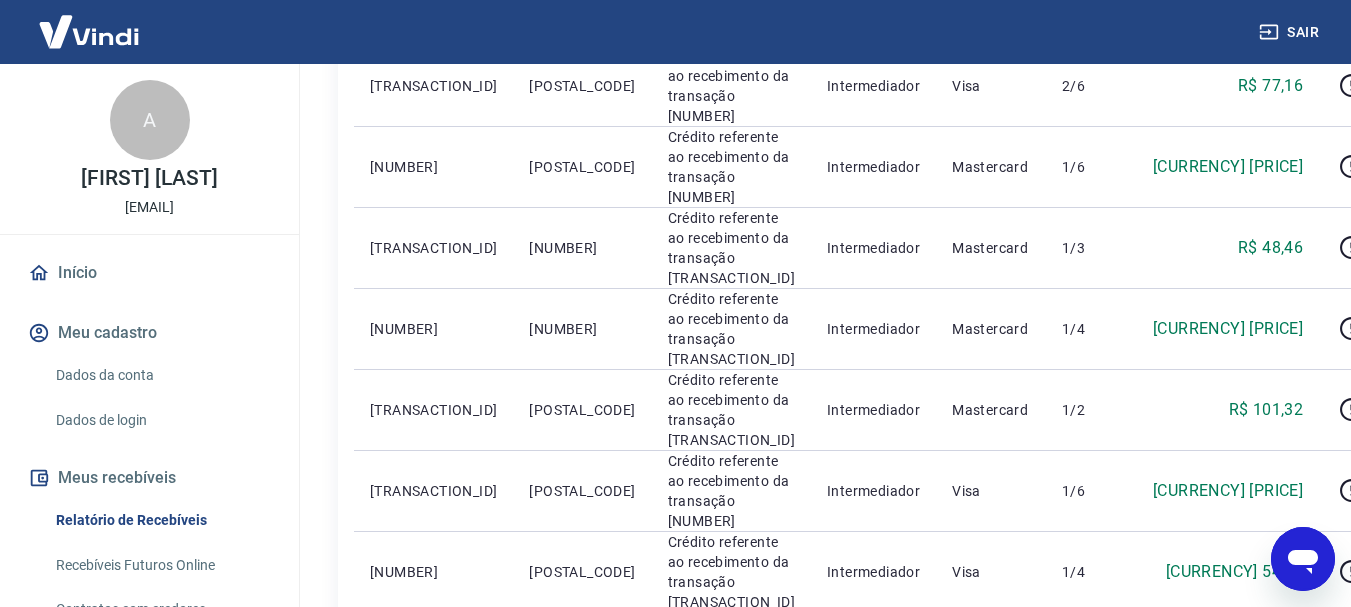 click on "Extratos Antigos Para ver lançamentos de recebíveis retroativos ao lançamento do extrato unificado,   você pode acessar os extratos antigos por meio de pagamento (Pix e Cartões). Acesse Extratos Antigos" at bounding box center (820, 851) 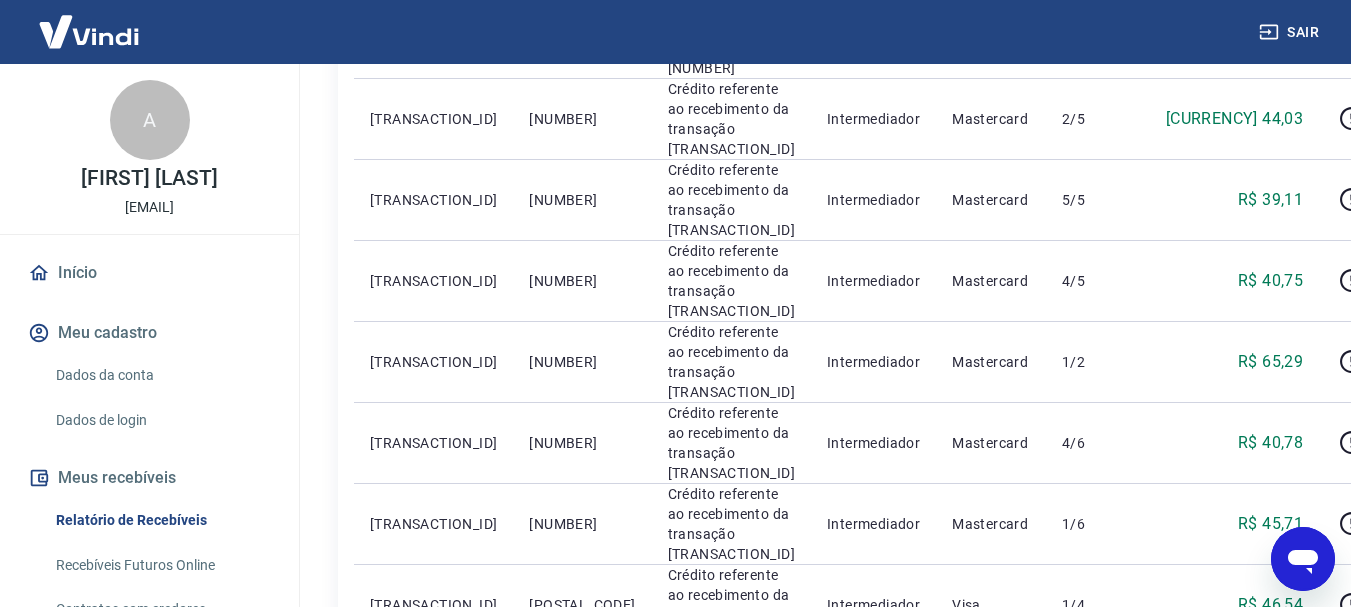 scroll, scrollTop: 1475, scrollLeft: 0, axis: vertical 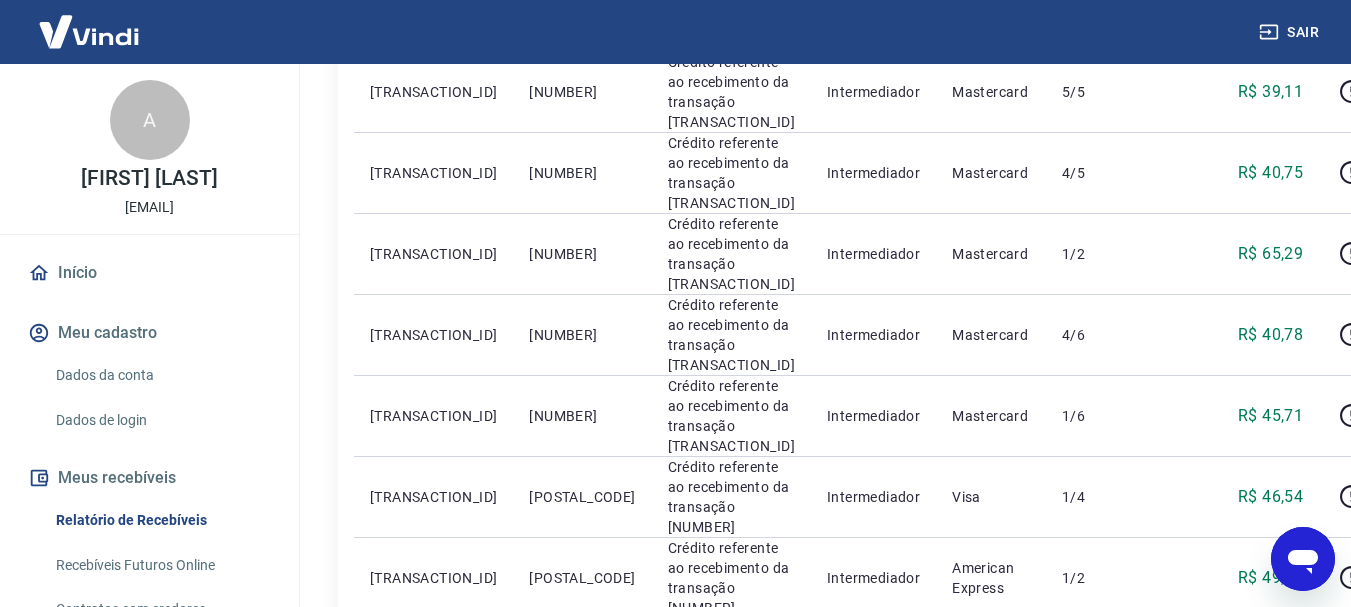 click on "1" at bounding box center [1020, 675] 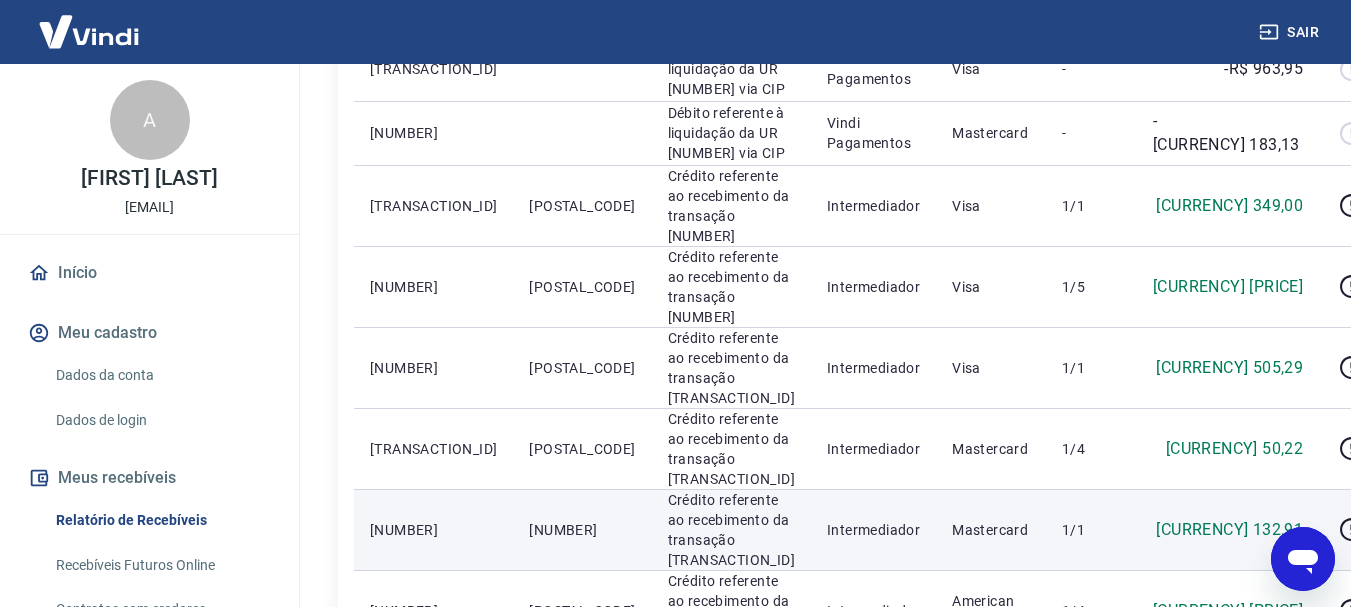 scroll, scrollTop: 600, scrollLeft: 0, axis: vertical 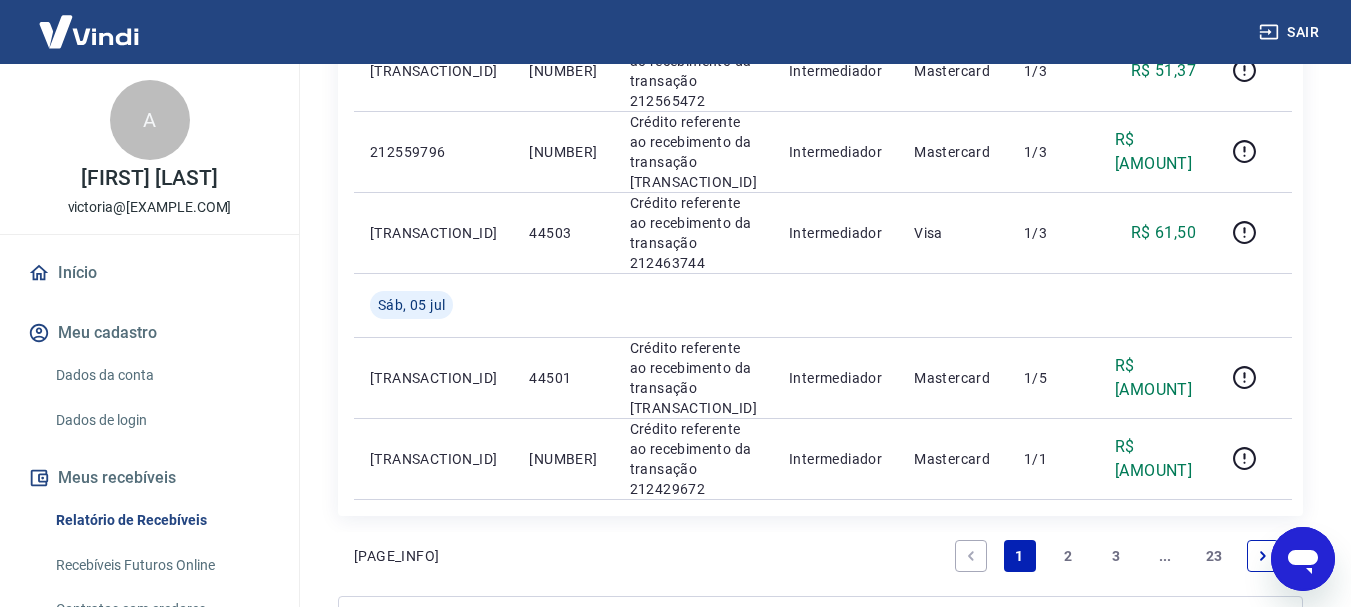 click on "2" at bounding box center [1068, 556] 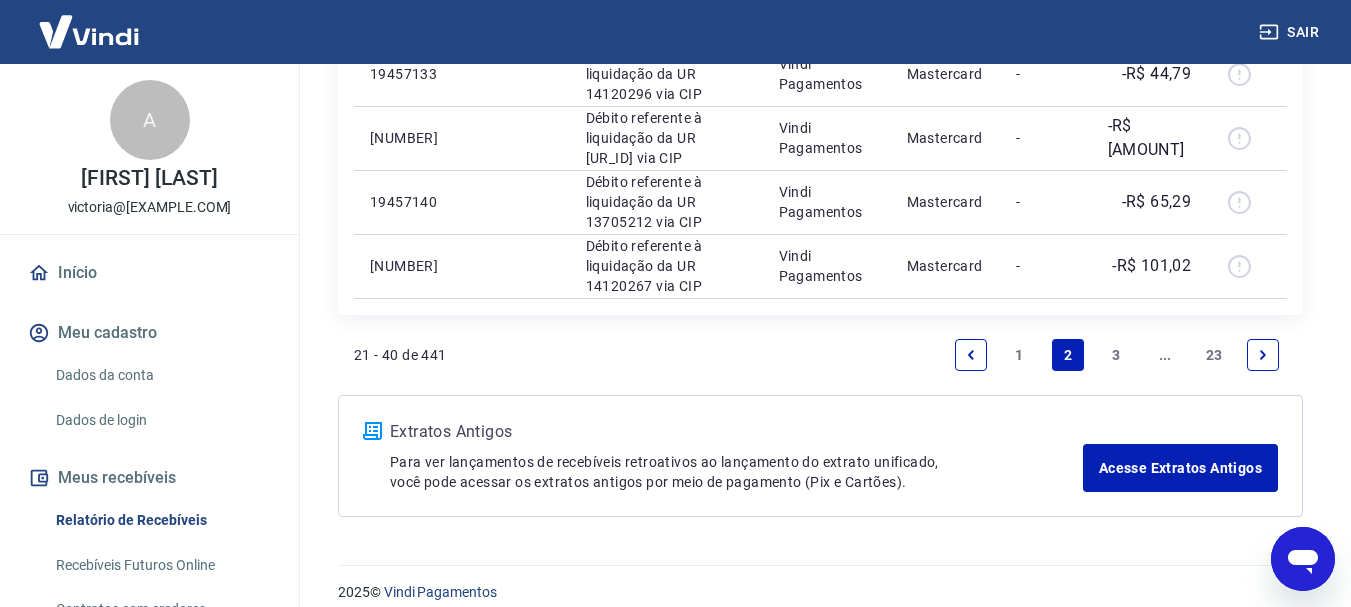 scroll, scrollTop: 1539, scrollLeft: 0, axis: vertical 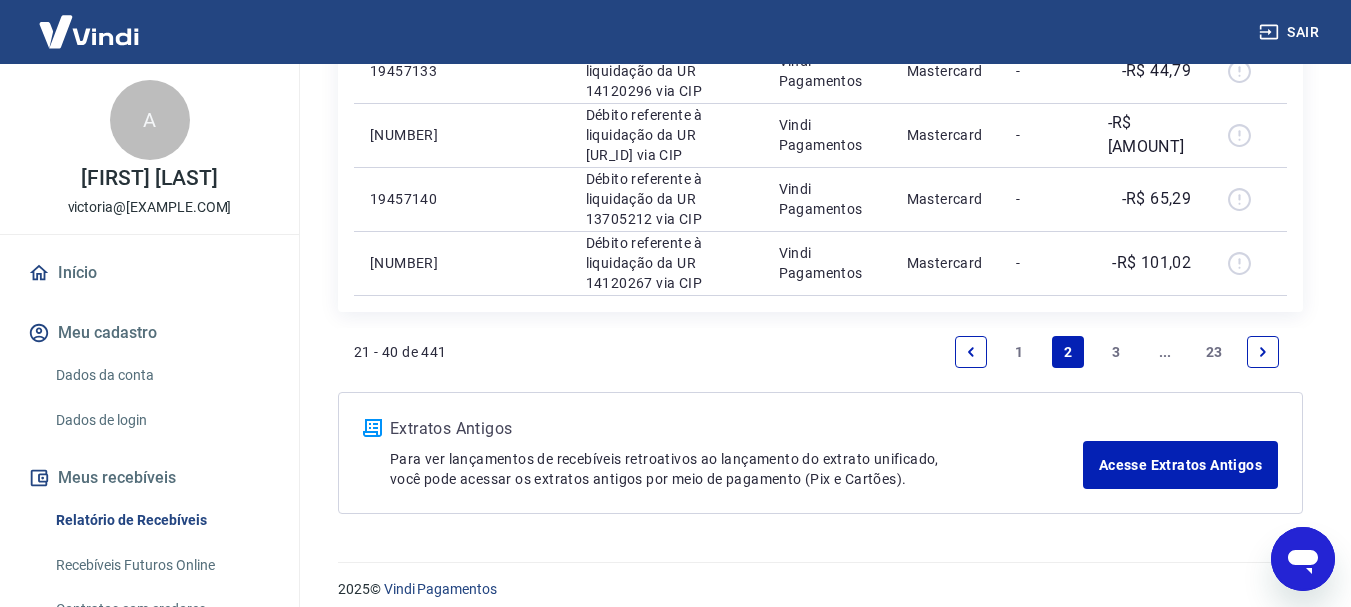 click on "3" at bounding box center (1117, 352) 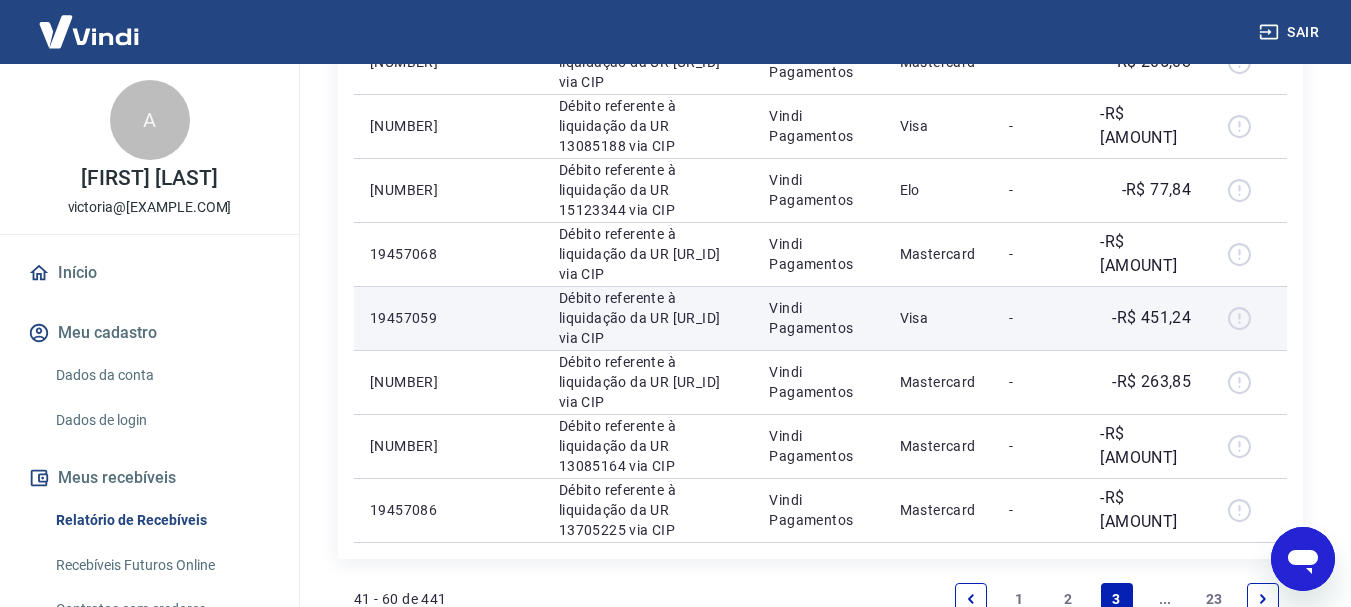 scroll, scrollTop: 1400, scrollLeft: 0, axis: vertical 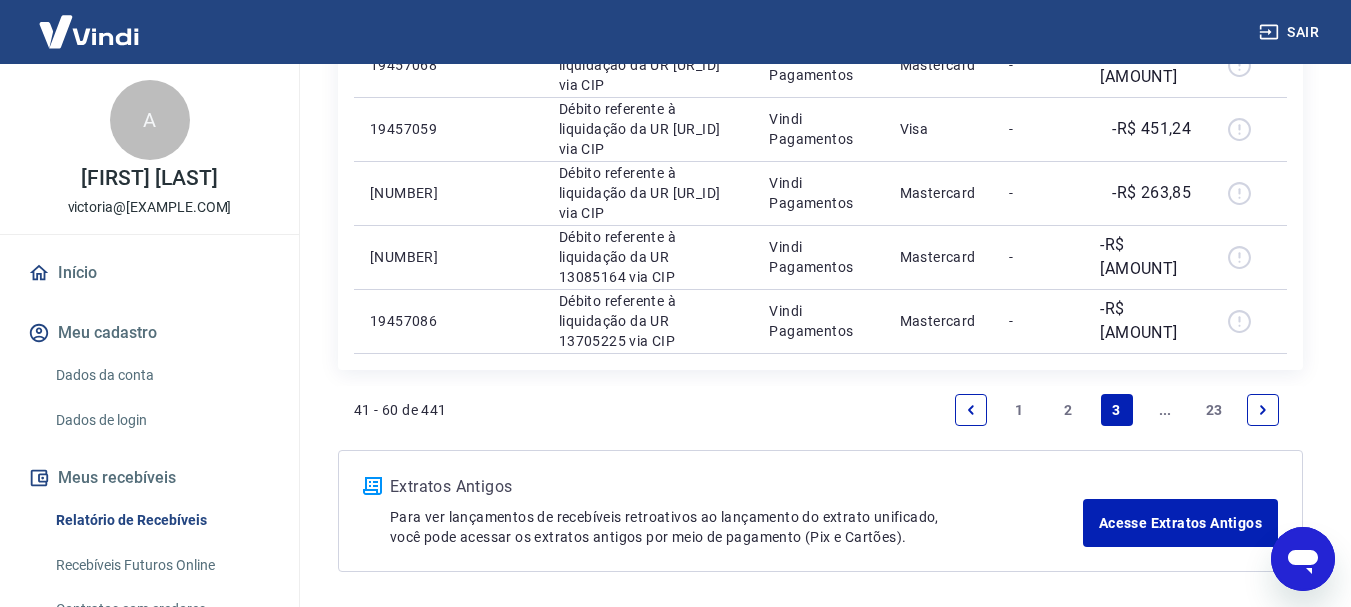 drag, startPoint x: 1256, startPoint y: 421, endPoint x: 744, endPoint y: 412, distance: 512.0791 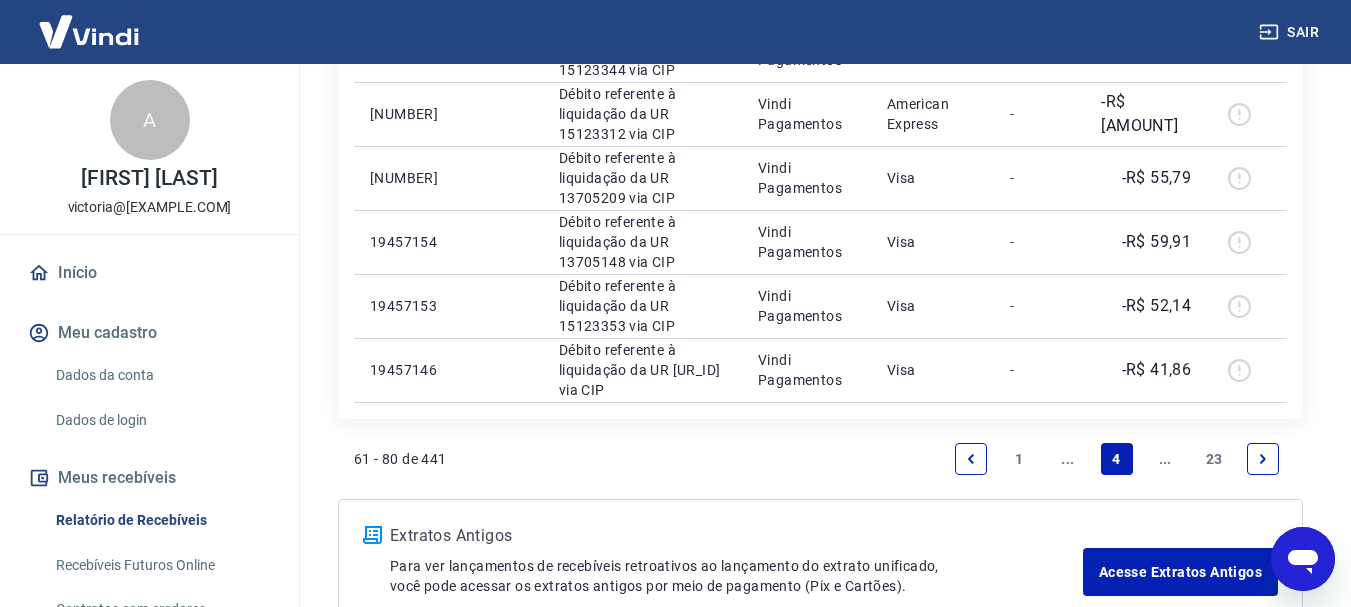 scroll, scrollTop: 1400, scrollLeft: 0, axis: vertical 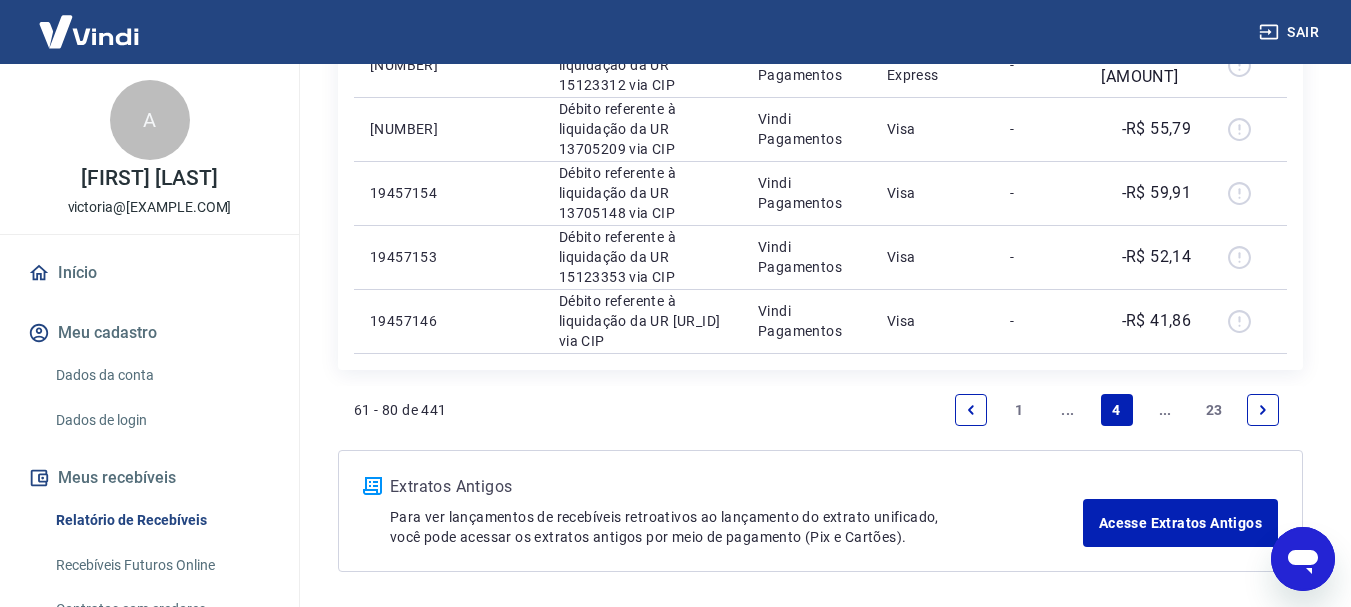 click 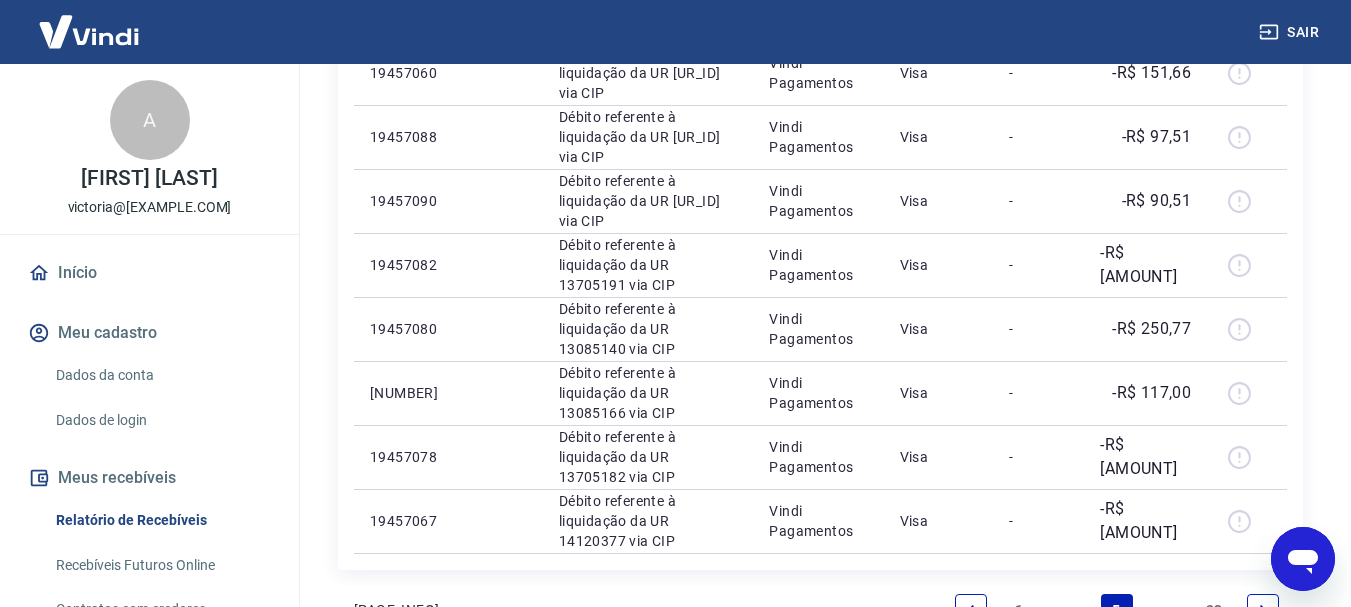 scroll, scrollTop: 1475, scrollLeft: 0, axis: vertical 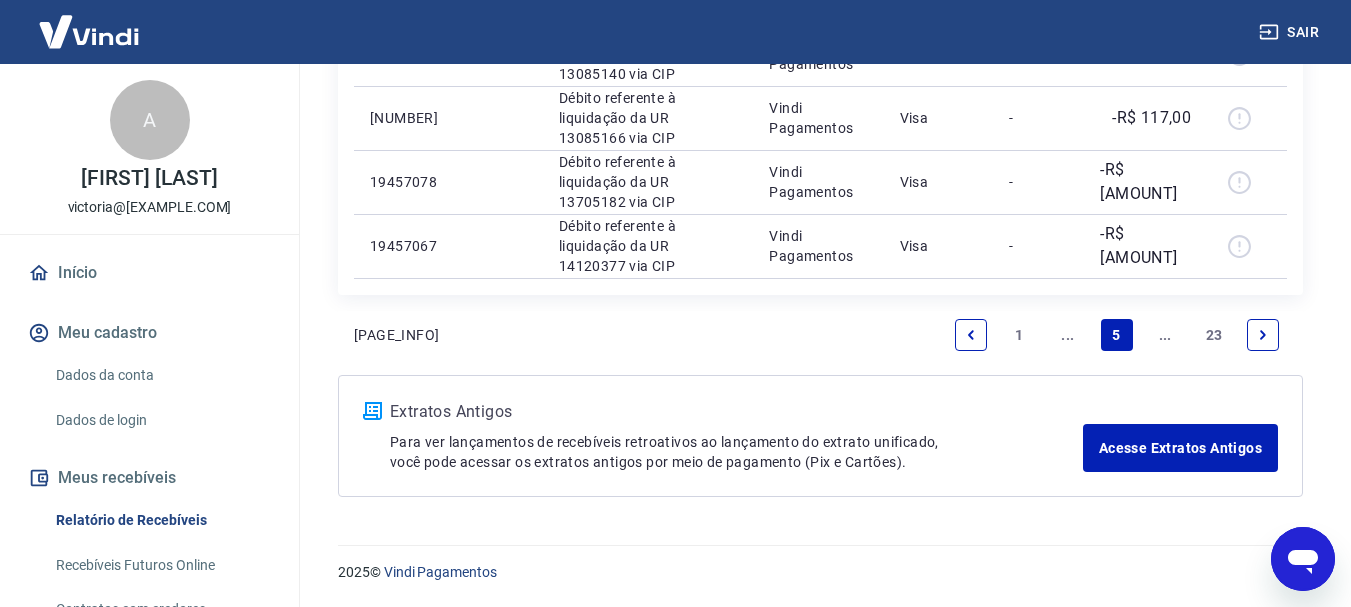 click 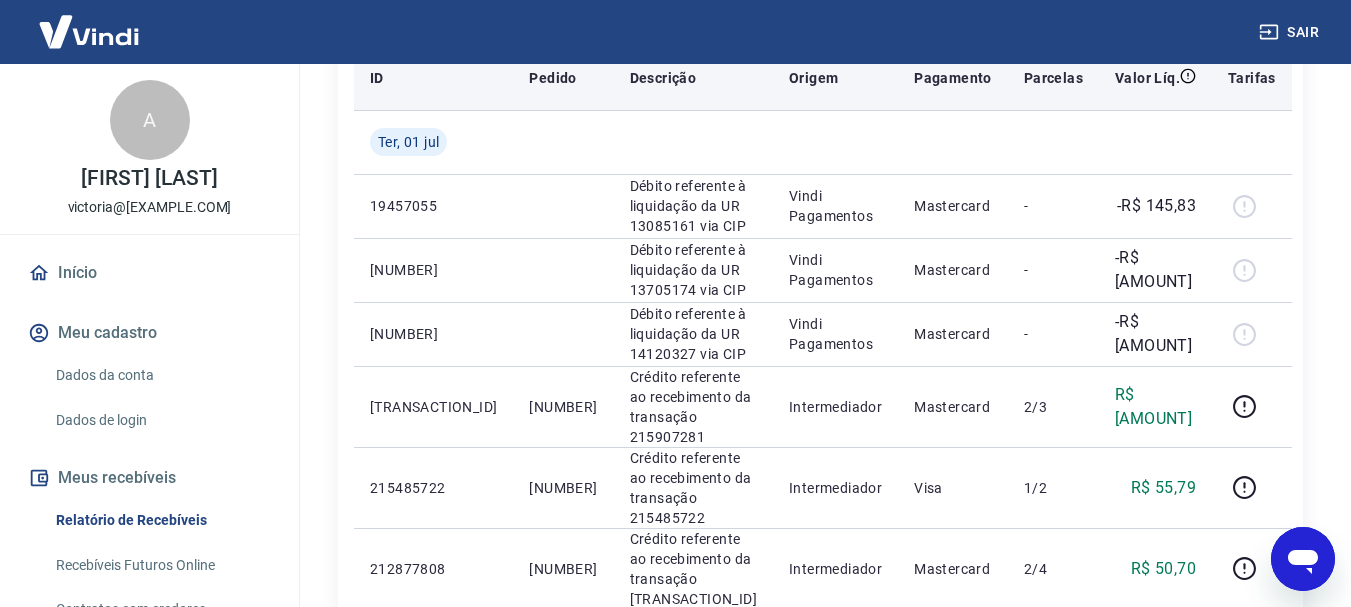 scroll, scrollTop: 0, scrollLeft: 0, axis: both 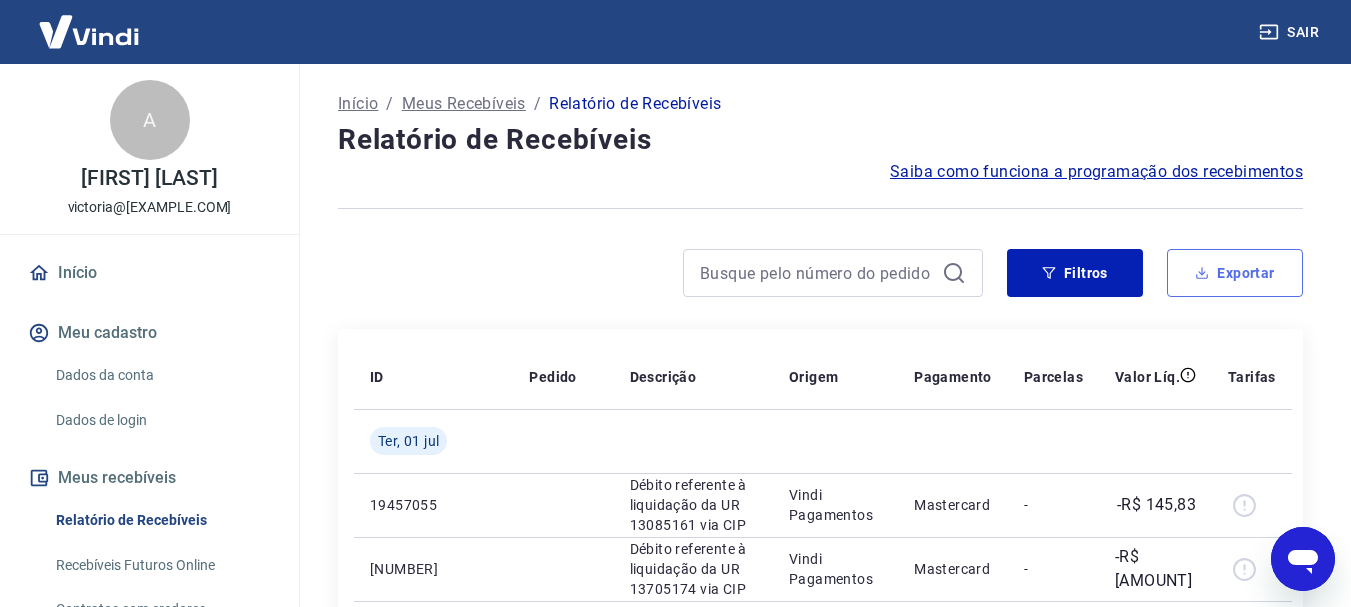 click on "Exportar" at bounding box center [1235, 273] 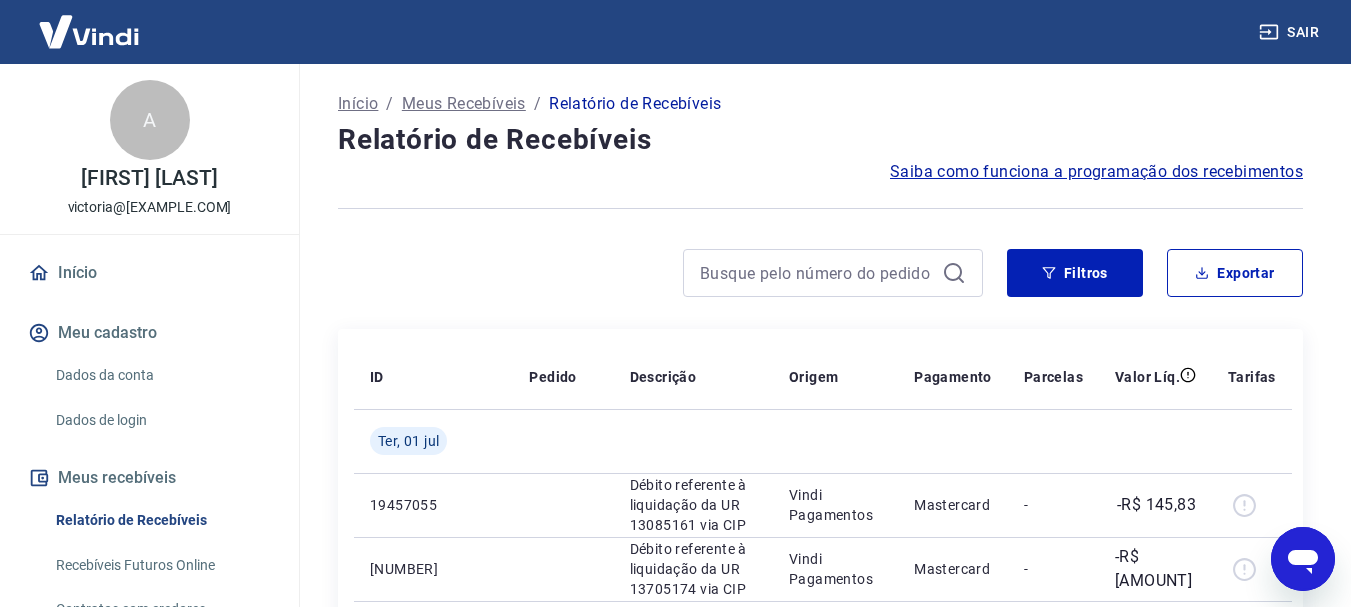 type on "[DATE]" 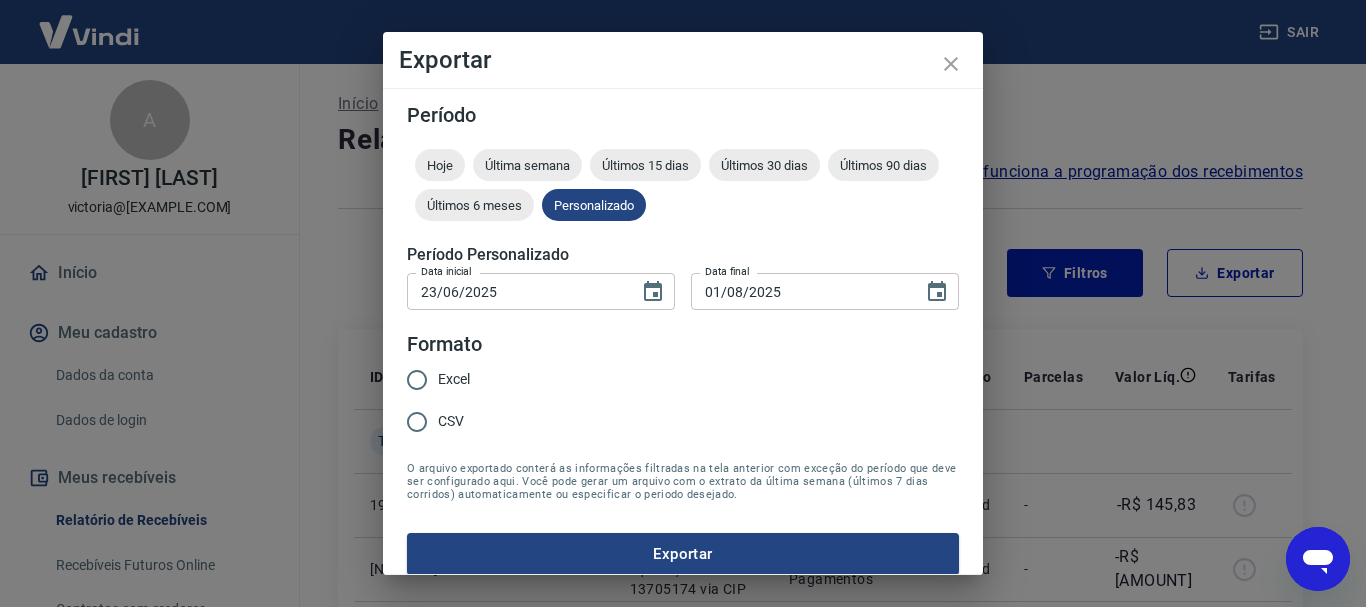 click on "Excel" at bounding box center (454, 379) 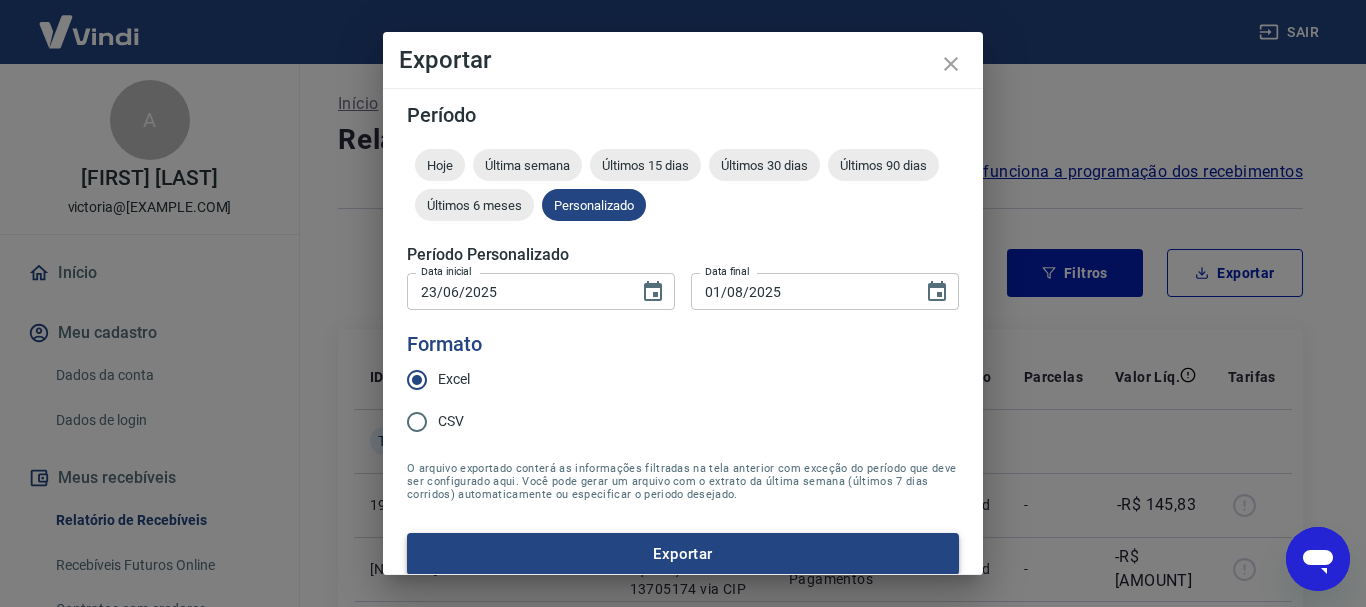 click on "Exportar" at bounding box center (683, 554) 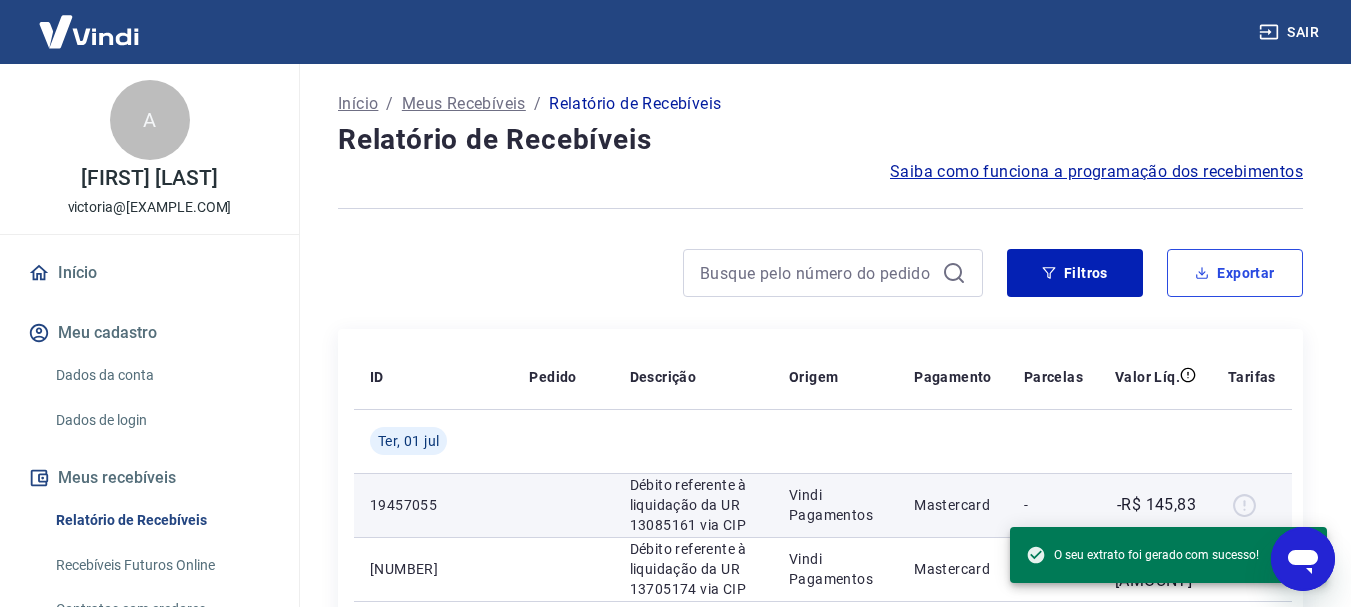 type 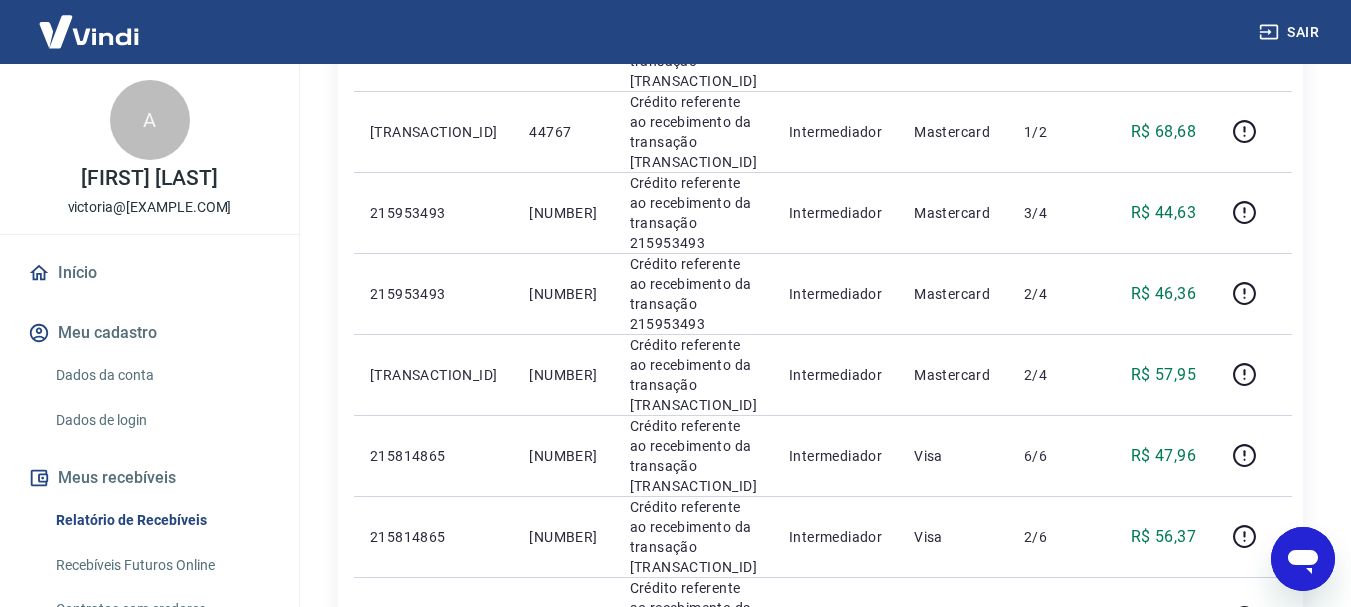 scroll, scrollTop: 1400, scrollLeft: 0, axis: vertical 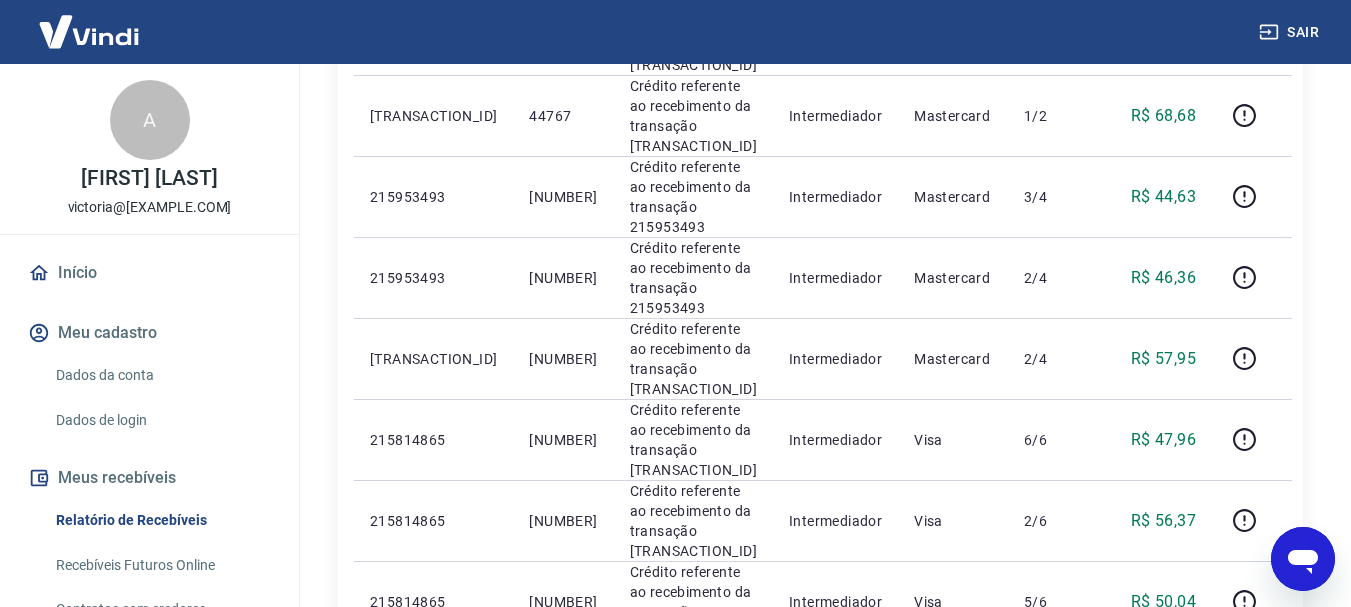 click on "1" at bounding box center [1020, 699] 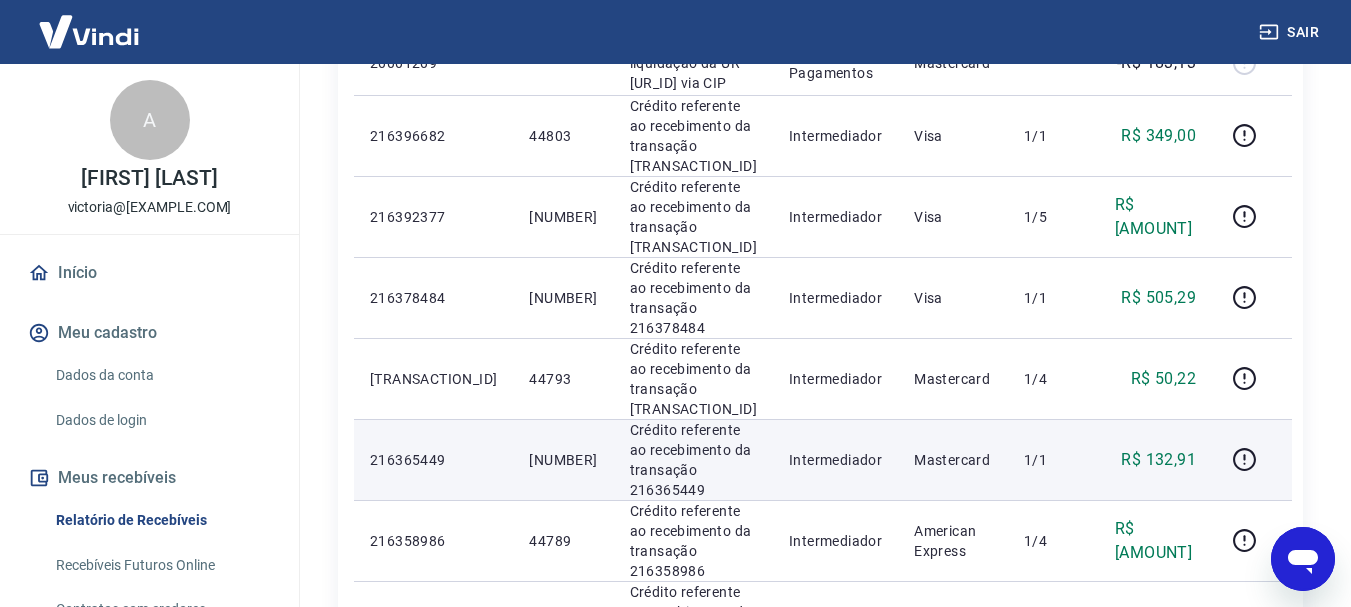 scroll, scrollTop: 600, scrollLeft: 0, axis: vertical 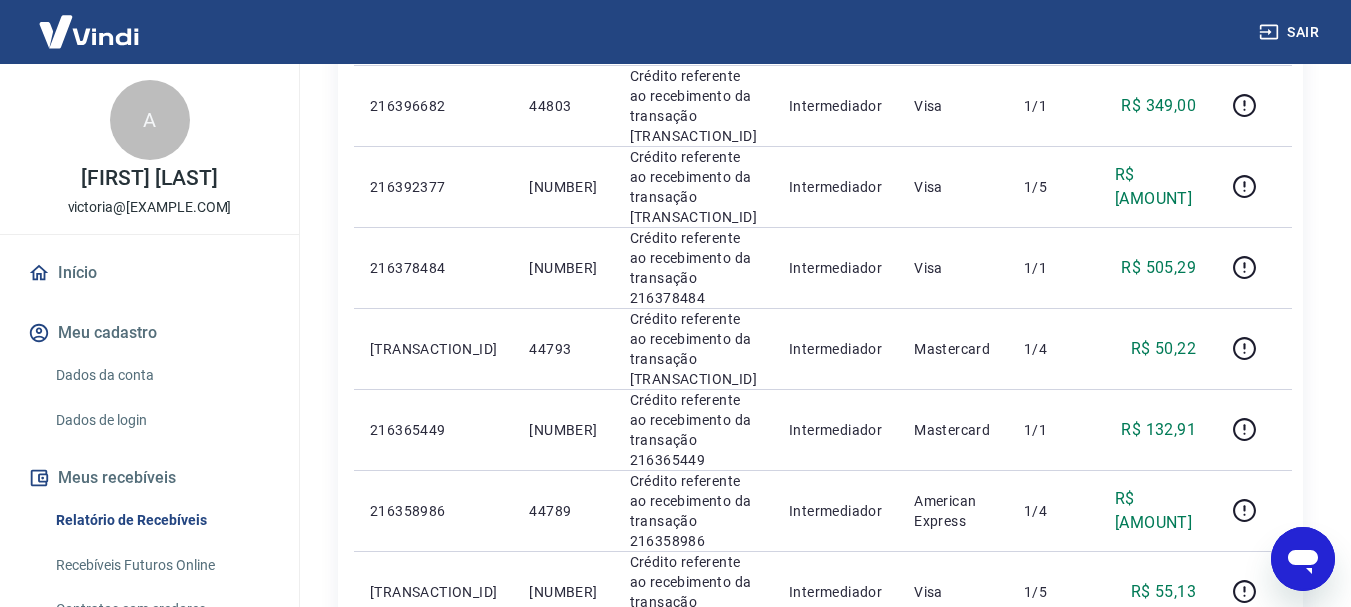 click on "Início / Meus Recebíveis / Relatório de Recebíveis Relatório de Recebíveis Saiba como funciona a programação dos recebimentos Saiba como funciona a programação dos recebimentos Filtros Exportar ID Pedido Descrição Origem Pagamento Parcelas Valor Líq. Tarifas Sex, 01 ago 20009828 Débito referente à liquidação da UR 15597085 via CIP Vindi Pagamentos American Express - -R$ 47,21 20008888 Débito referente à liquidação da UR 15596305 via CIP Vindi Pagamentos Visa - -R$ 963,95 20001209 Débito referente à liquidação da UR 13705109 via CIP Vindi Pagamentos Mastercard - -R$ 183,13 216396682 44803 Crédito referente ao recebimento da transação 216396682 Intermediador Visa 1/1 R$ 349,00 216392377 44799 Crédito referente ao recebimento da transação 216392377 Intermediador Visa 1/5 R$ 54,53 216378484 44795 Crédito referente ao recebimento da transação 216378484 Intermediador Visa 1/1 R$ 505,29 216378008 44793 Crédito referente ao recebimento da transação 216378008 Intermediador -" at bounding box center [820, 636] 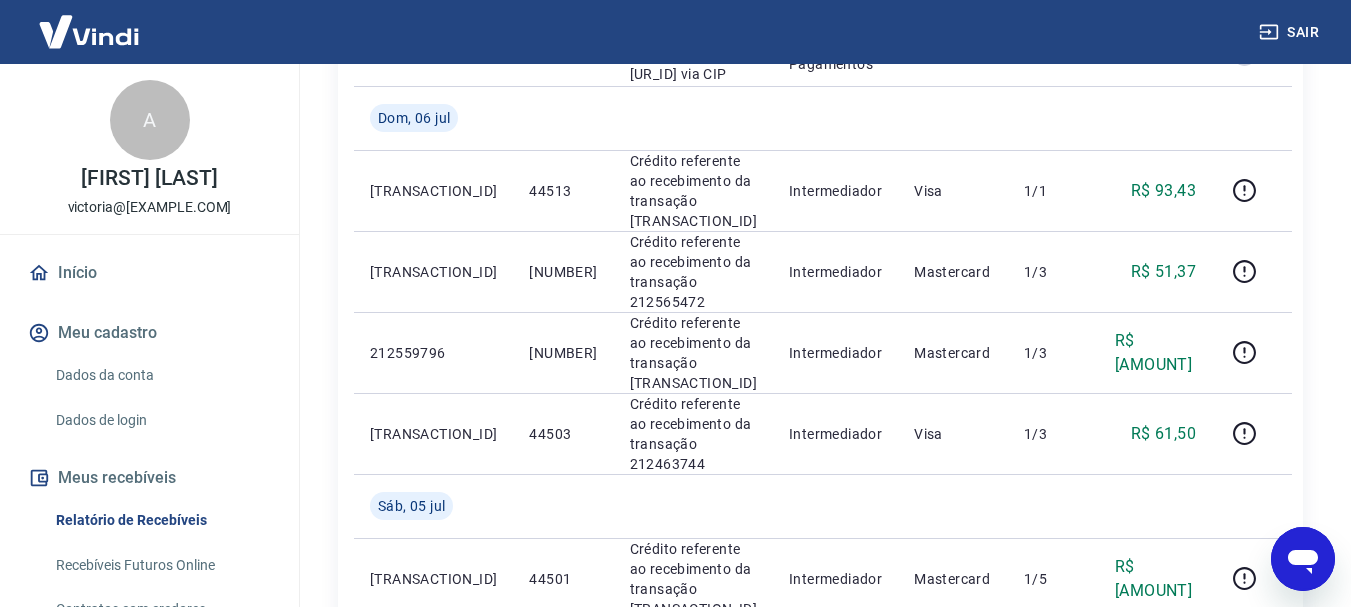 scroll, scrollTop: 1600, scrollLeft: 0, axis: vertical 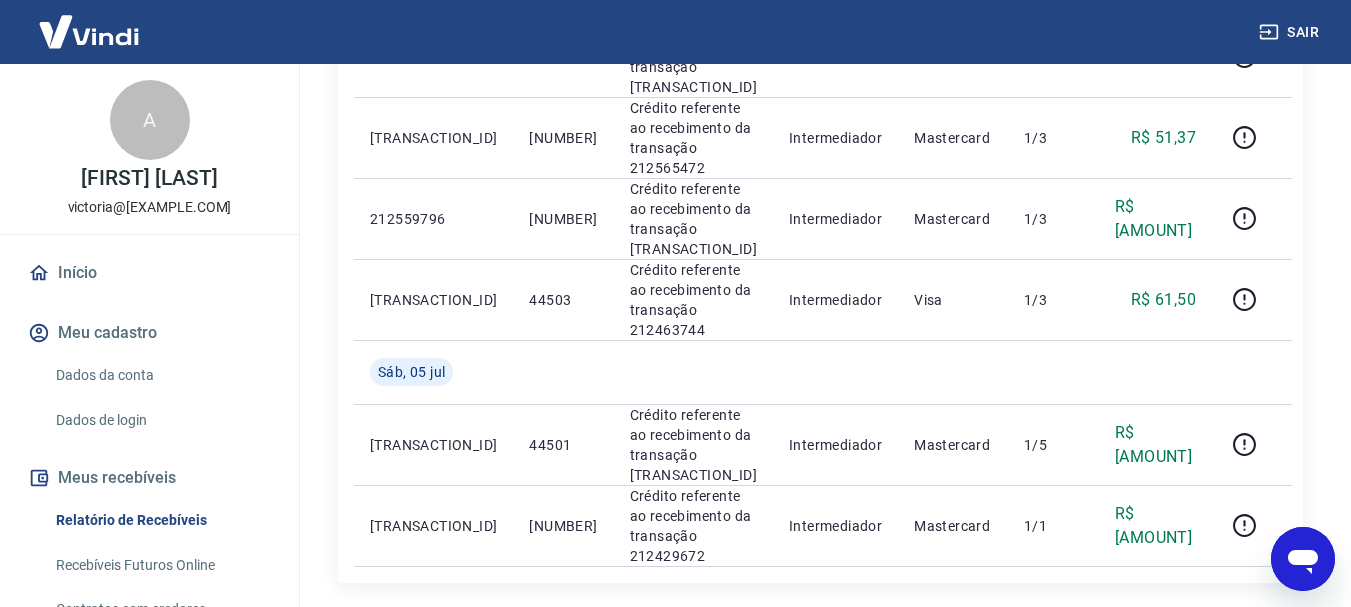 click on "2" at bounding box center (1068, 623) 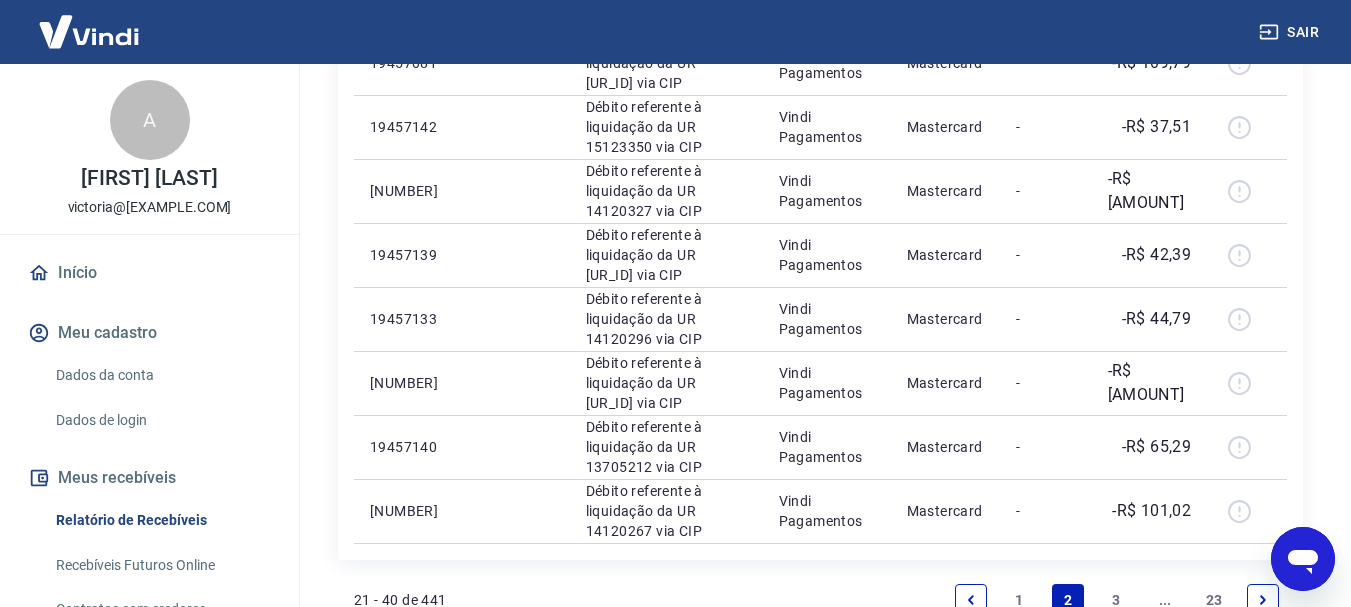 scroll, scrollTop: 1539, scrollLeft: 0, axis: vertical 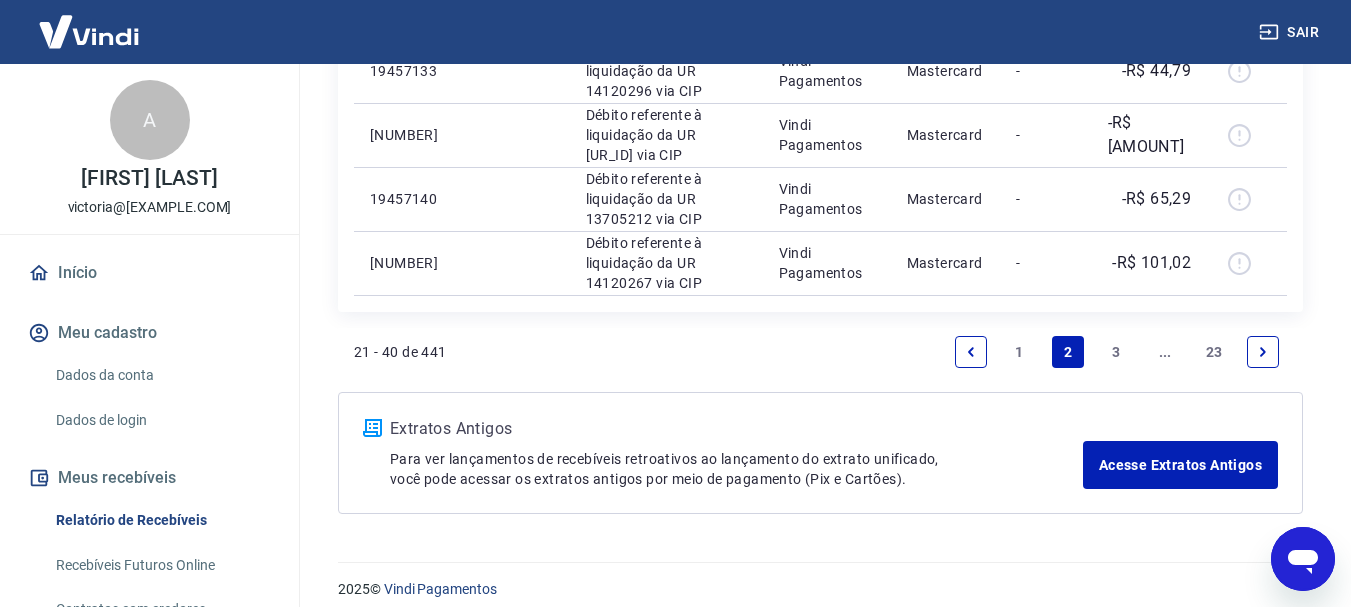 click on "3" at bounding box center (1117, 352) 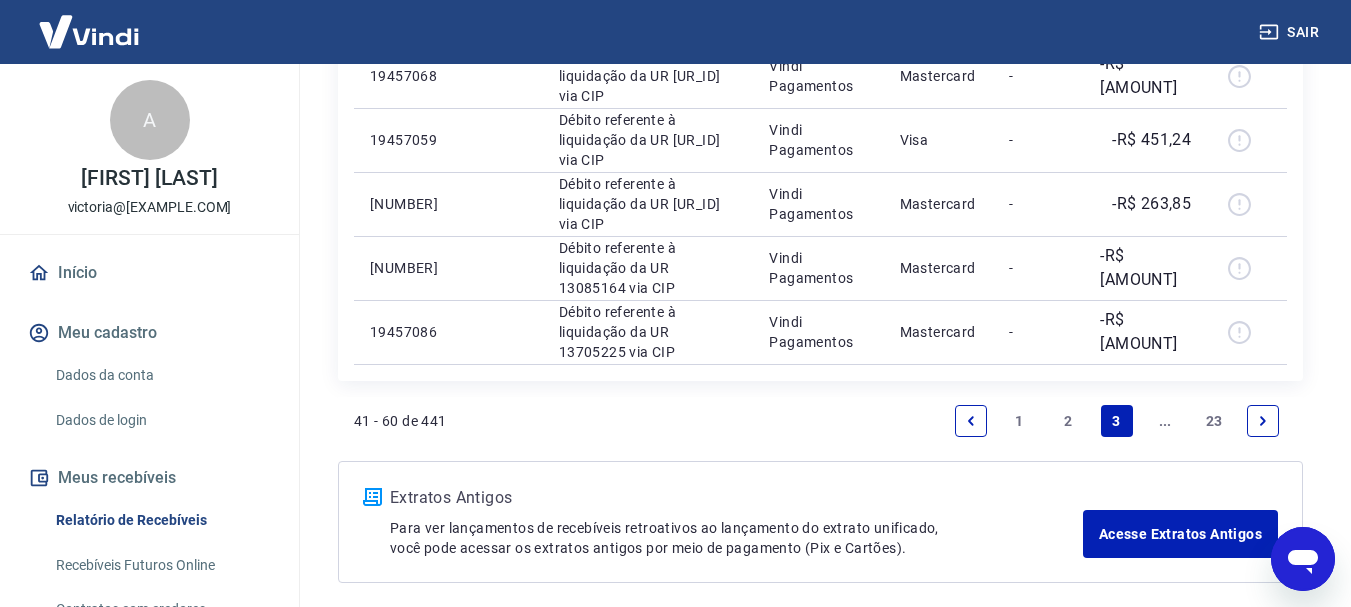 scroll, scrollTop: 1400, scrollLeft: 0, axis: vertical 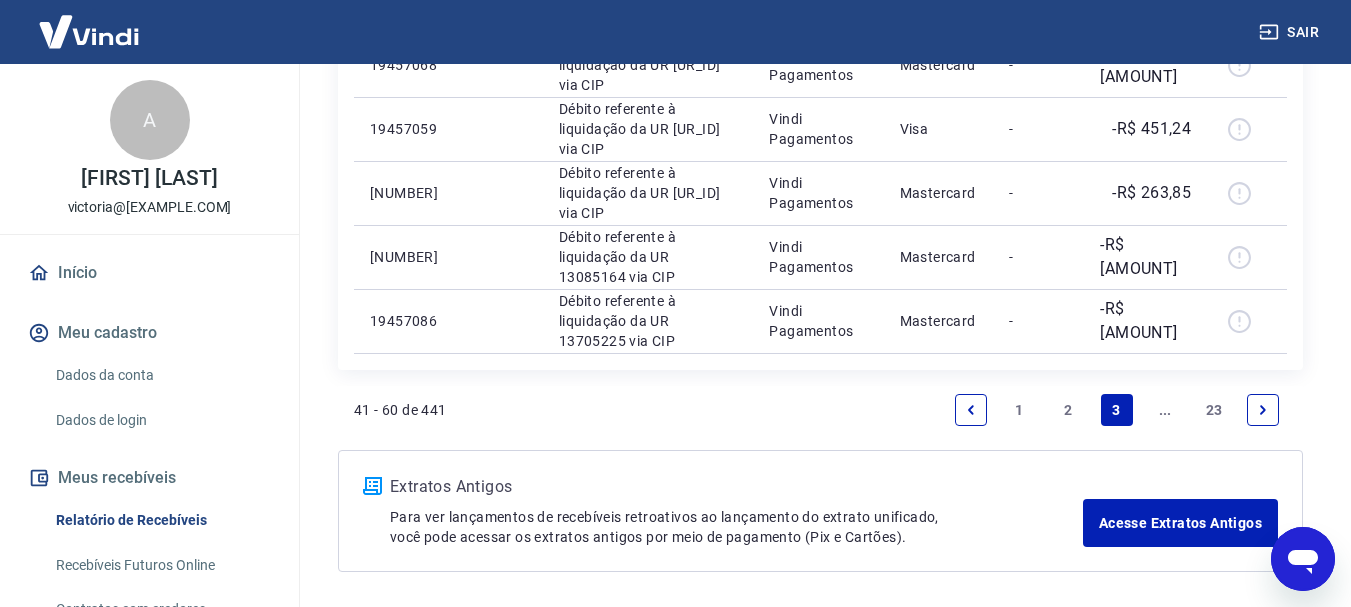 click at bounding box center (1263, 410) 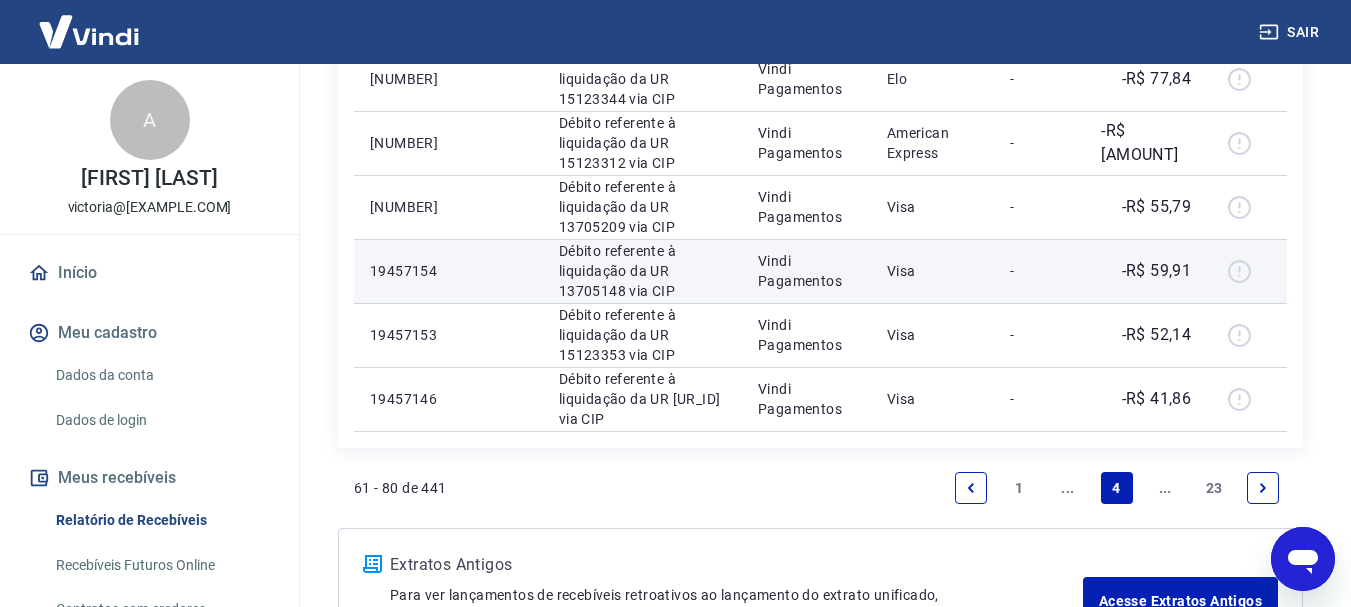 scroll, scrollTop: 1475, scrollLeft: 0, axis: vertical 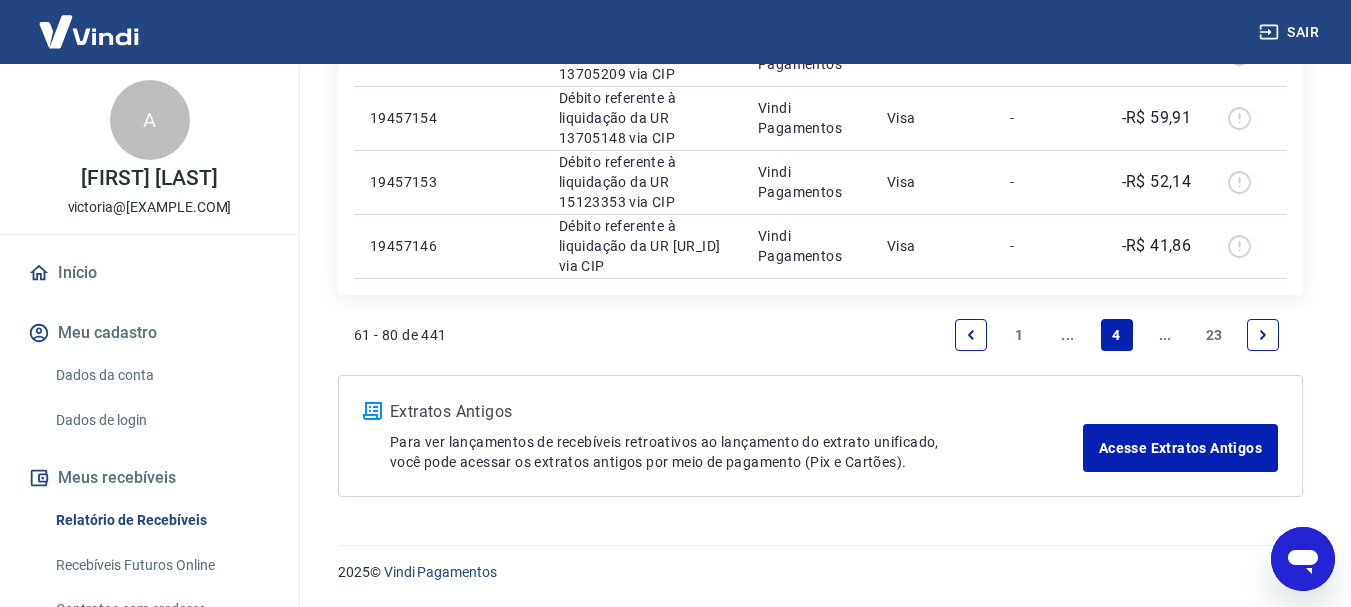 click 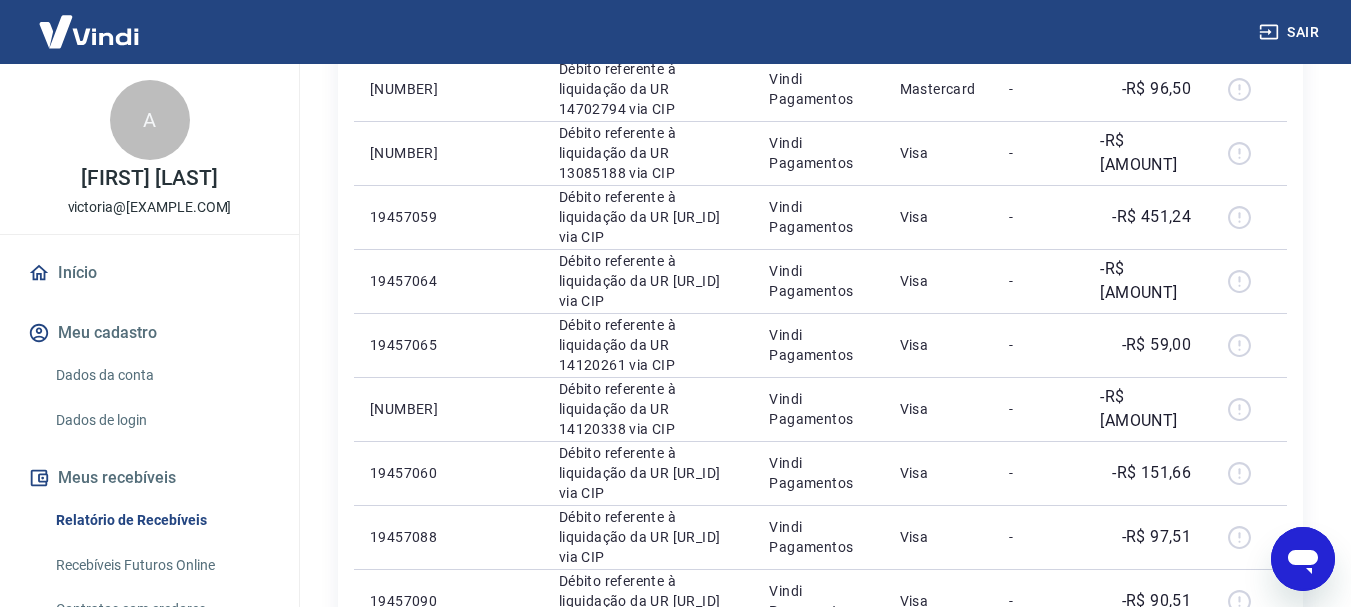 scroll, scrollTop: 1300, scrollLeft: 0, axis: vertical 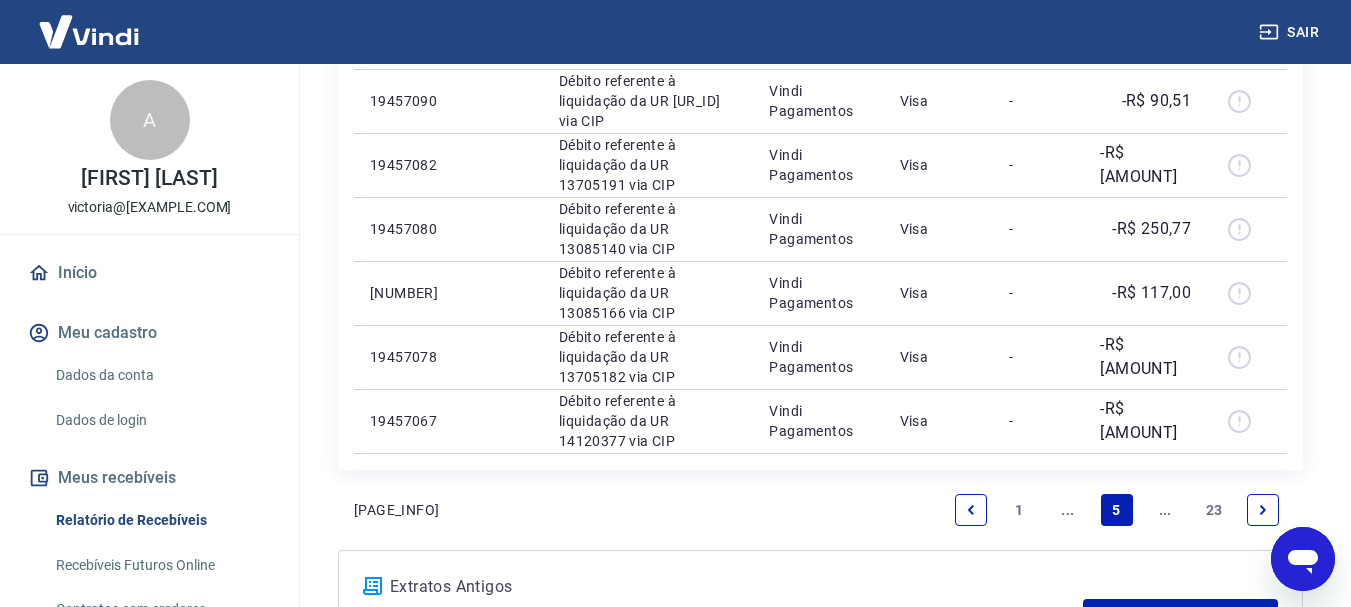 click at bounding box center [1263, 510] 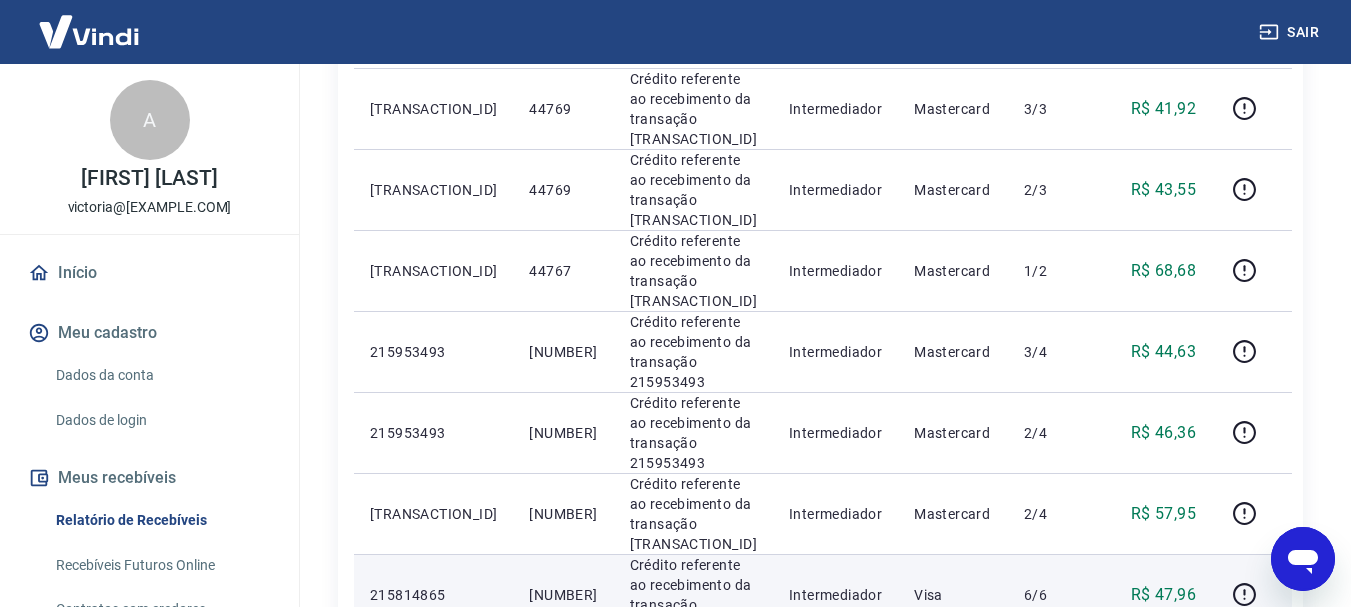 scroll, scrollTop: 1300, scrollLeft: 0, axis: vertical 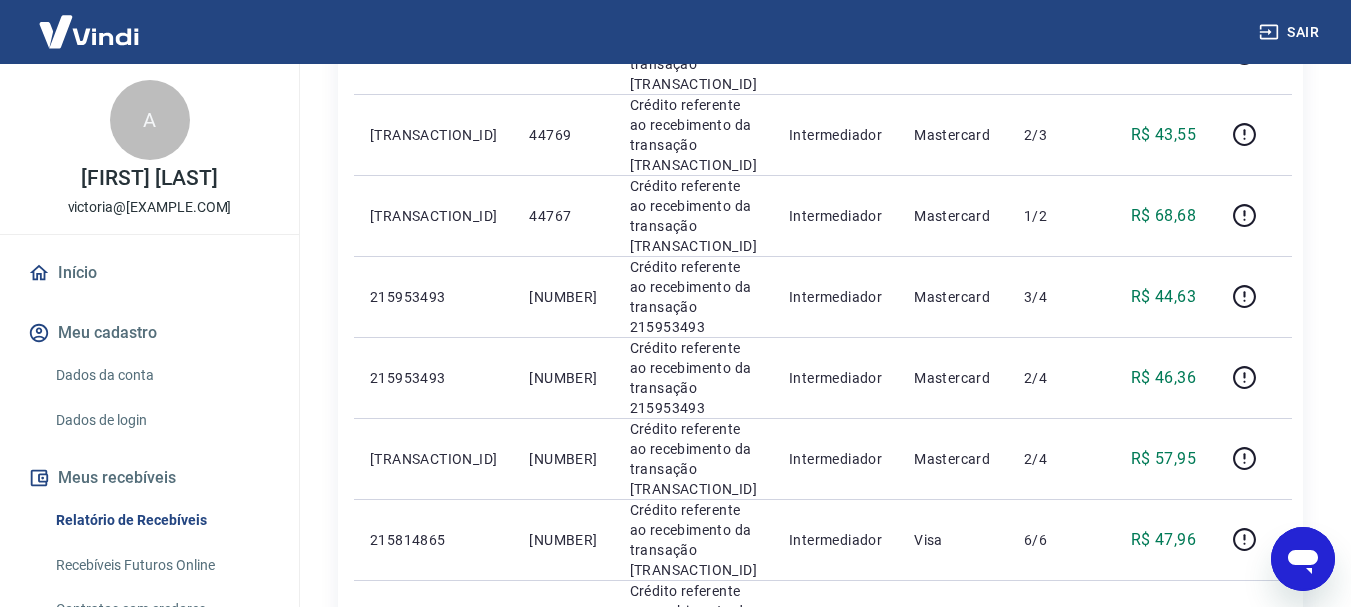 click 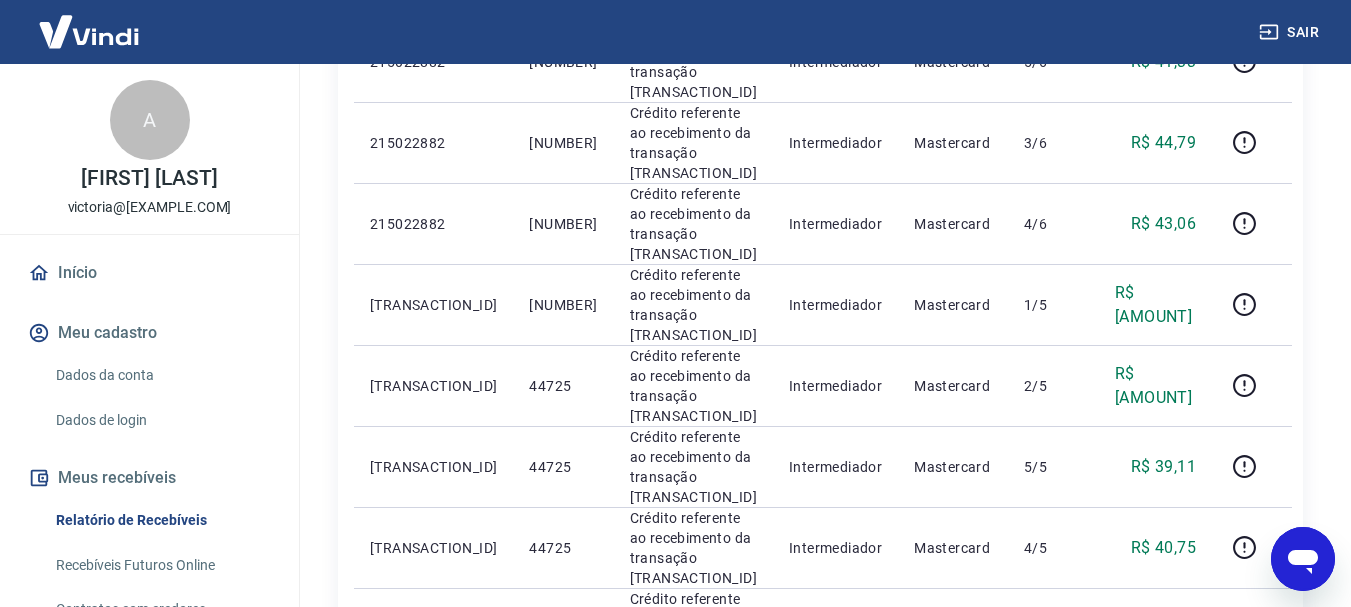 scroll, scrollTop: 1400, scrollLeft: 0, axis: vertical 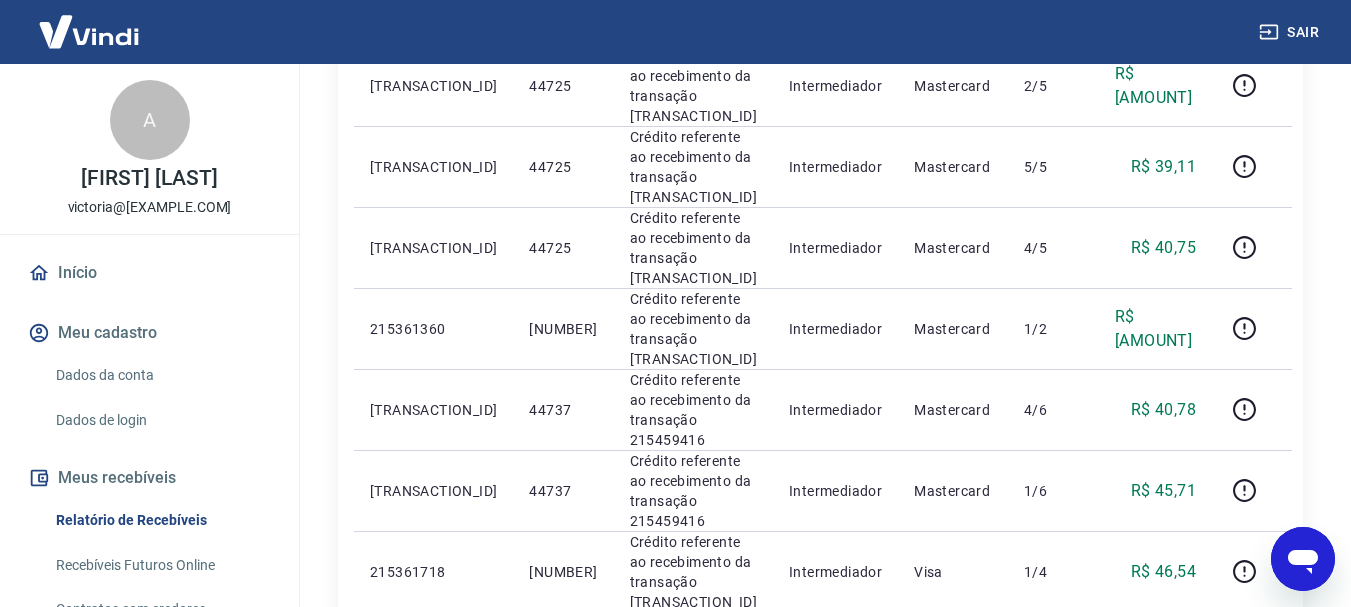 click 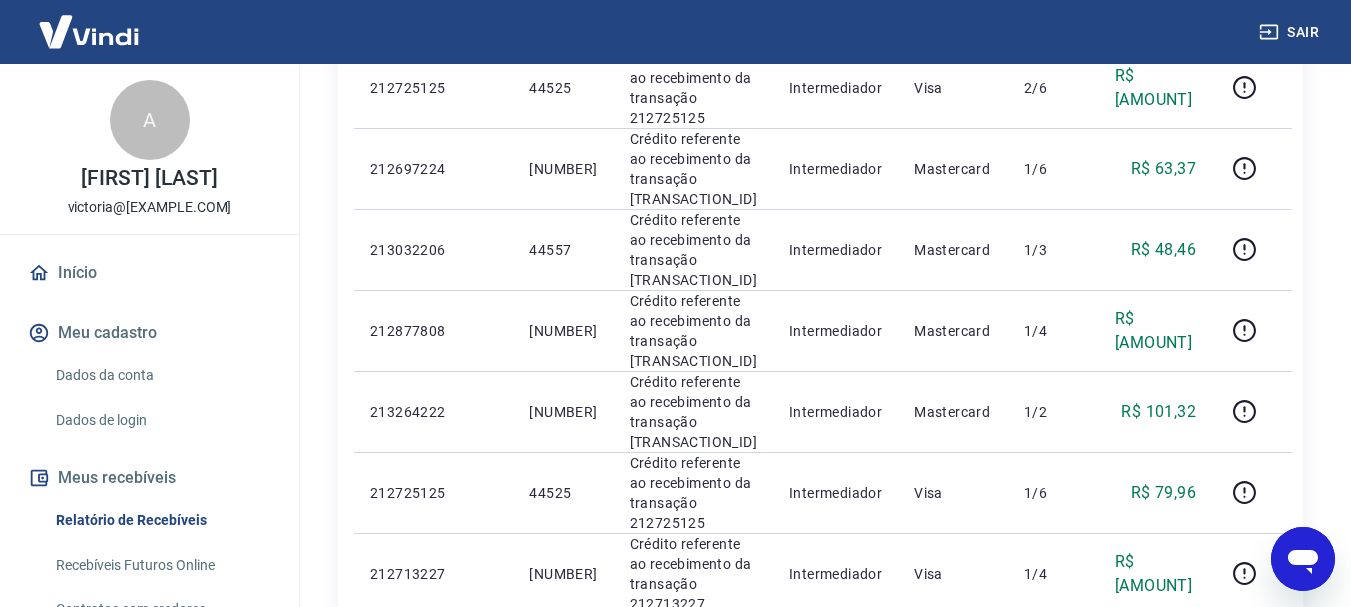 scroll, scrollTop: 1400, scrollLeft: 0, axis: vertical 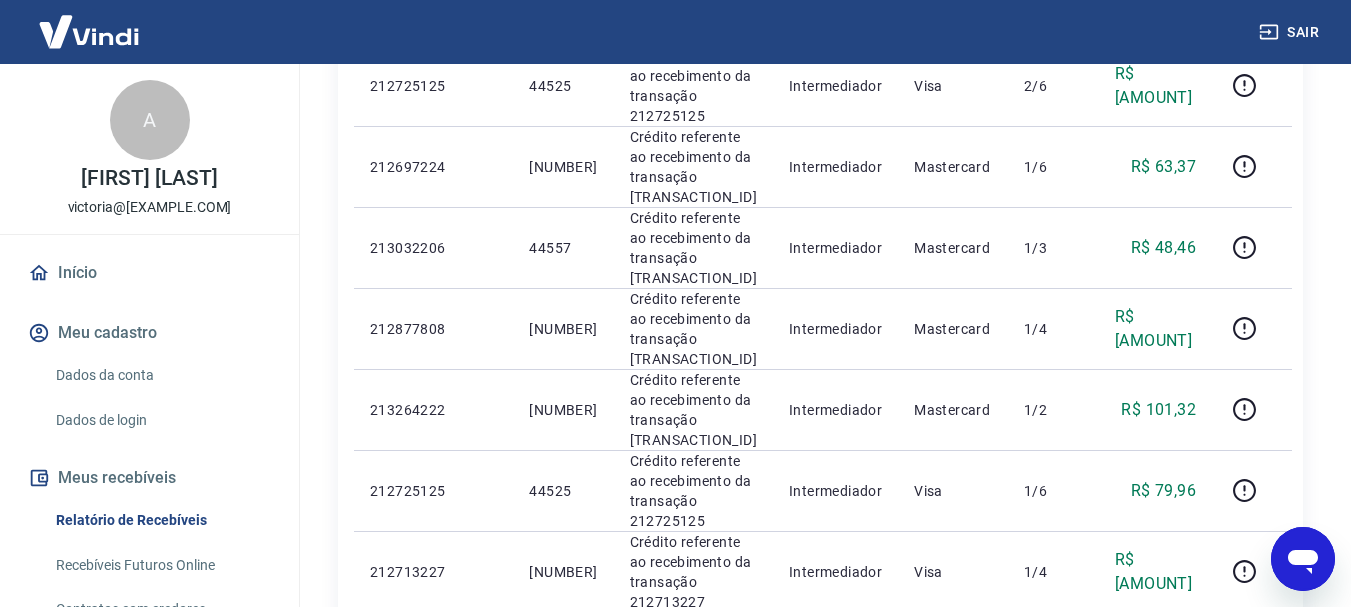 click at bounding box center (1263, 750) 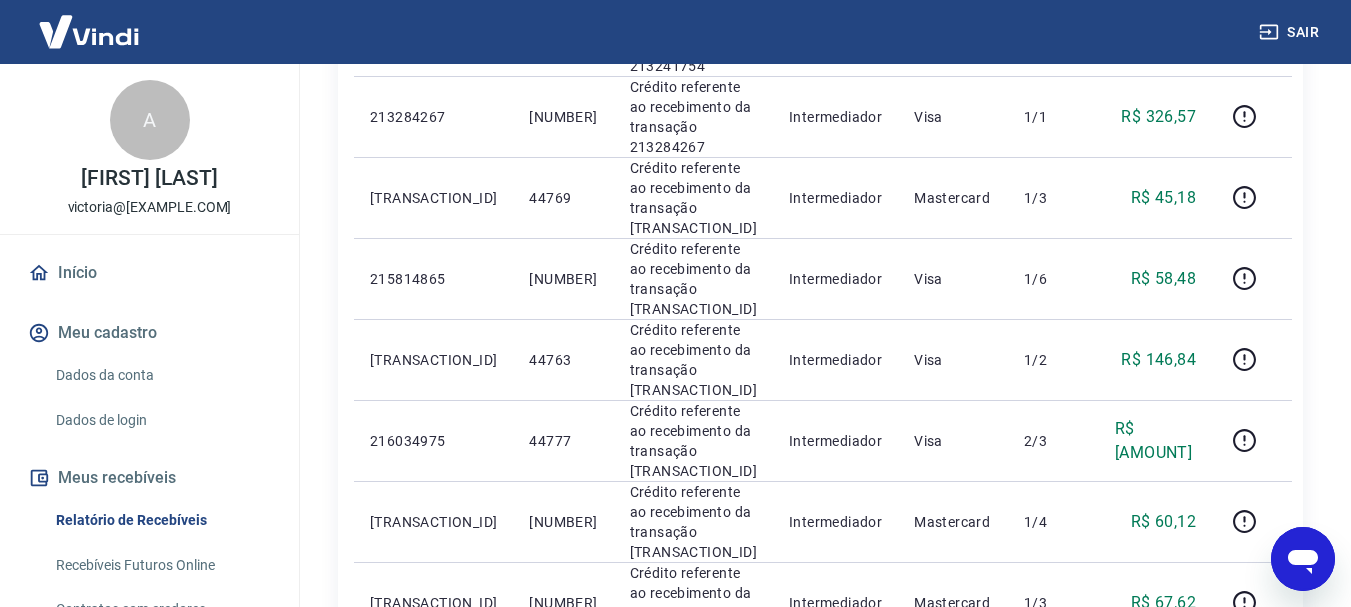 scroll, scrollTop: 1300, scrollLeft: 0, axis: vertical 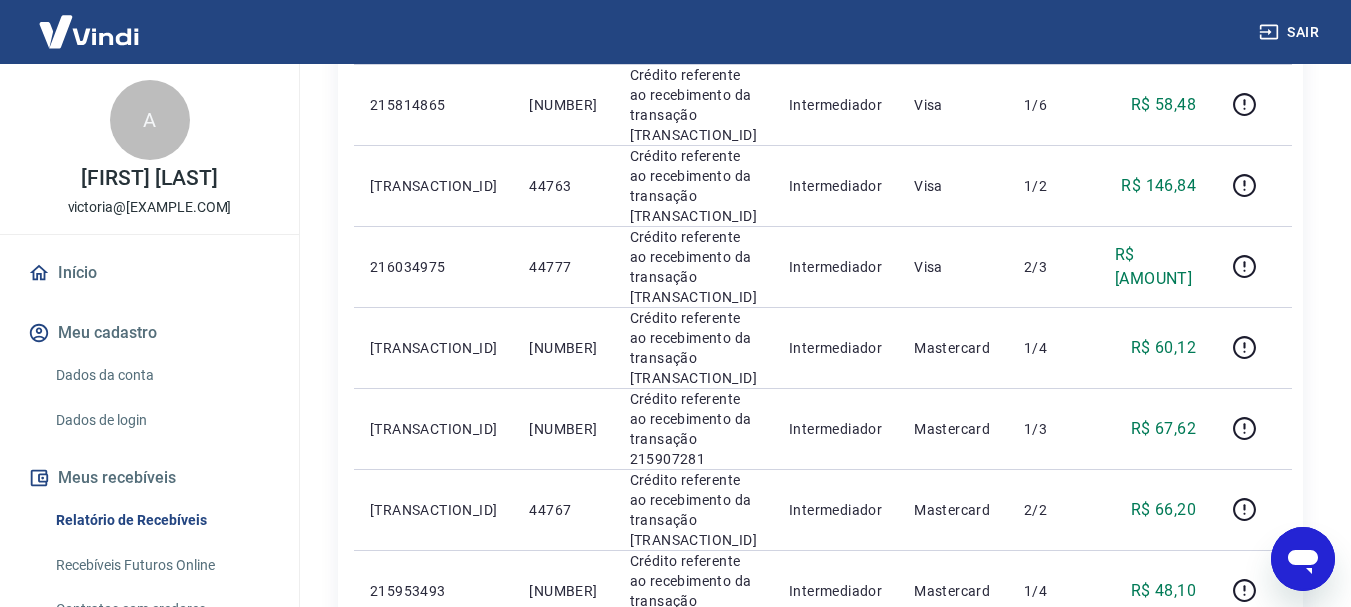 click 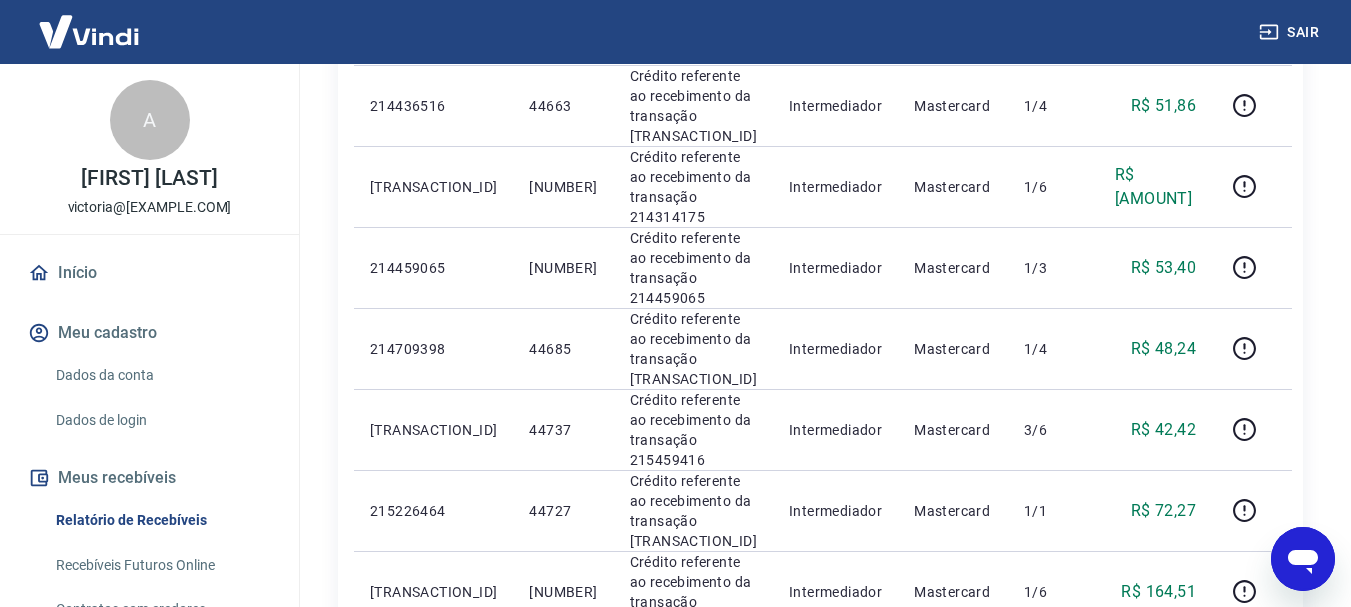 scroll, scrollTop: 1300, scrollLeft: 0, axis: vertical 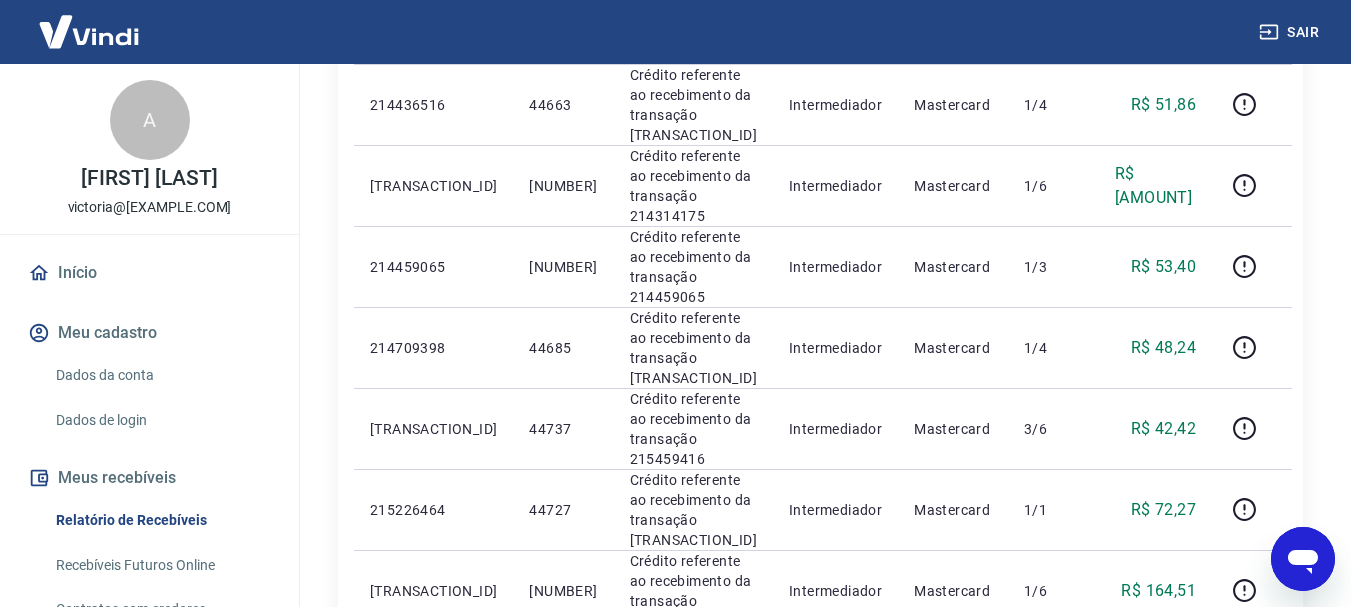 click at bounding box center (1263, 850) 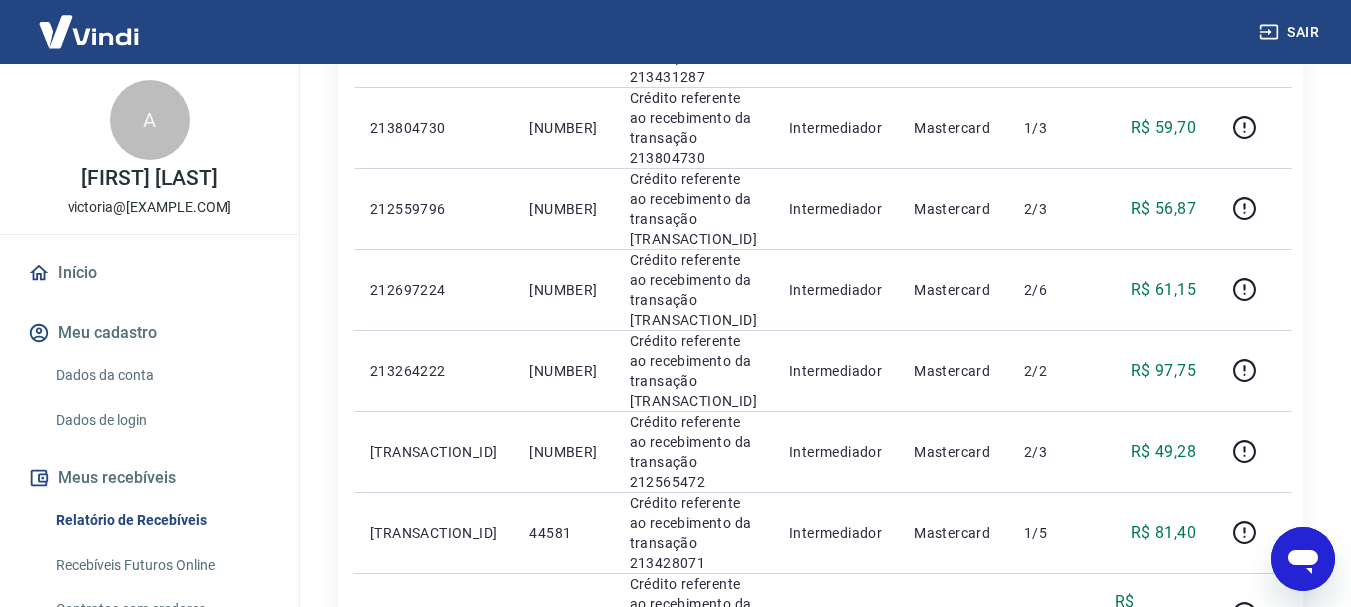 scroll, scrollTop: 1300, scrollLeft: 0, axis: vertical 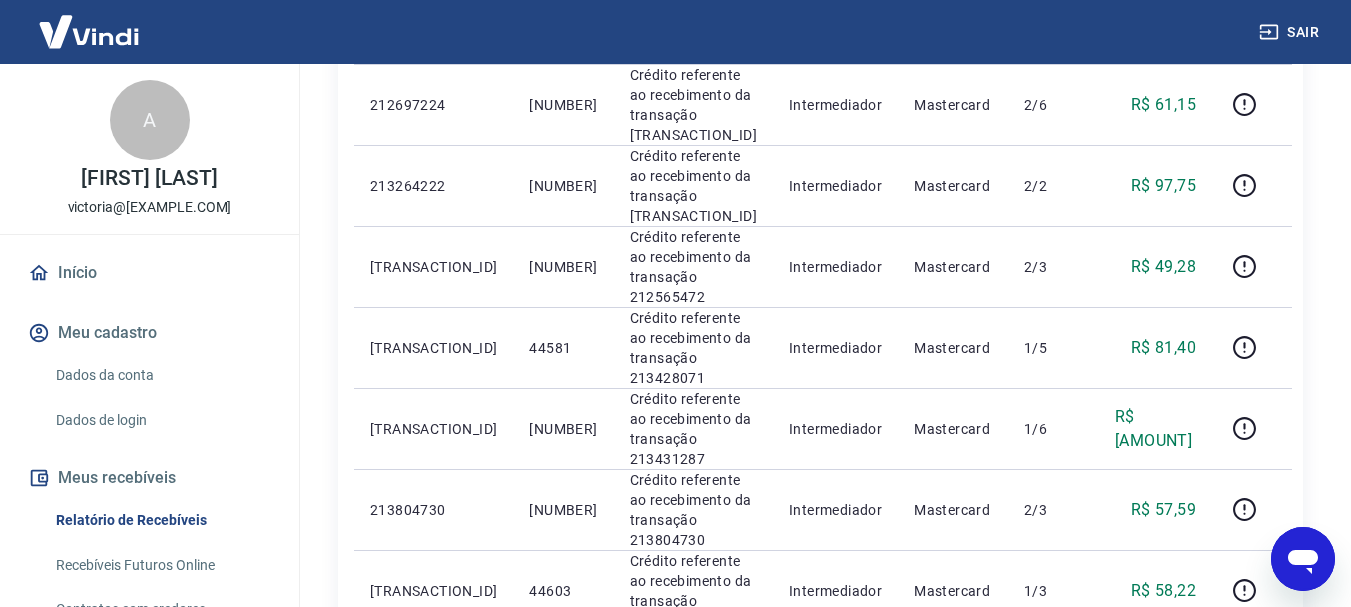 click 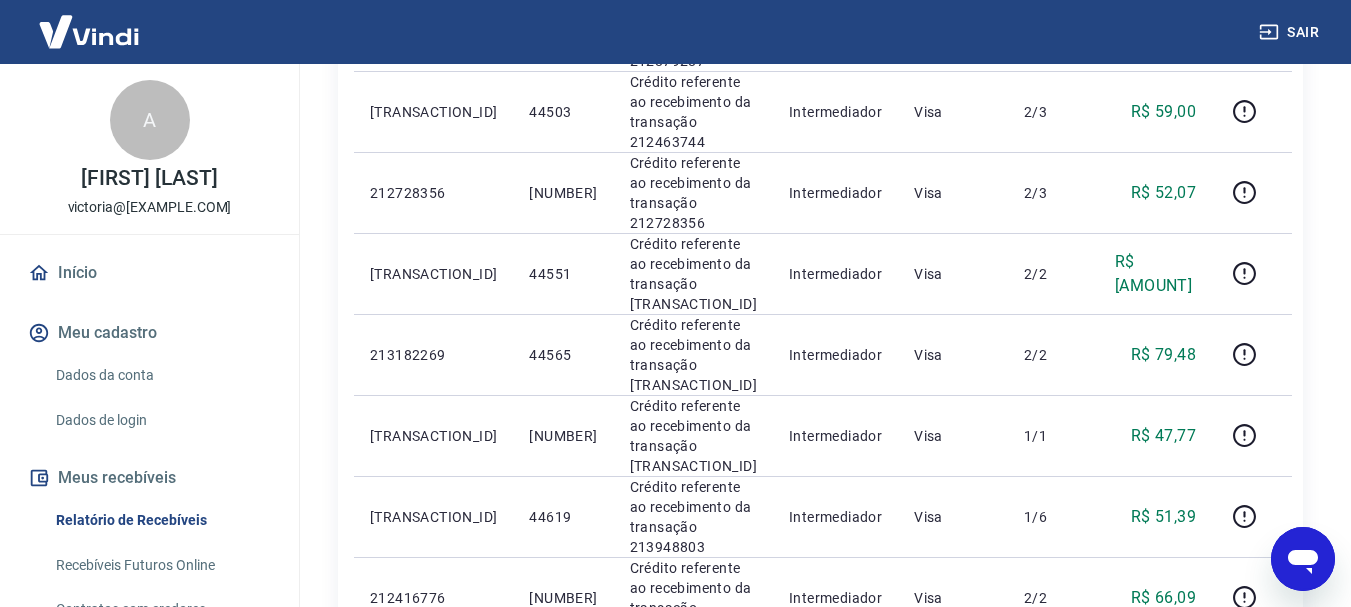 scroll, scrollTop: 1400, scrollLeft: 0, axis: vertical 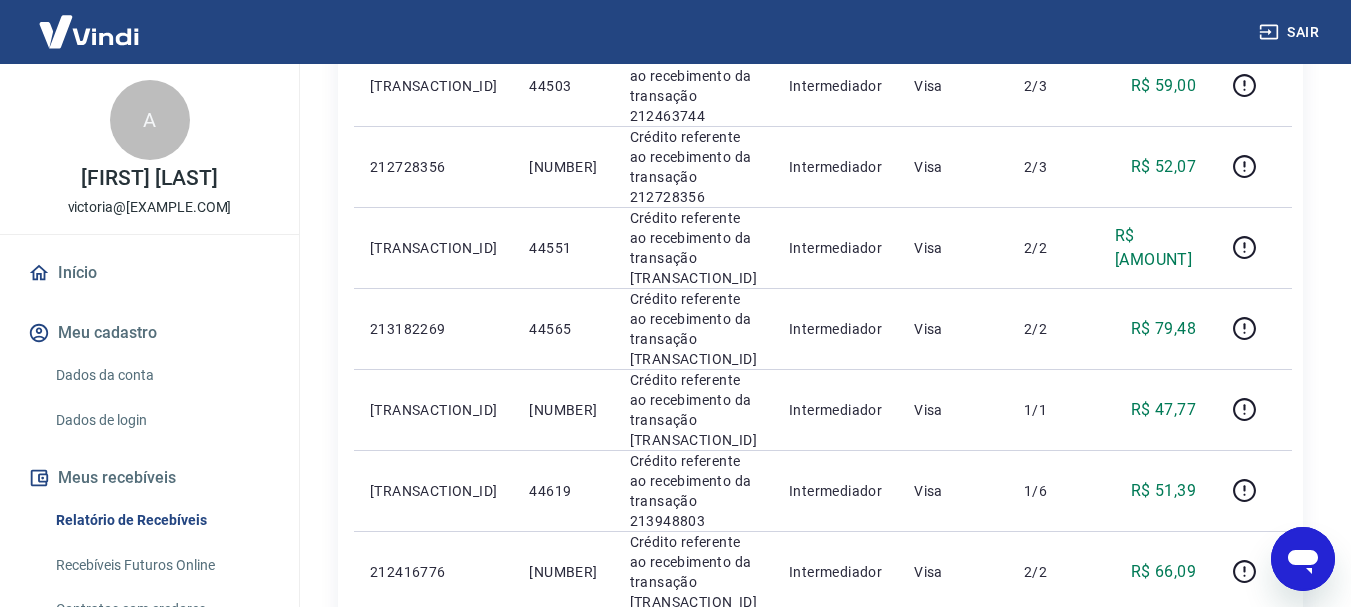 click at bounding box center [1263, 750] 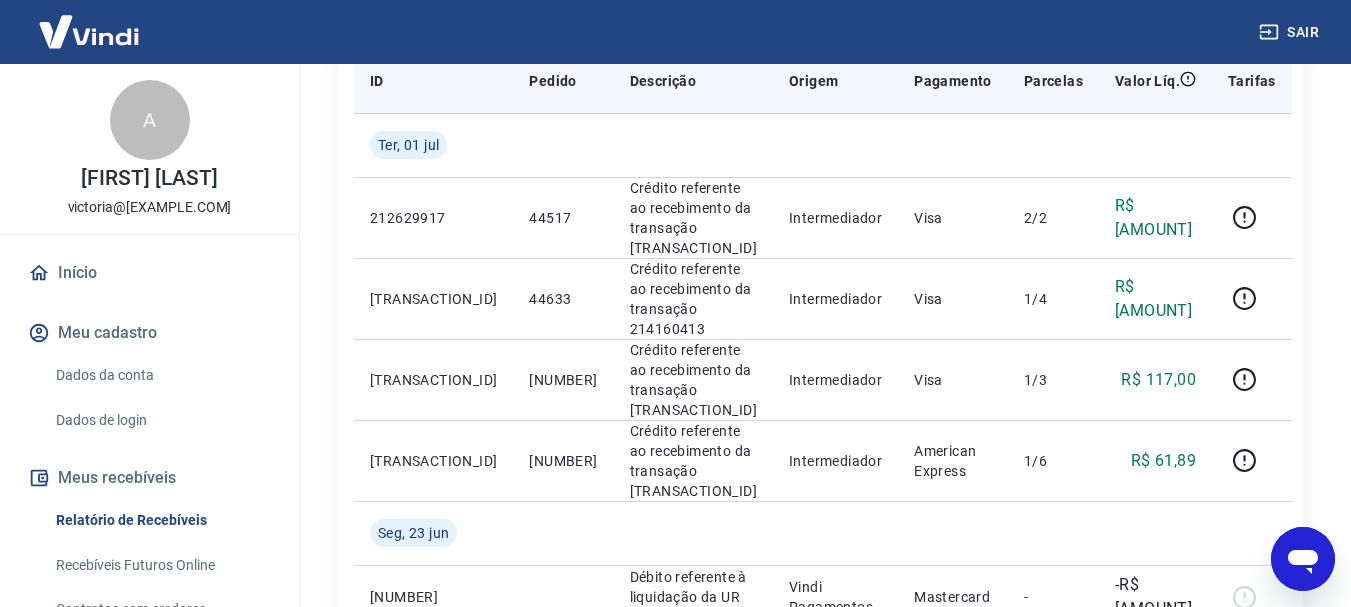 scroll, scrollTop: 300, scrollLeft: 0, axis: vertical 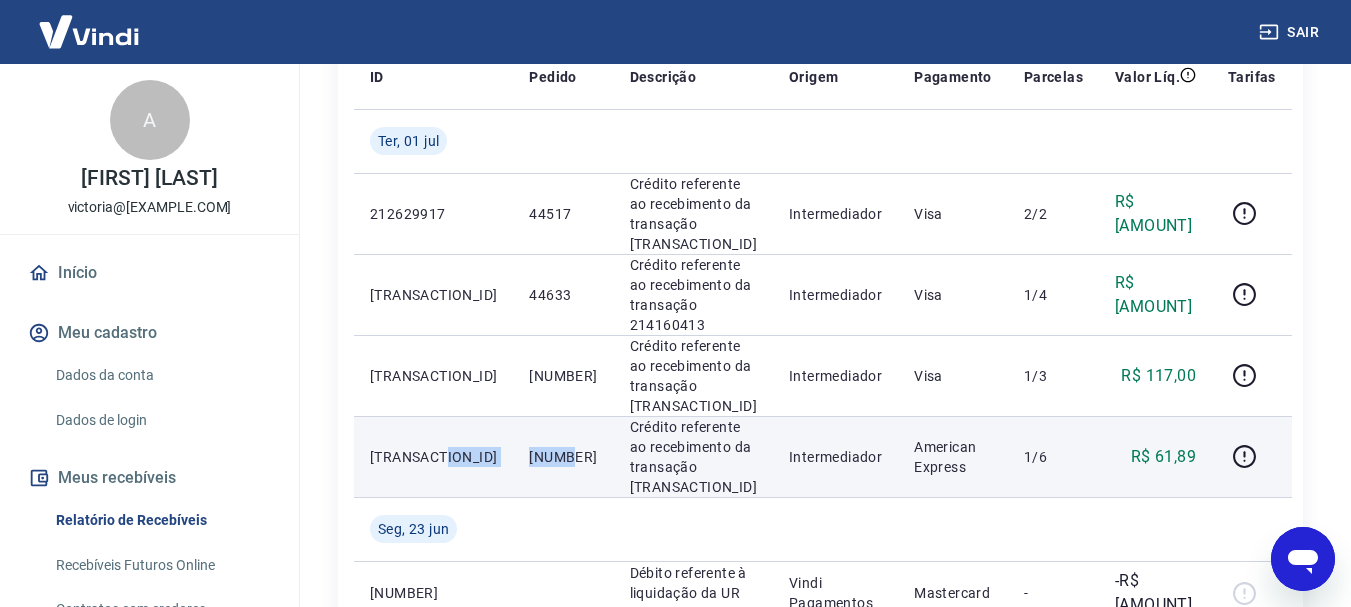 drag, startPoint x: 467, startPoint y: 405, endPoint x: 537, endPoint y: 414, distance: 70.5762 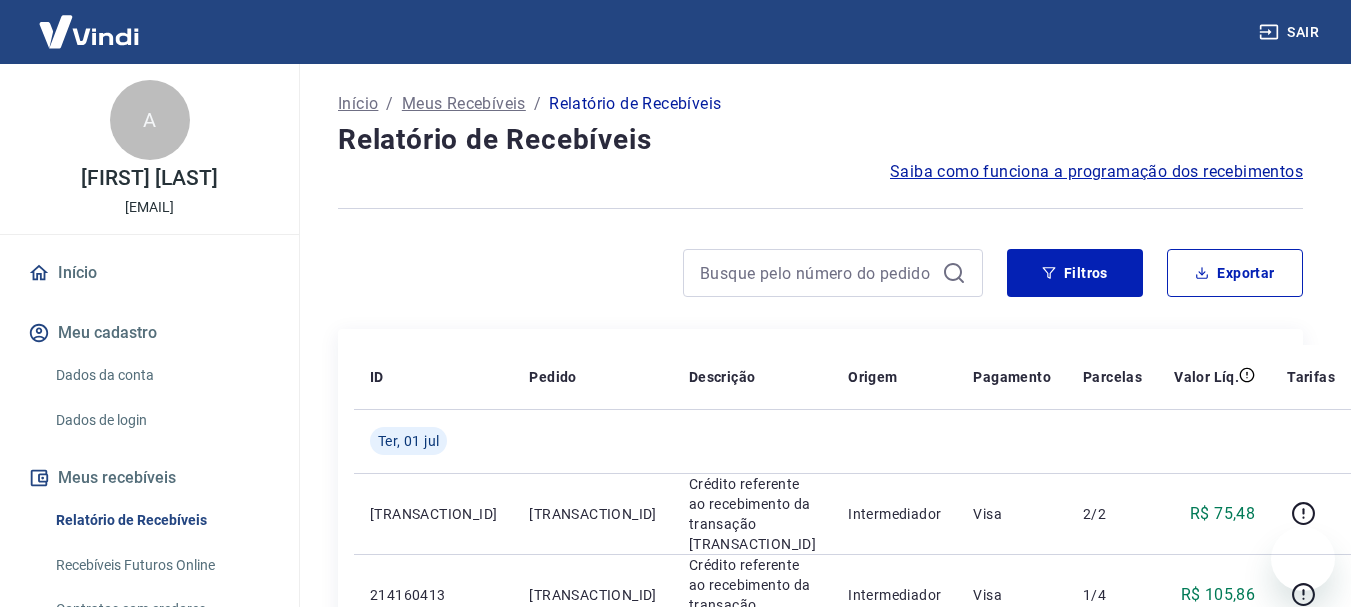 scroll, scrollTop: 1539, scrollLeft: 0, axis: vertical 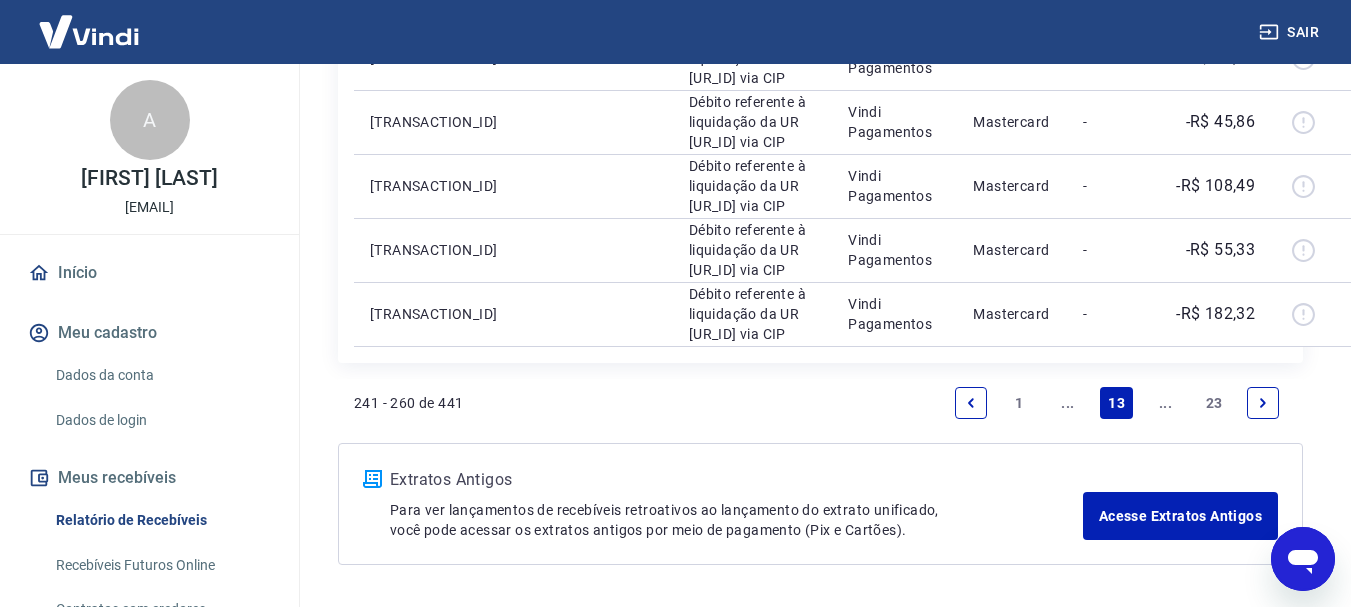 click on "..." at bounding box center (1068, 403) 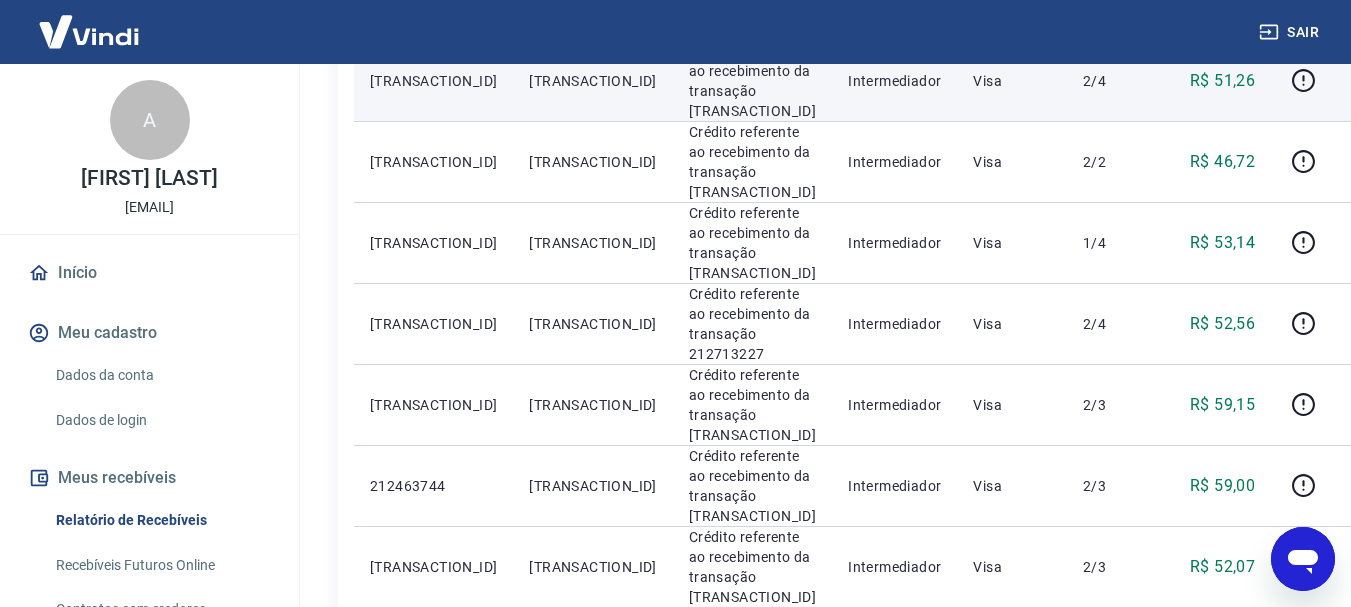 scroll, scrollTop: 1300, scrollLeft: 0, axis: vertical 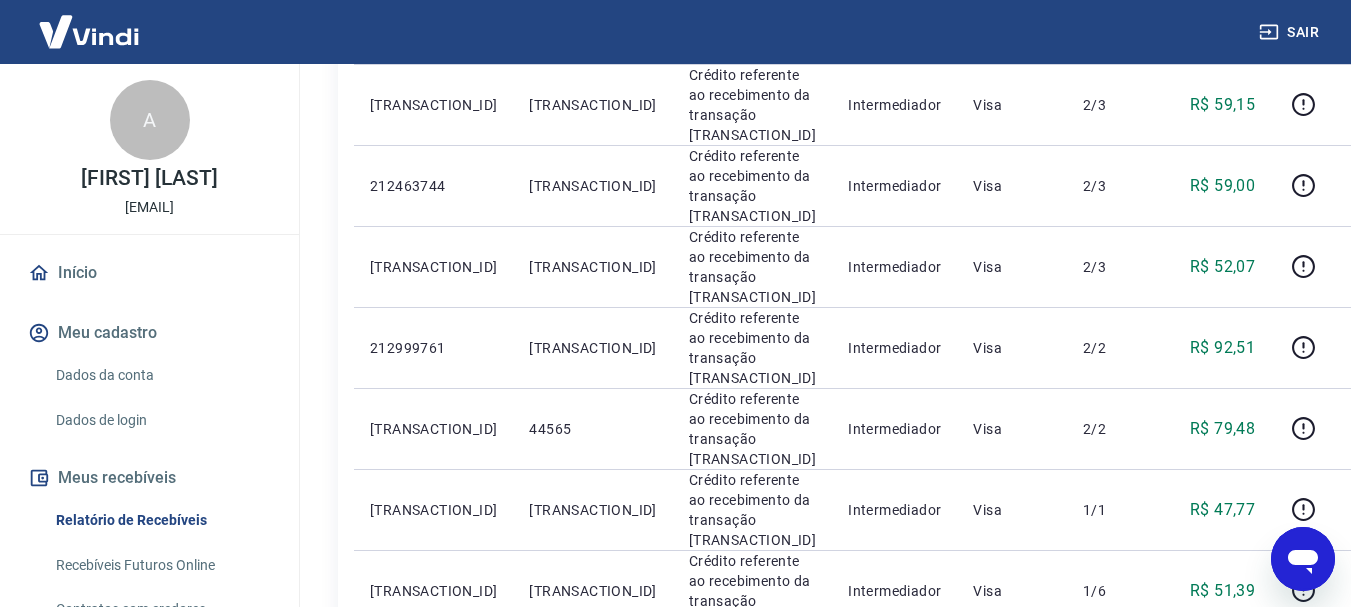 click on "..." at bounding box center [1068, 850] 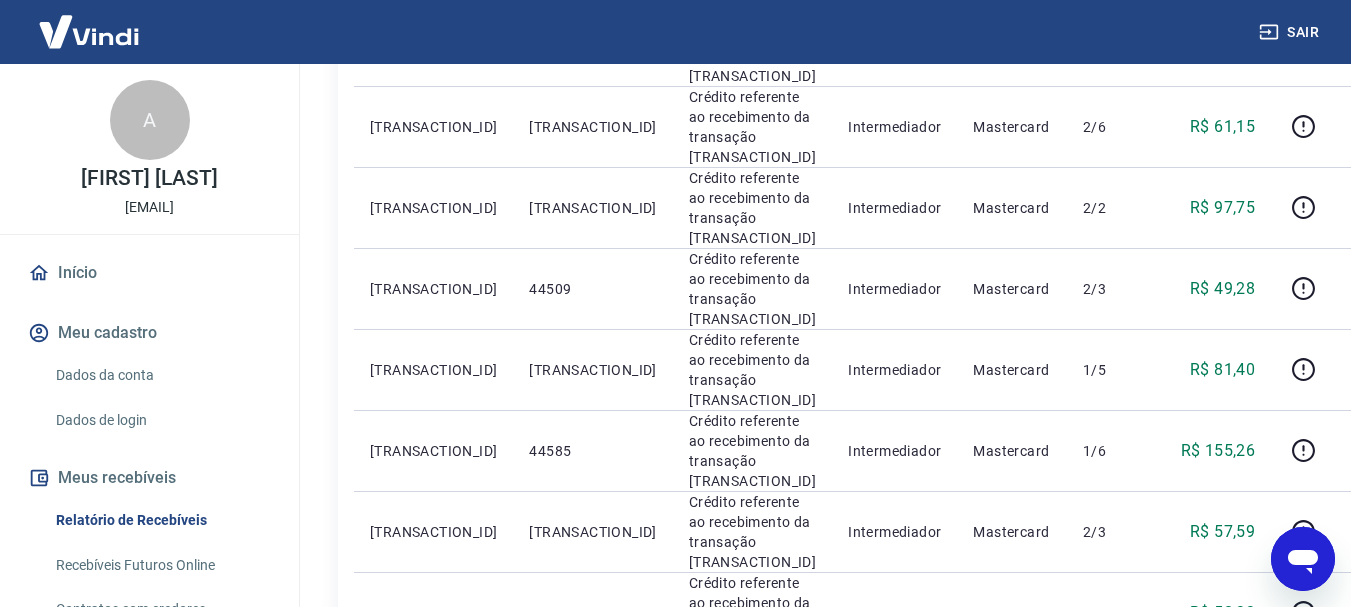 scroll, scrollTop: 1400, scrollLeft: 0, axis: vertical 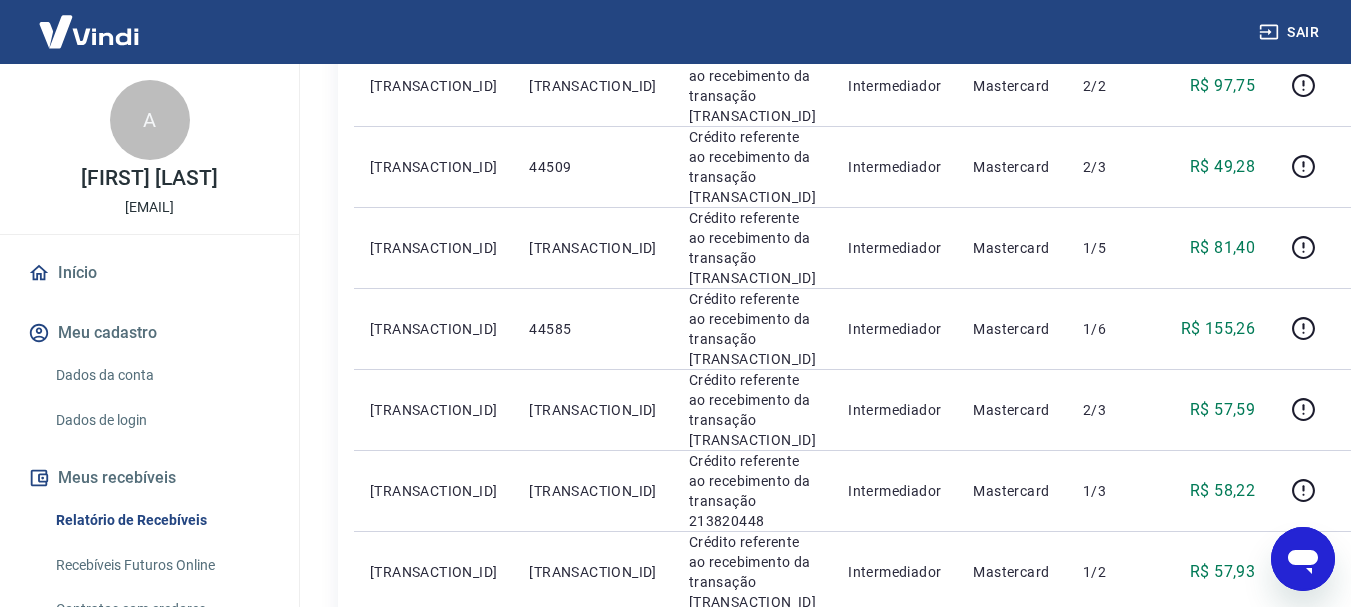 click on "..." at bounding box center [1068, 750] 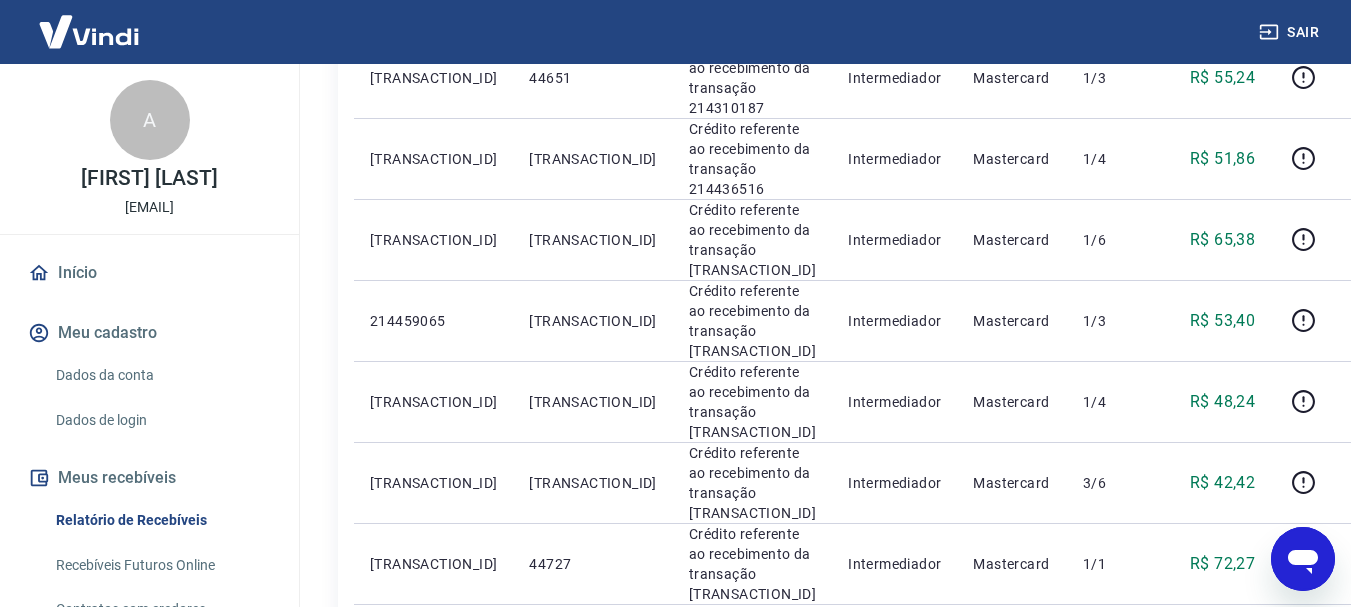 scroll, scrollTop: 1400, scrollLeft: 0, axis: vertical 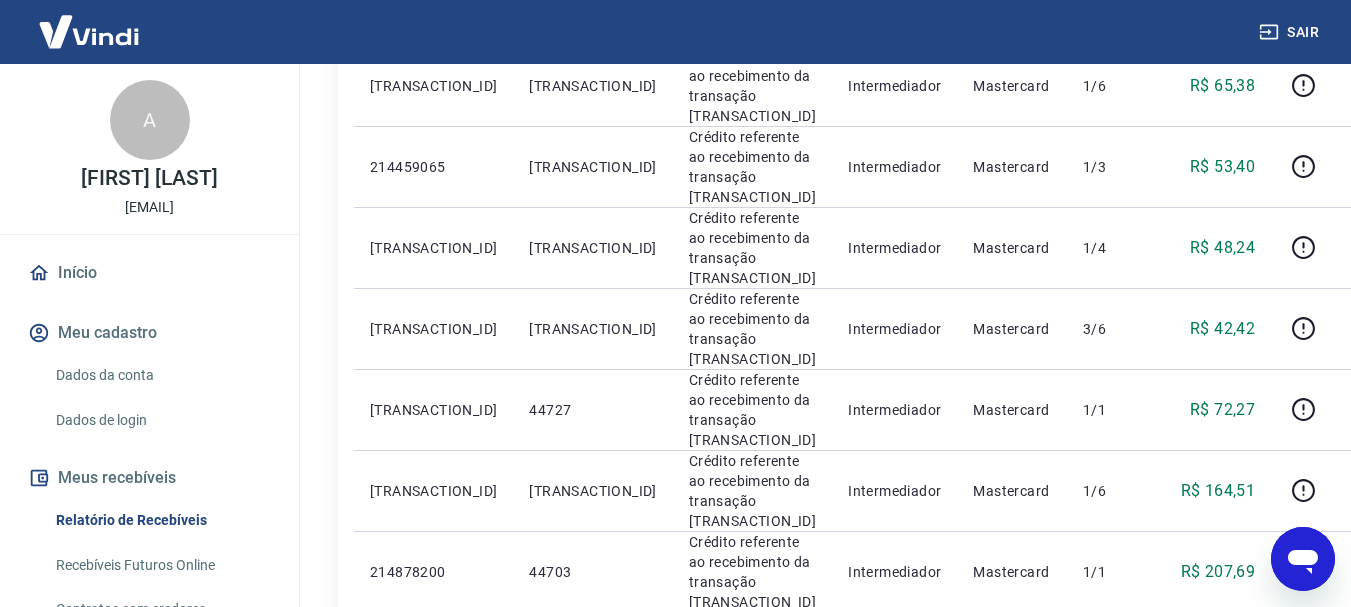 click on "..." at bounding box center (1068, 750) 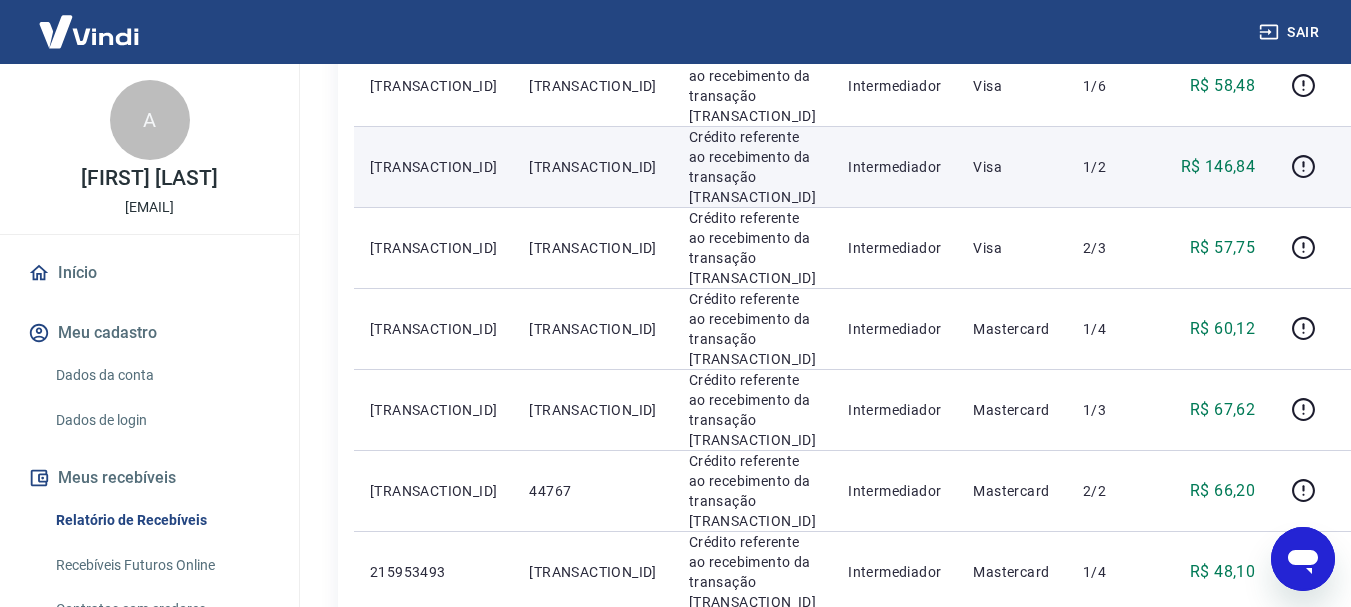 scroll, scrollTop: 1400, scrollLeft: 0, axis: vertical 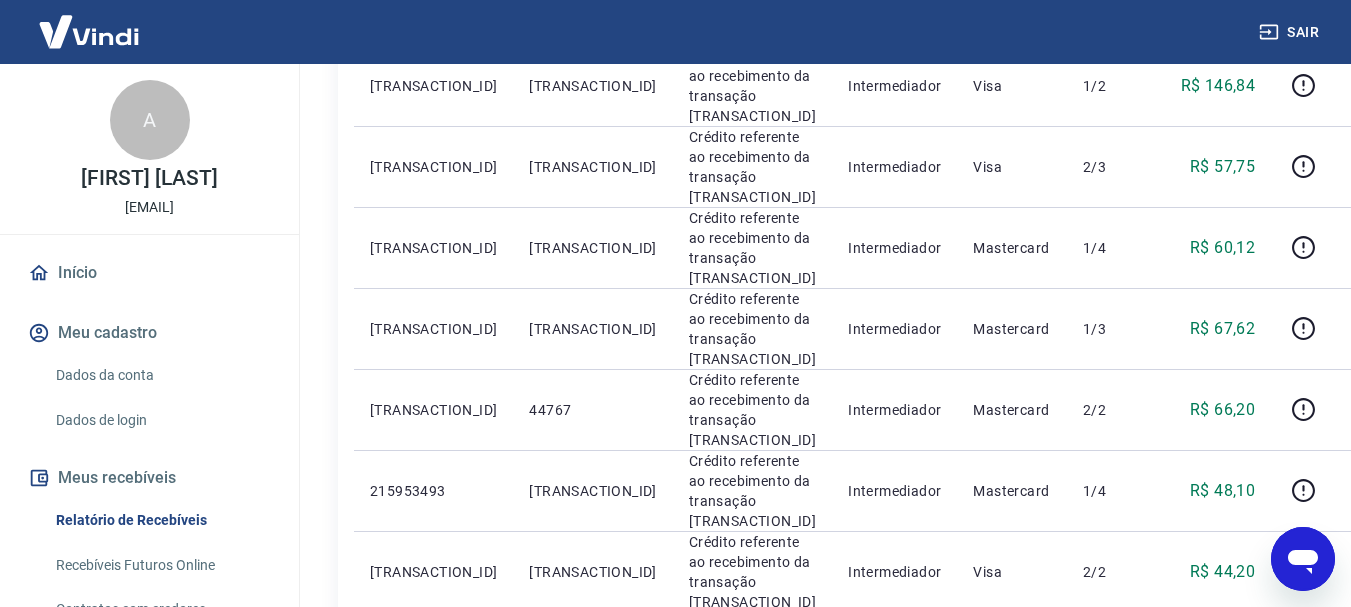click on "..." at bounding box center [1068, 750] 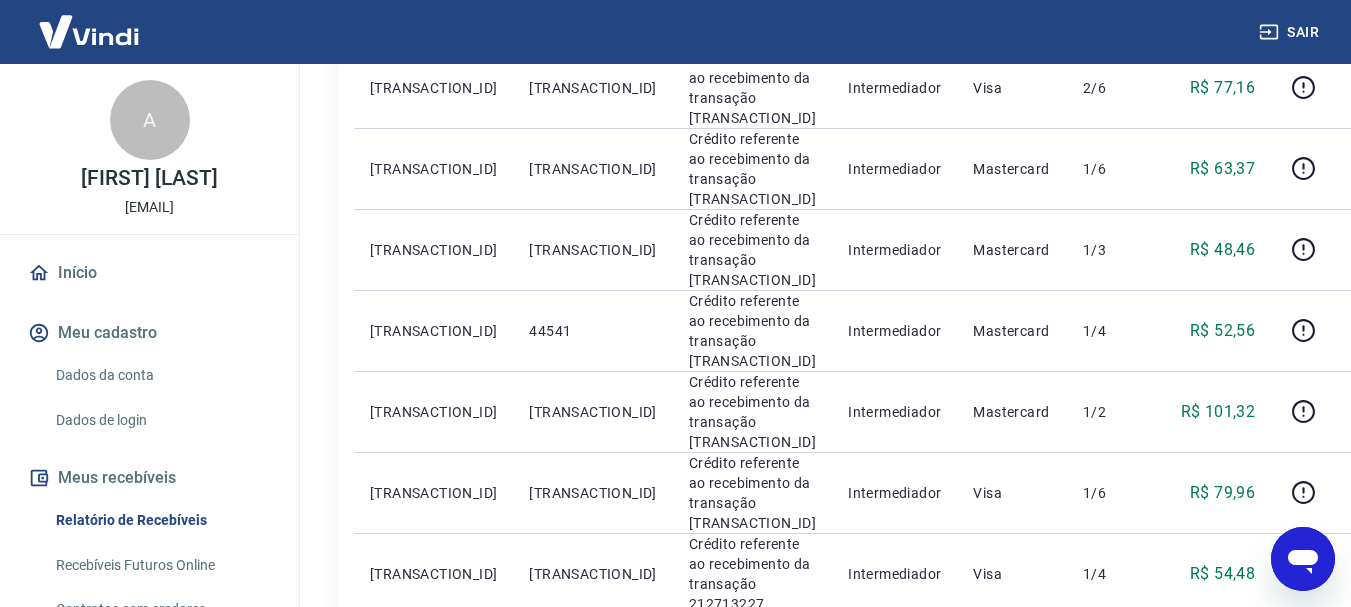 scroll, scrollTop: 1400, scrollLeft: 0, axis: vertical 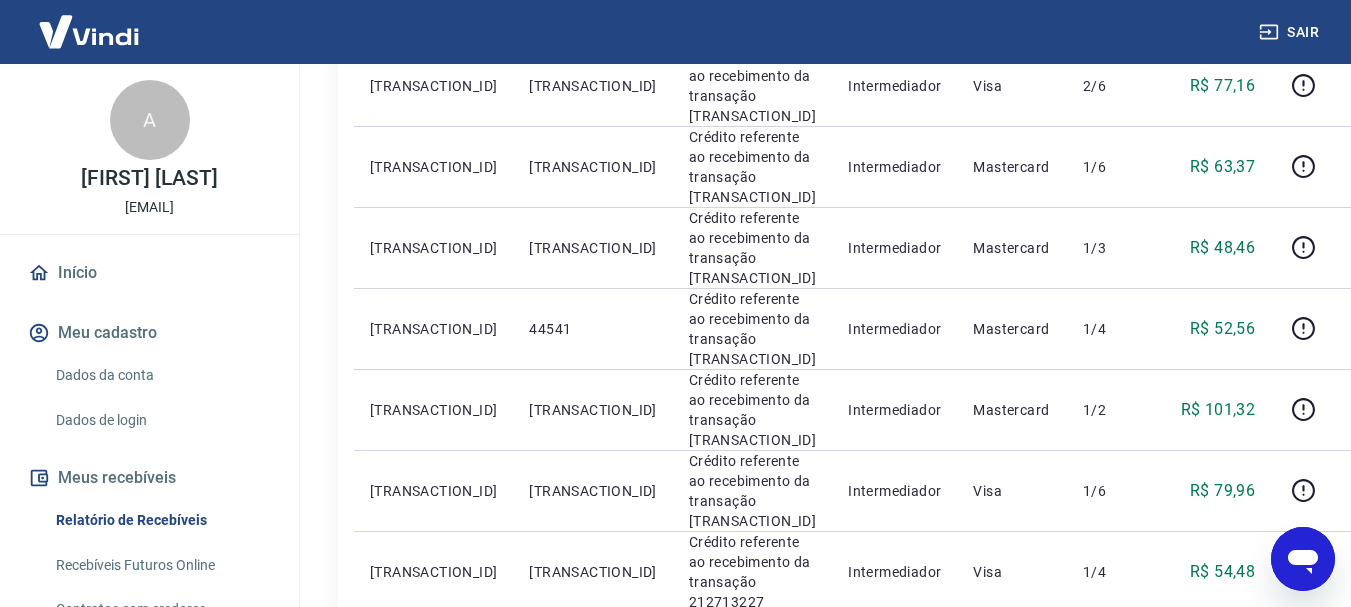 click on "..." at bounding box center [1068, 750] 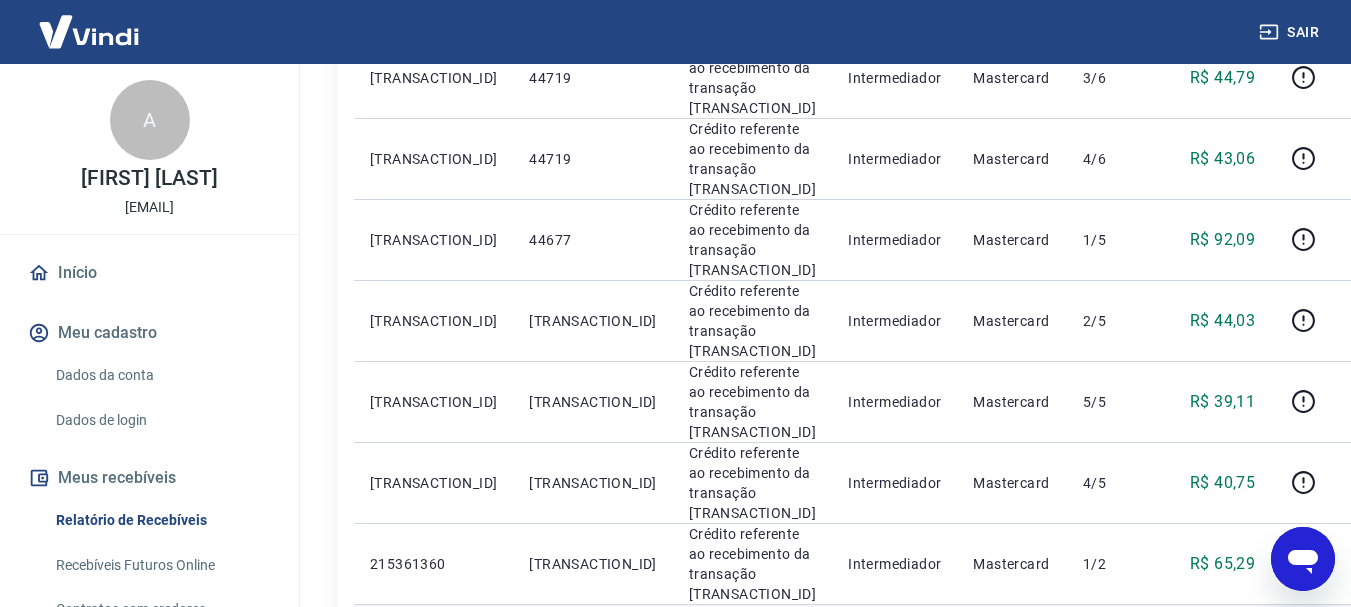 scroll, scrollTop: 1400, scrollLeft: 0, axis: vertical 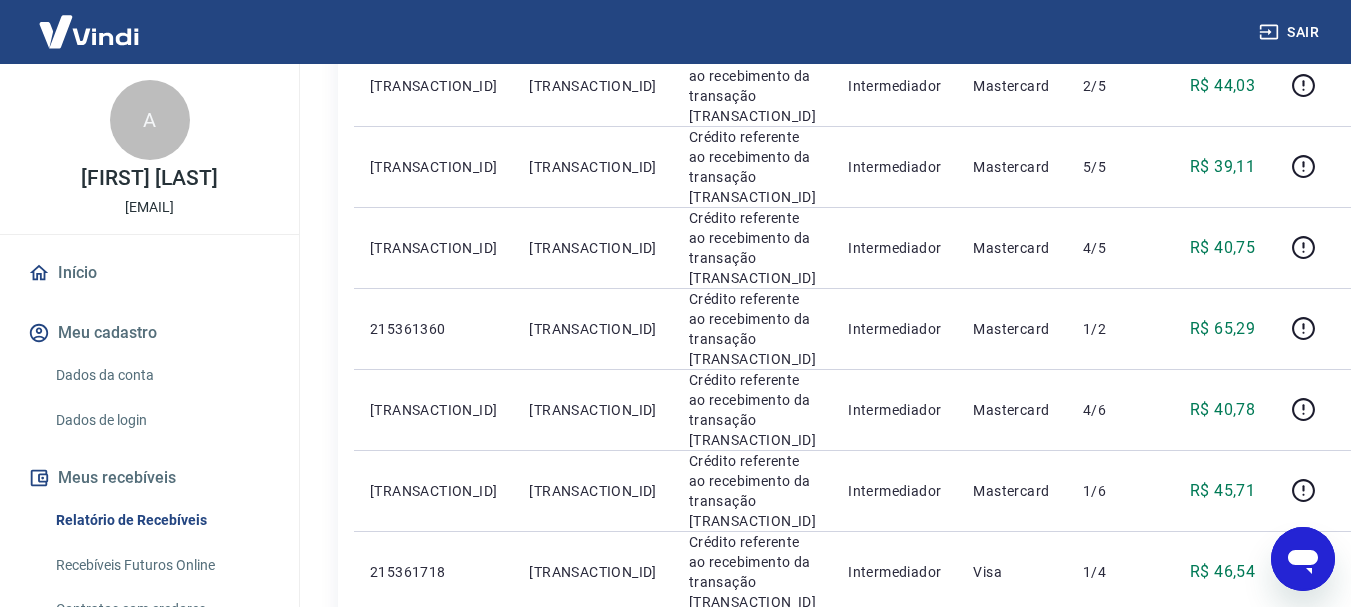 drag, startPoint x: 480, startPoint y: 327, endPoint x: 523, endPoint y: 328, distance: 43.011627 